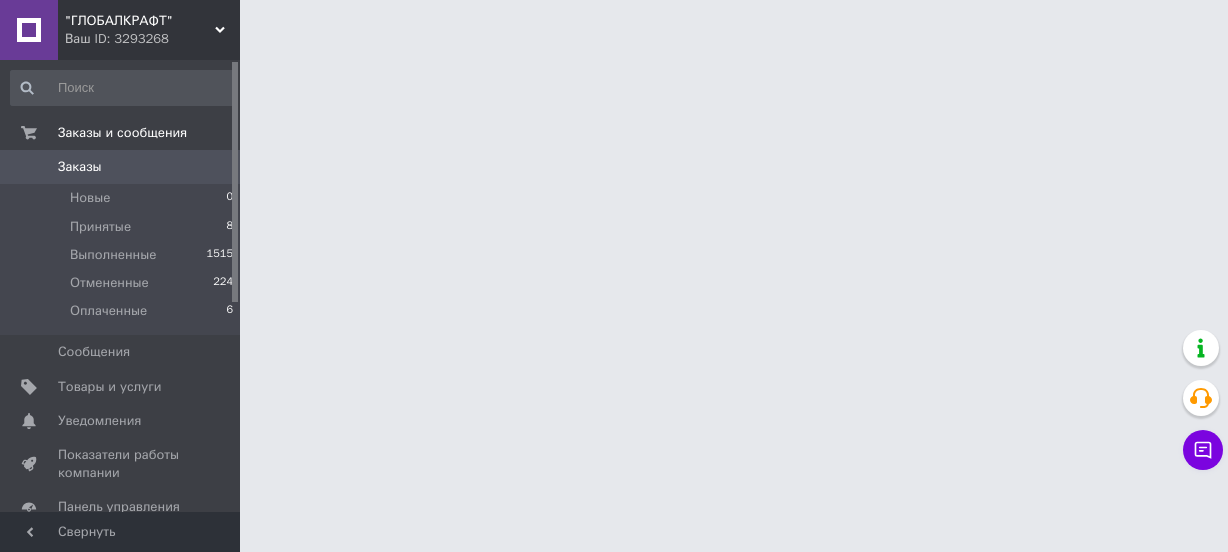 scroll, scrollTop: 0, scrollLeft: 0, axis: both 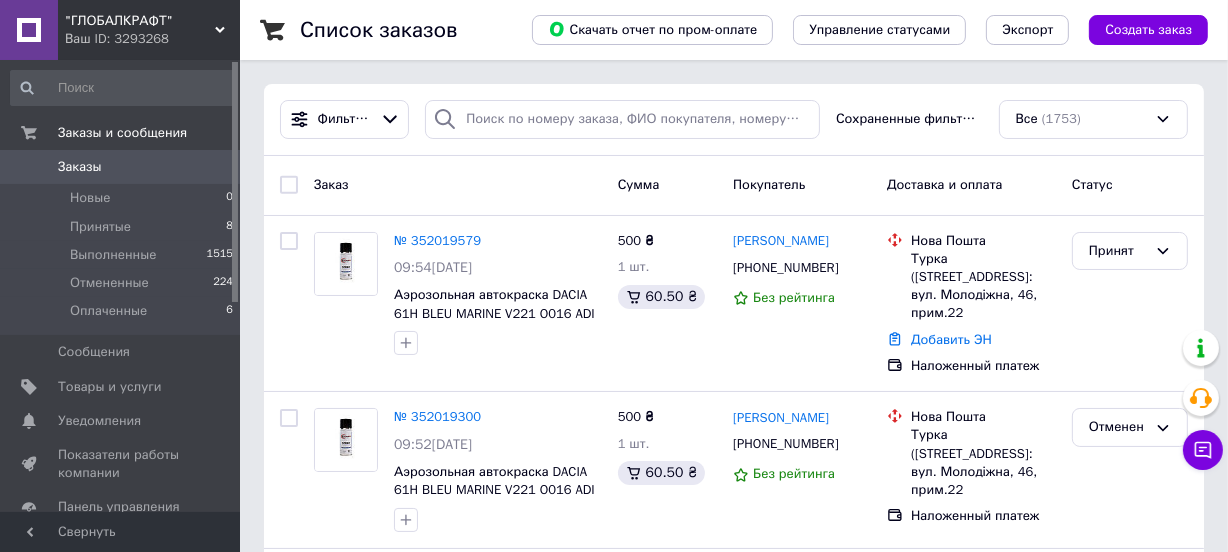 click on "Заказы" at bounding box center [80, 167] 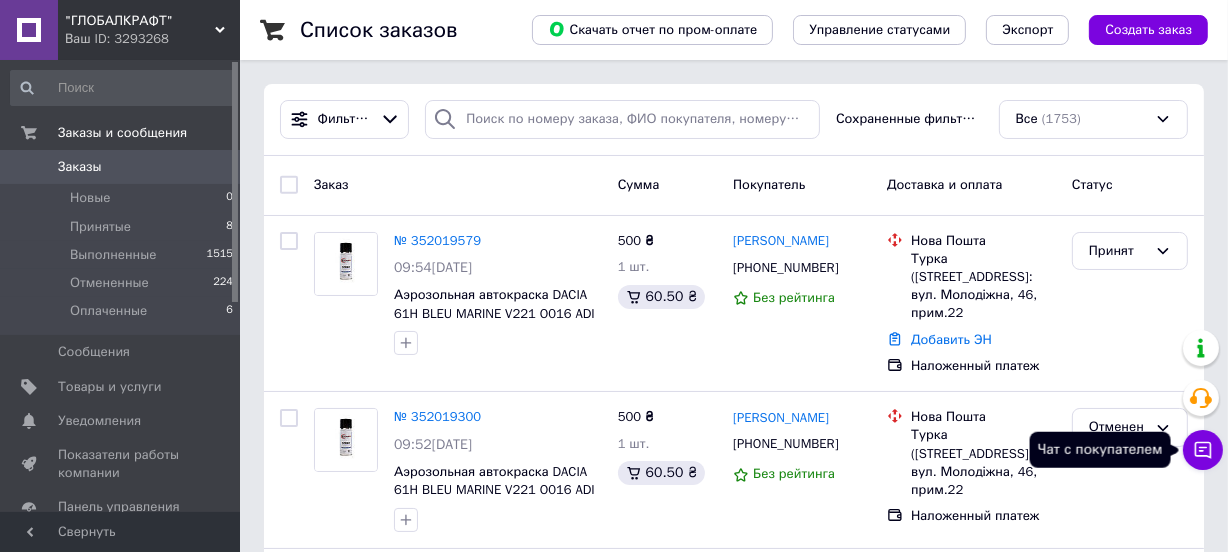 click 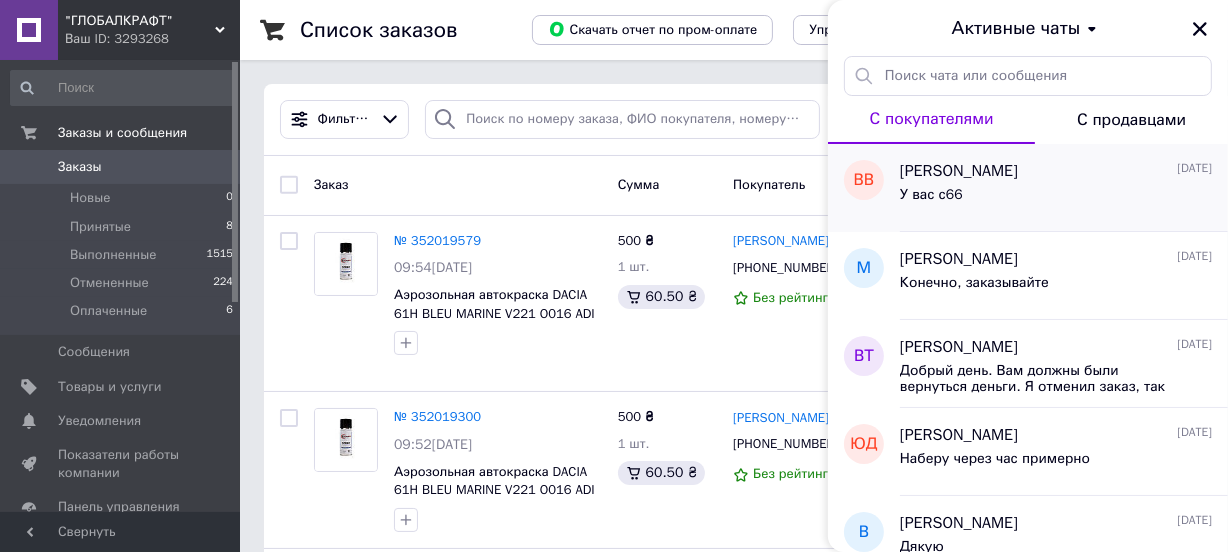 click on "У вас с66" at bounding box center [1056, 199] 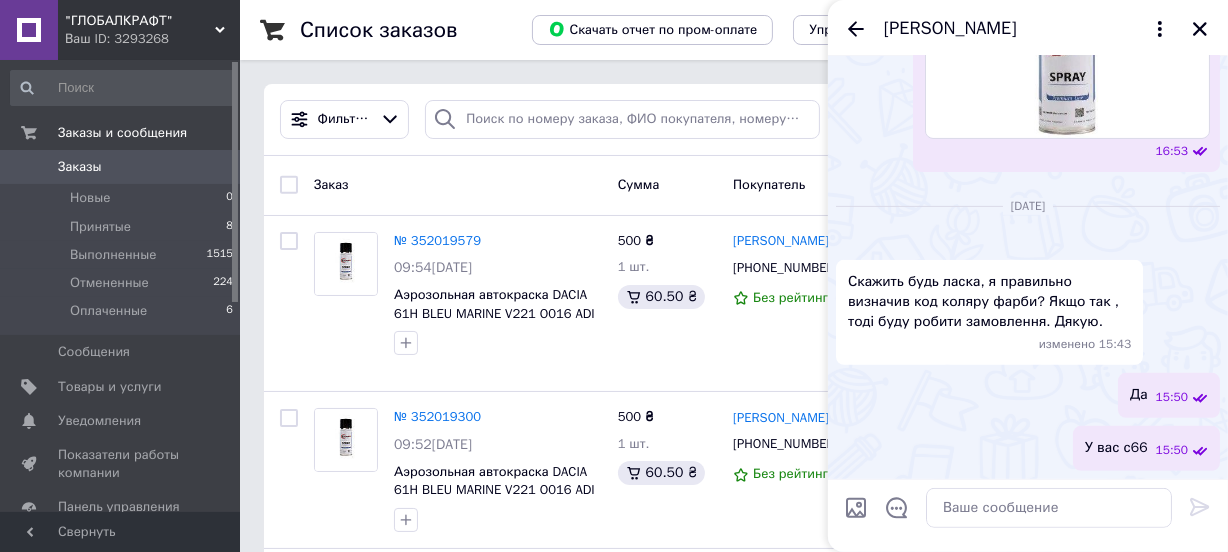 scroll, scrollTop: 970, scrollLeft: 0, axis: vertical 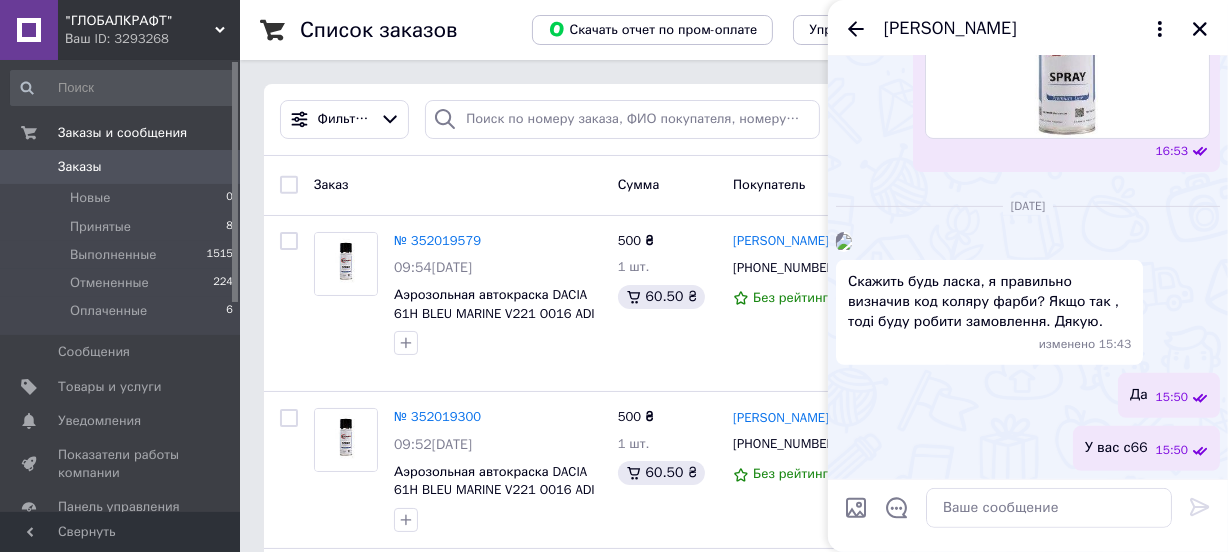 click at bounding box center [844, 242] 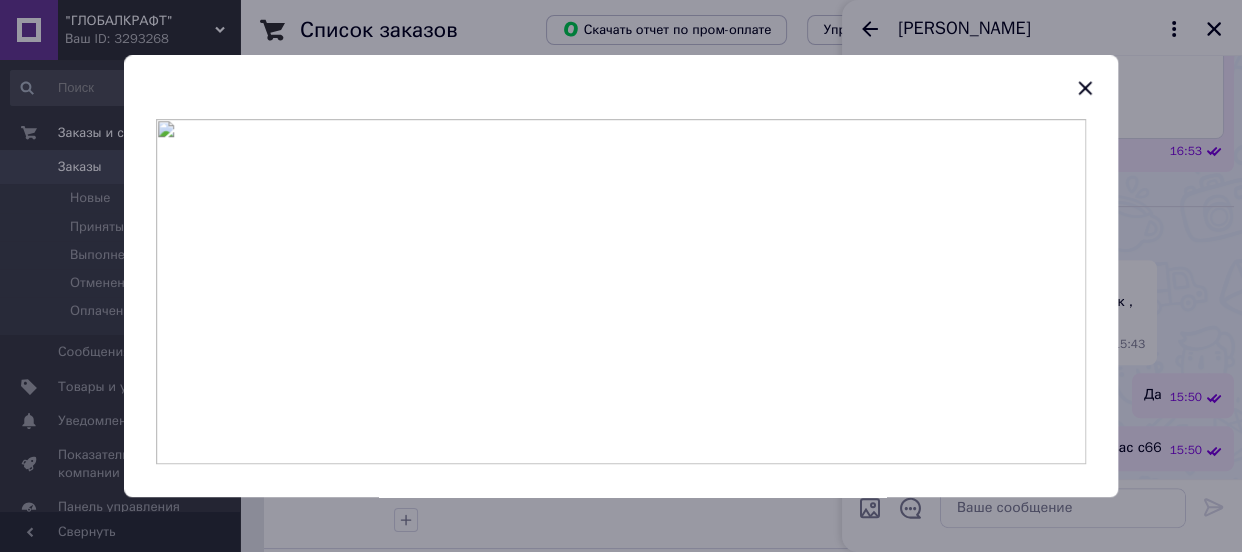 click at bounding box center [621, 291] 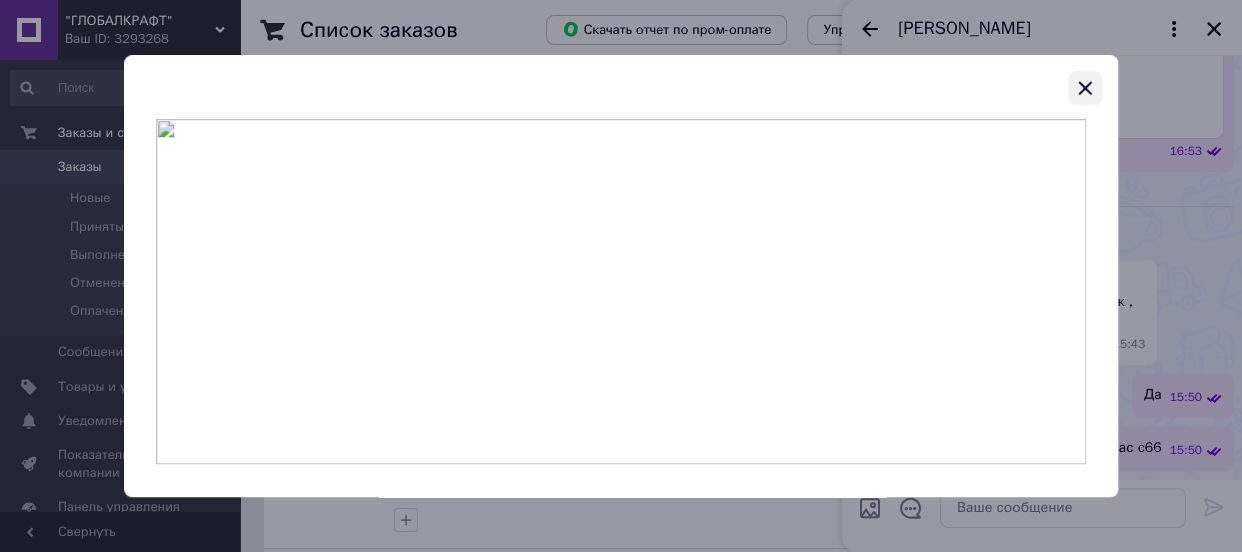 click 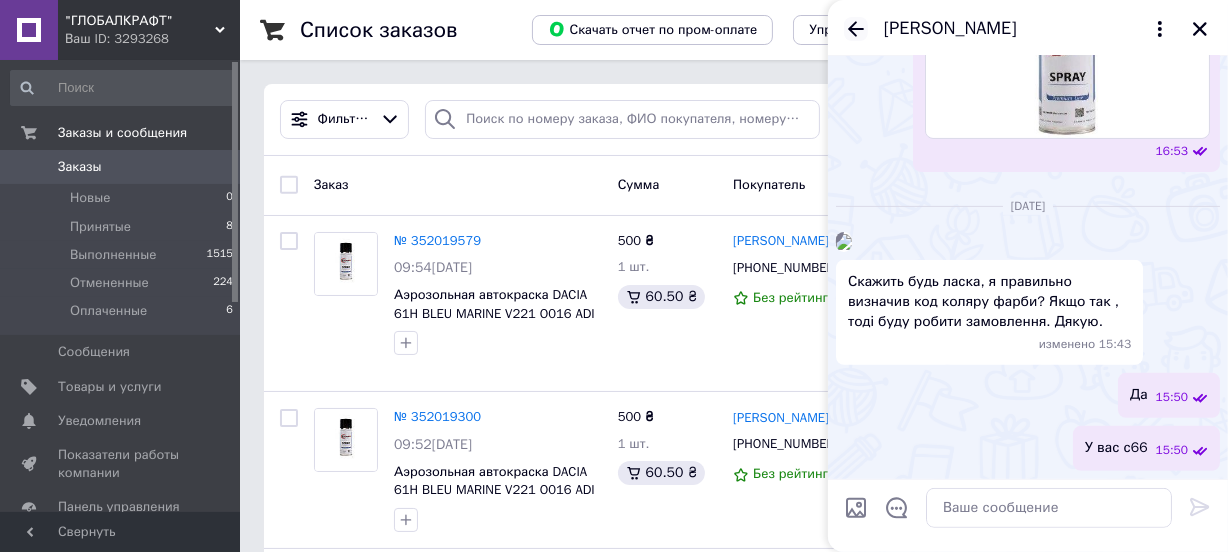 click 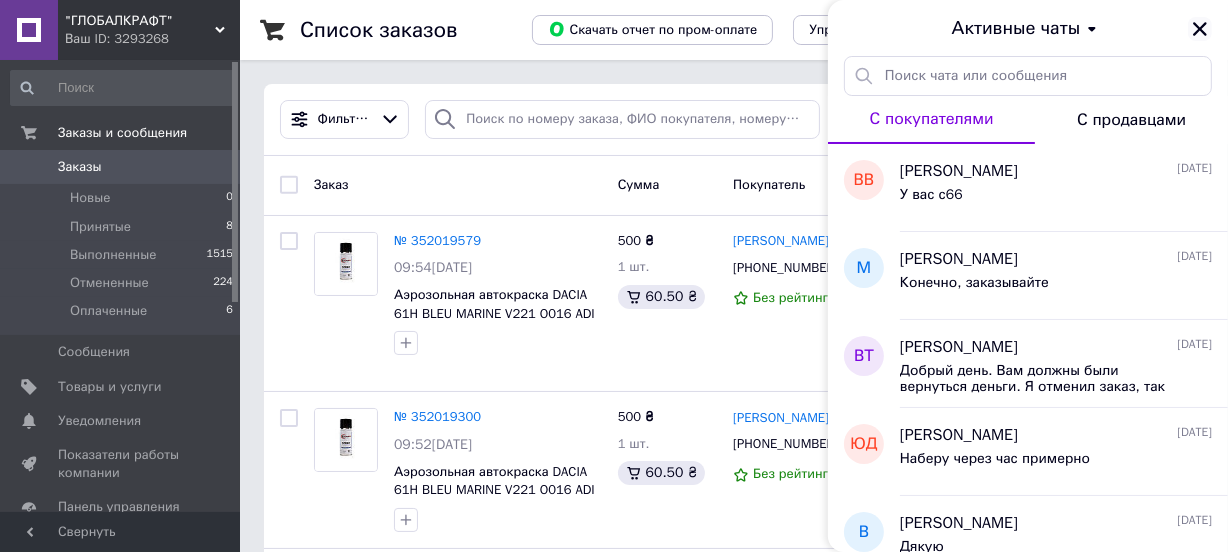 click 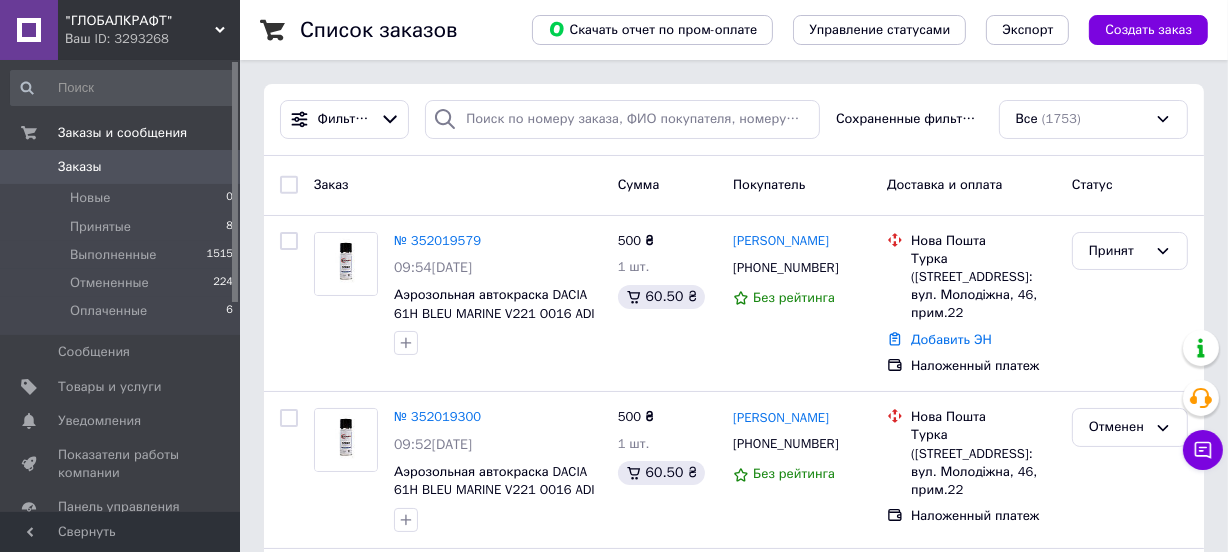 click on "Заказы" at bounding box center [80, 167] 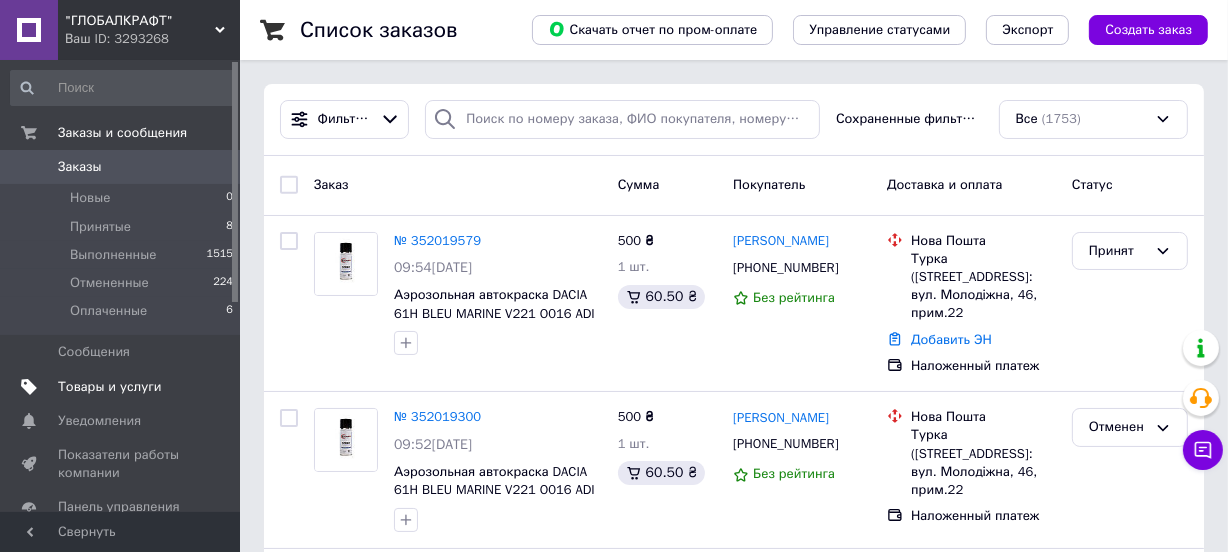 click on "Товары и услуги" at bounding box center [110, 387] 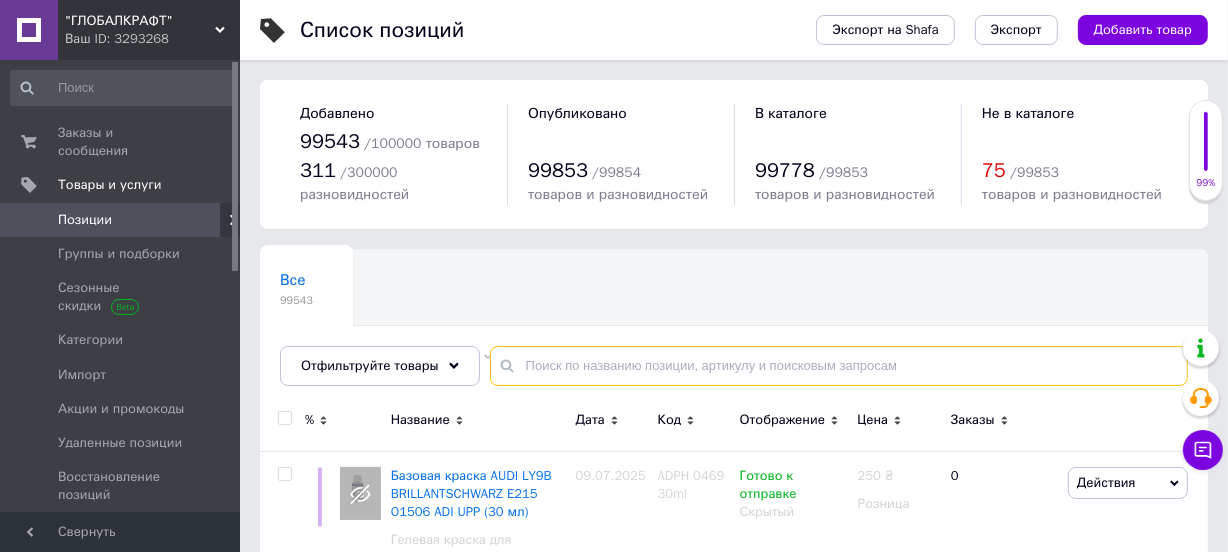 click at bounding box center (839, 366) 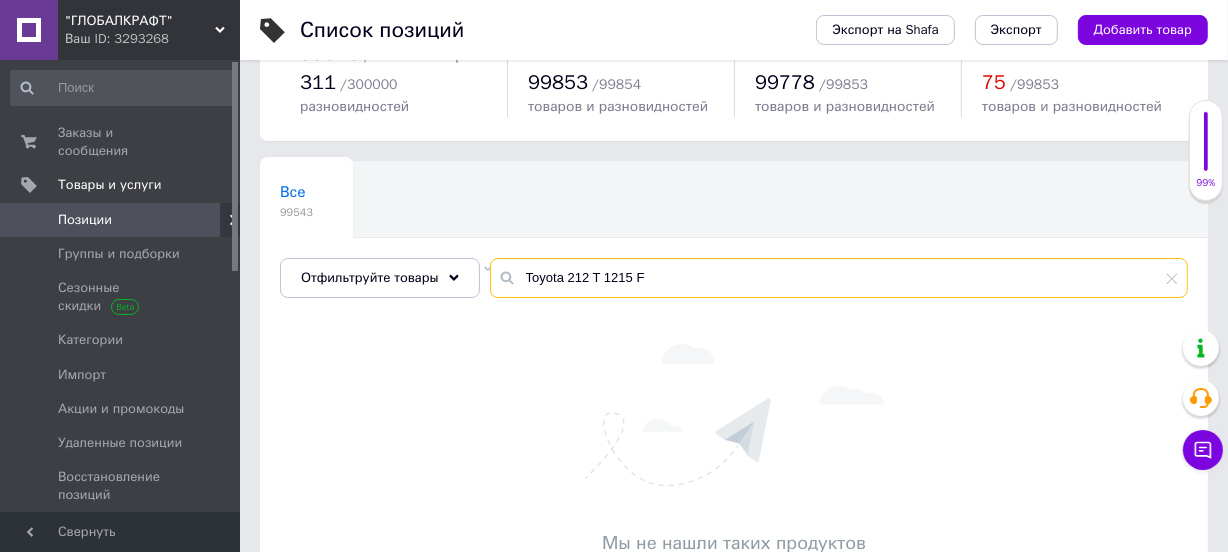 scroll, scrollTop: 170, scrollLeft: 0, axis: vertical 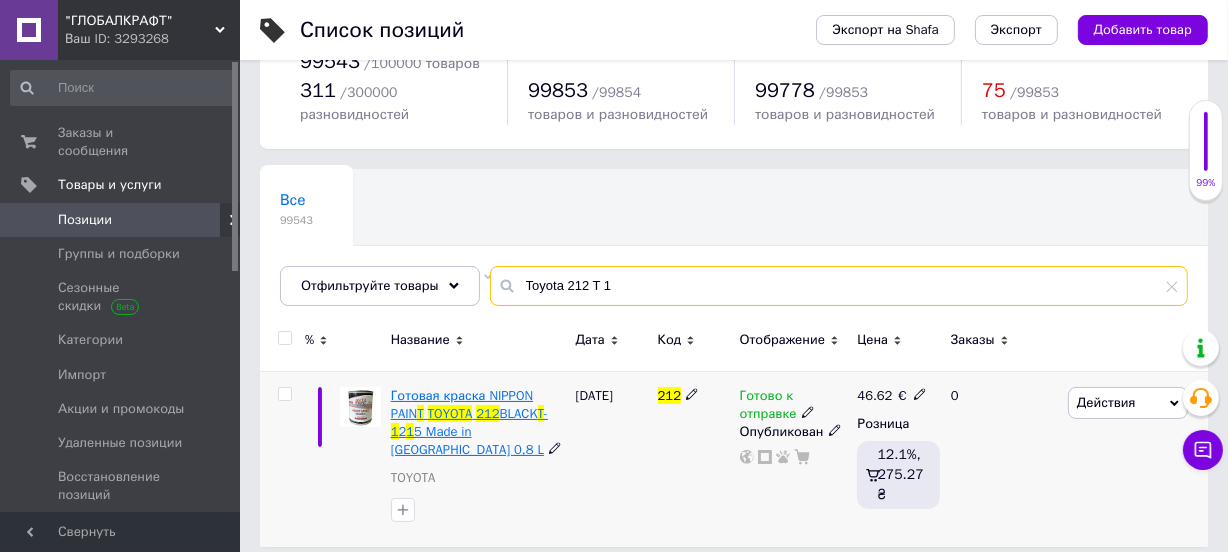type on "Toyota 212 T 1" 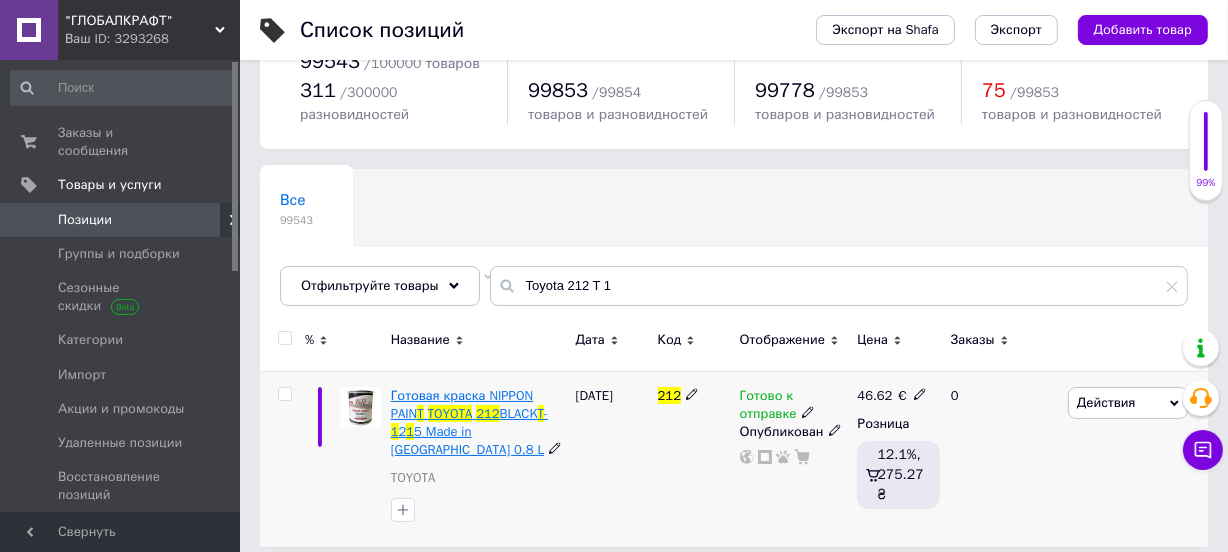 click on "BLACK" at bounding box center [519, 413] 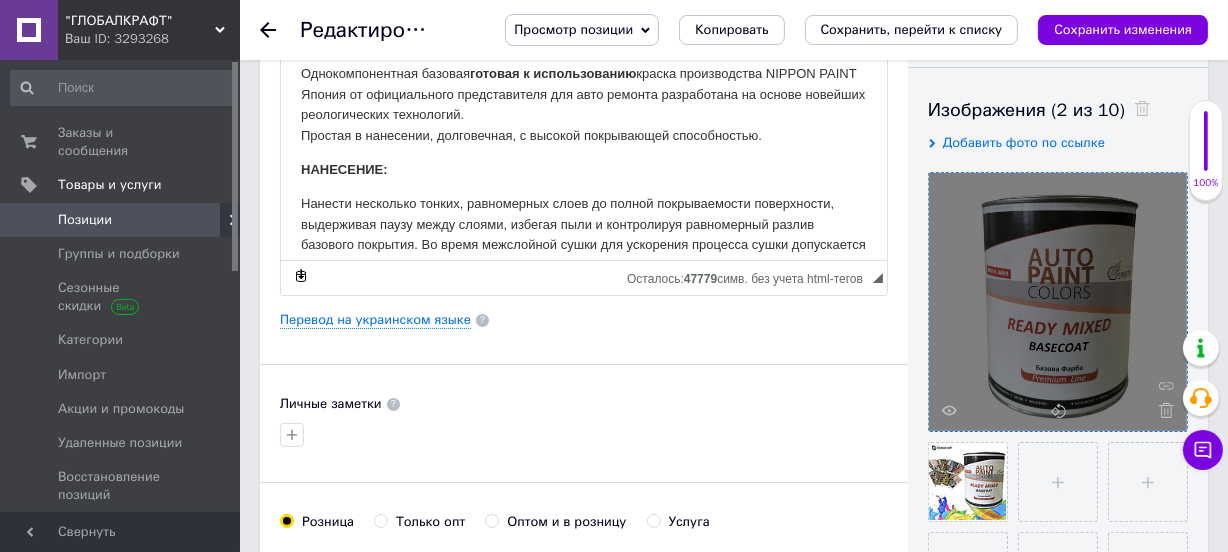 scroll, scrollTop: 363, scrollLeft: 0, axis: vertical 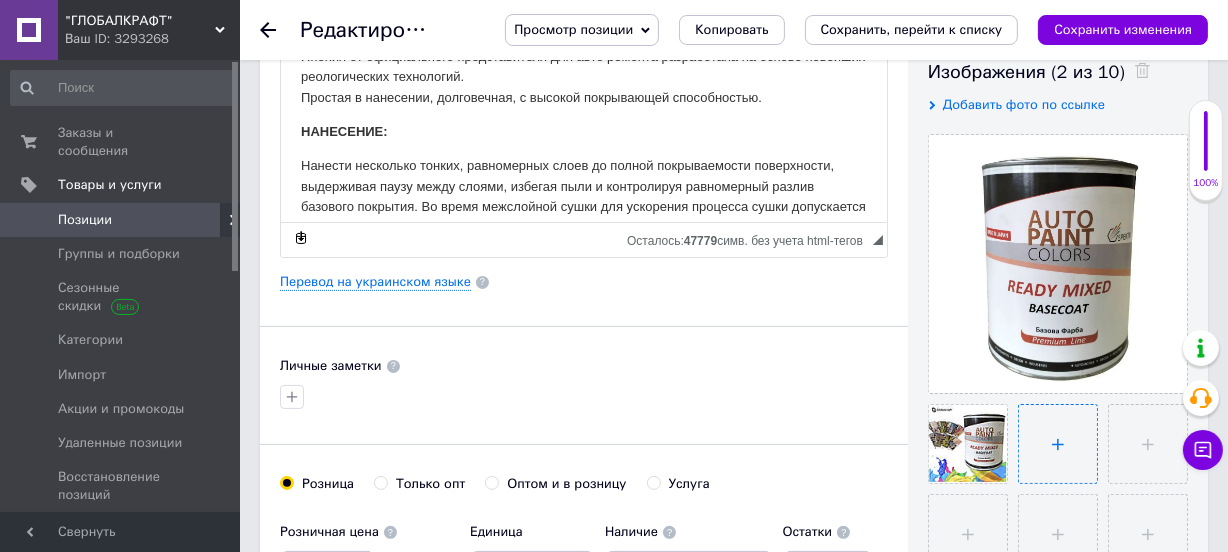 click at bounding box center (1058, 444) 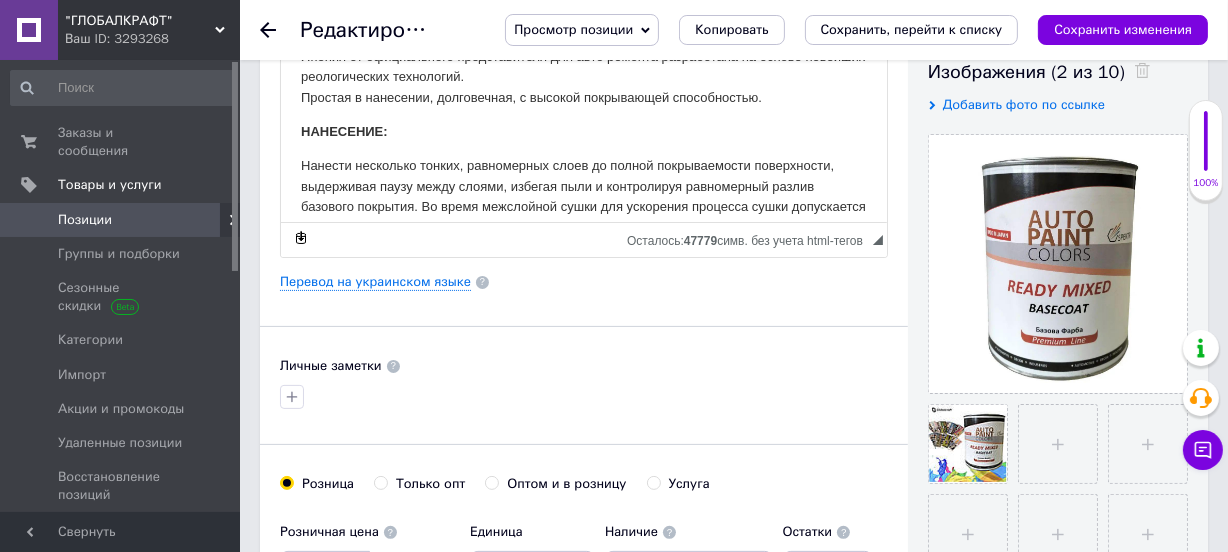 type 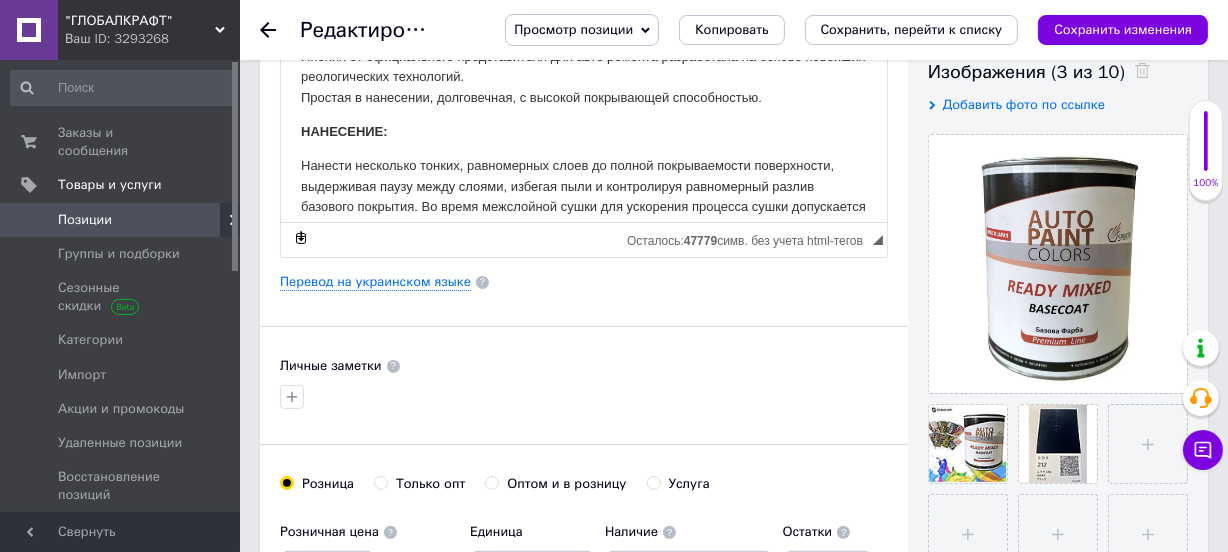 drag, startPoint x: 891, startPoint y: 32, endPoint x: 901, endPoint y: 2, distance: 31.622776 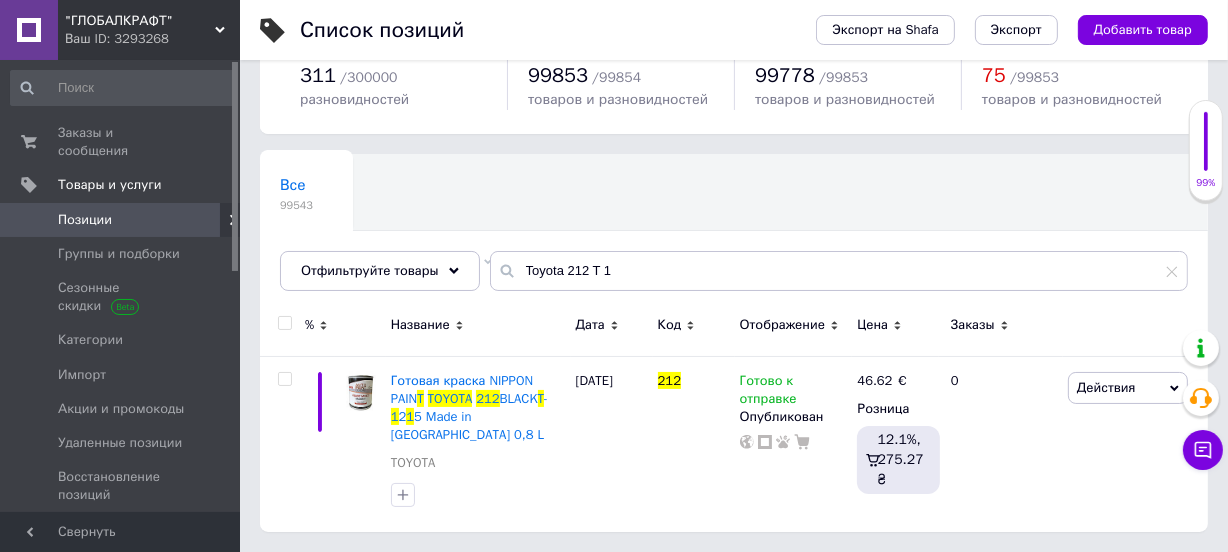 scroll, scrollTop: 0, scrollLeft: 0, axis: both 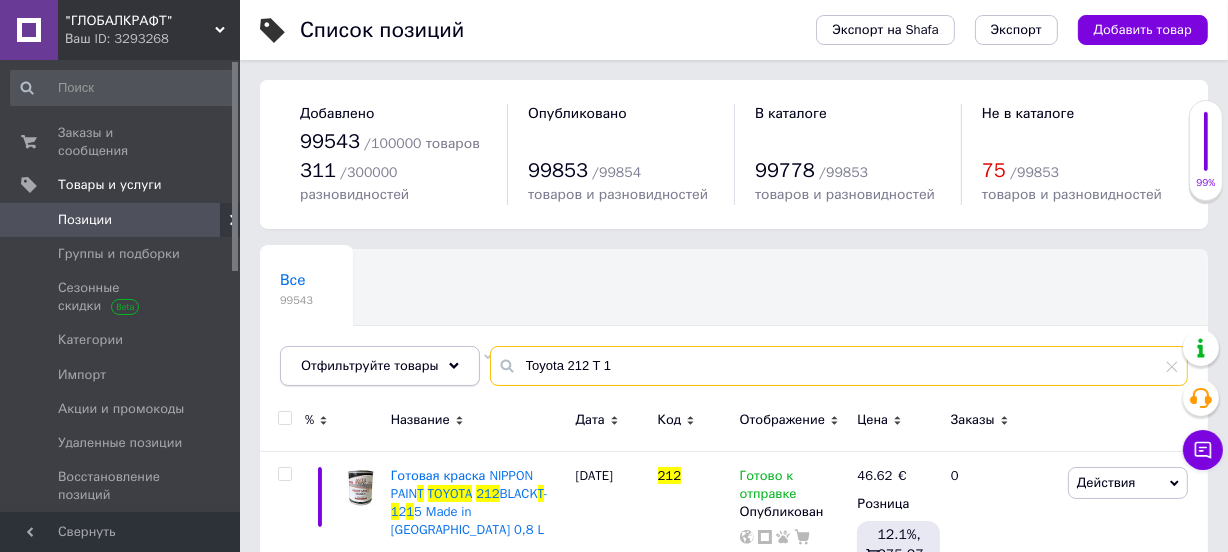 drag, startPoint x: 492, startPoint y: 369, endPoint x: 471, endPoint y: 368, distance: 21.023796 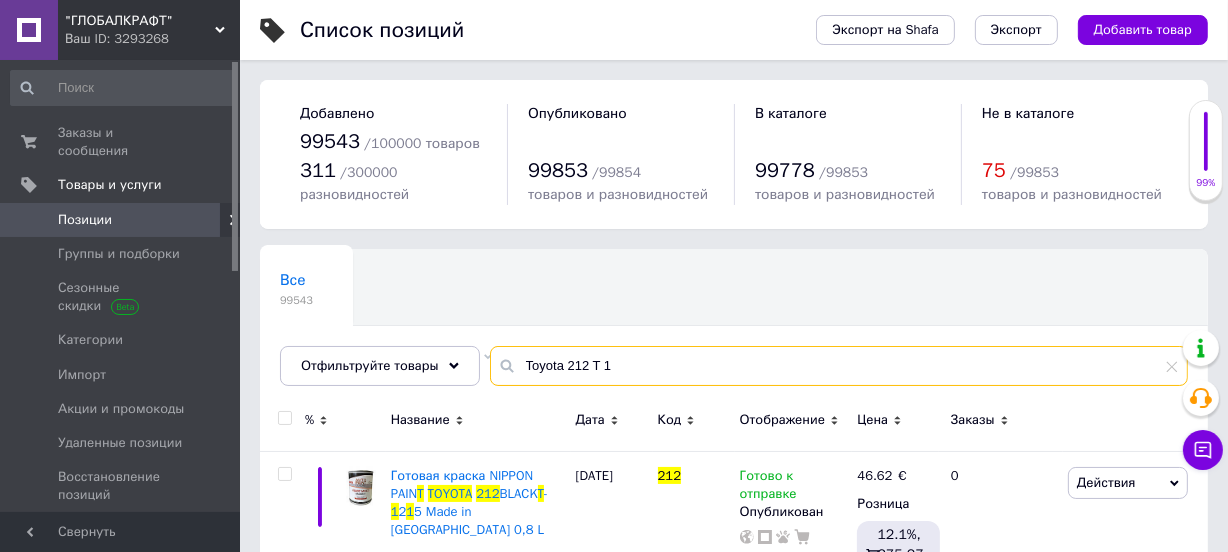 paste on "23 T 1416 D" 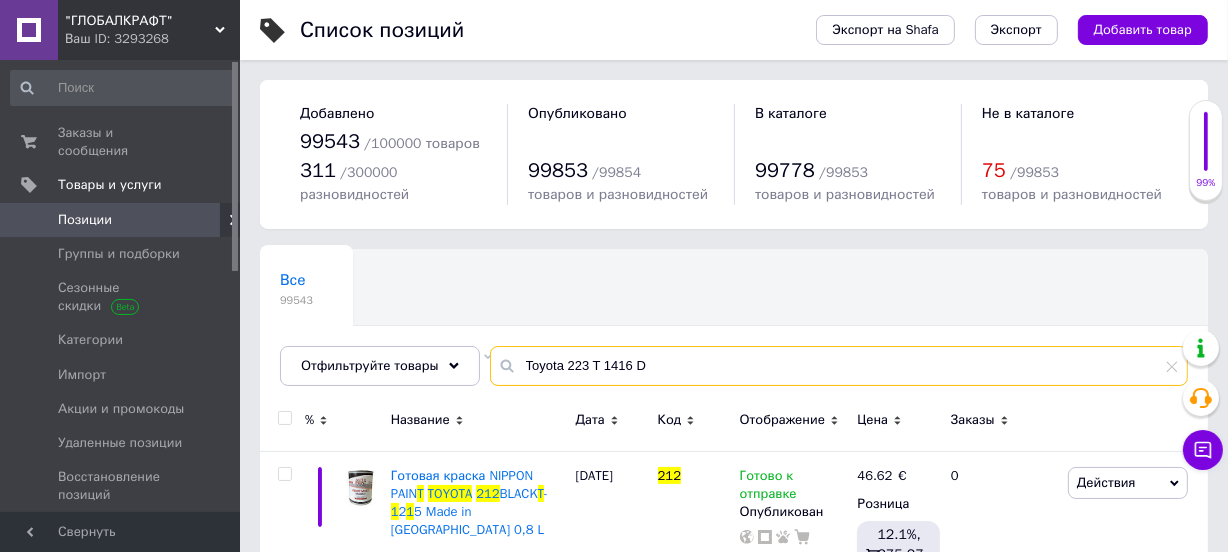 type on "Toyota 223 T 1416 D" 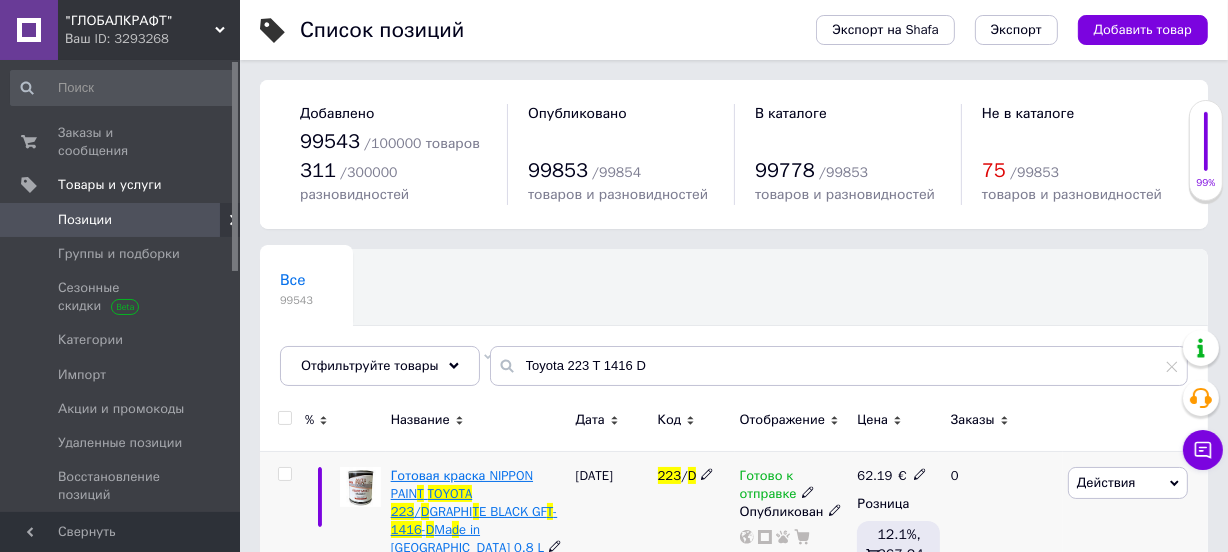 click on "E BLACK GF" at bounding box center [513, 511] 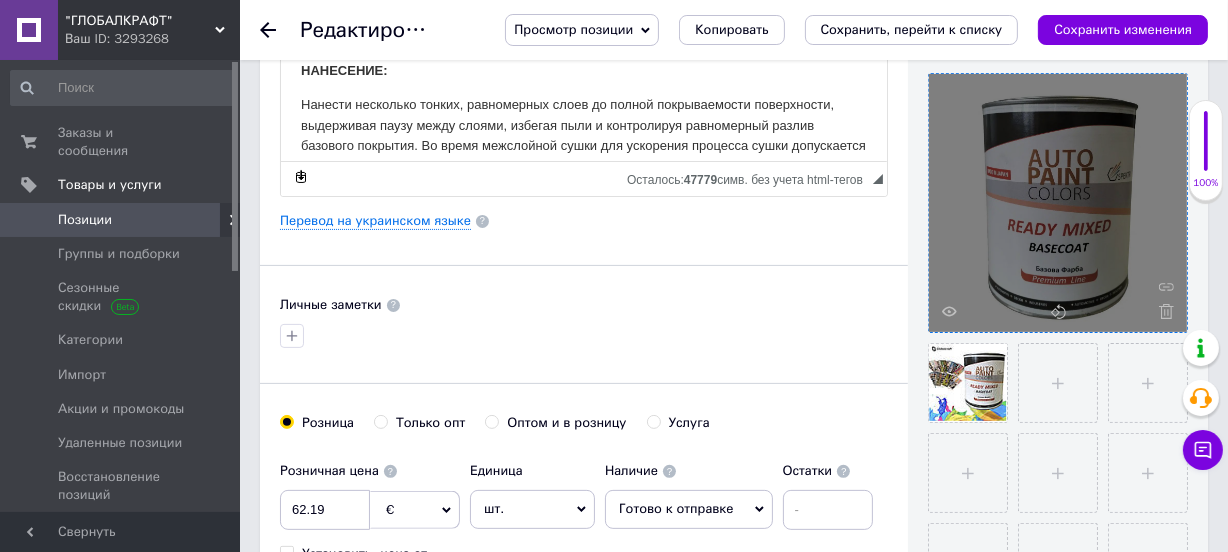 scroll, scrollTop: 454, scrollLeft: 0, axis: vertical 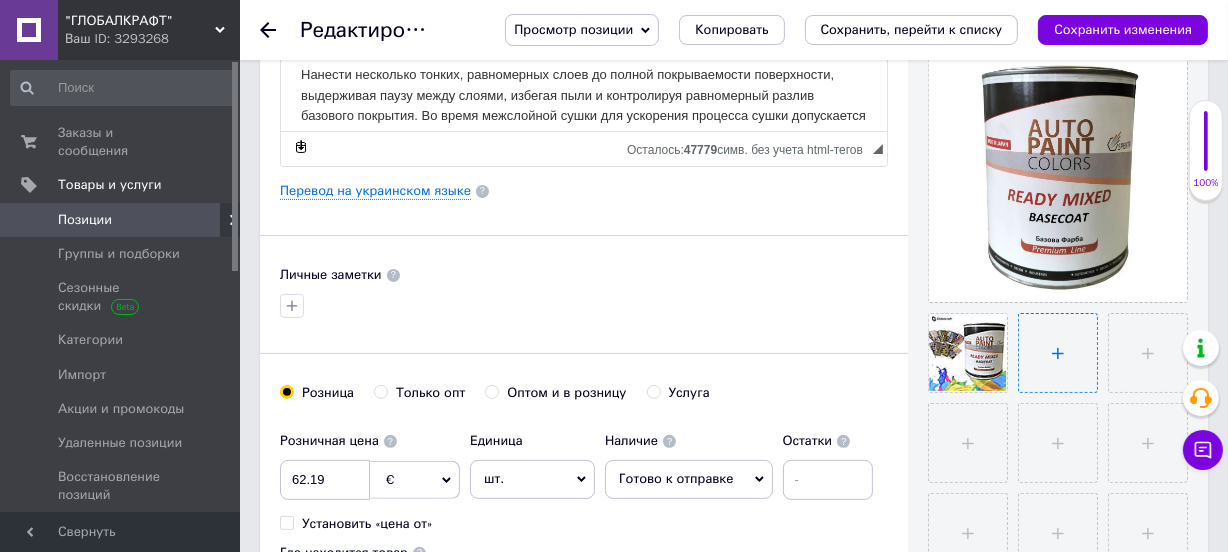 click at bounding box center [1058, 353] 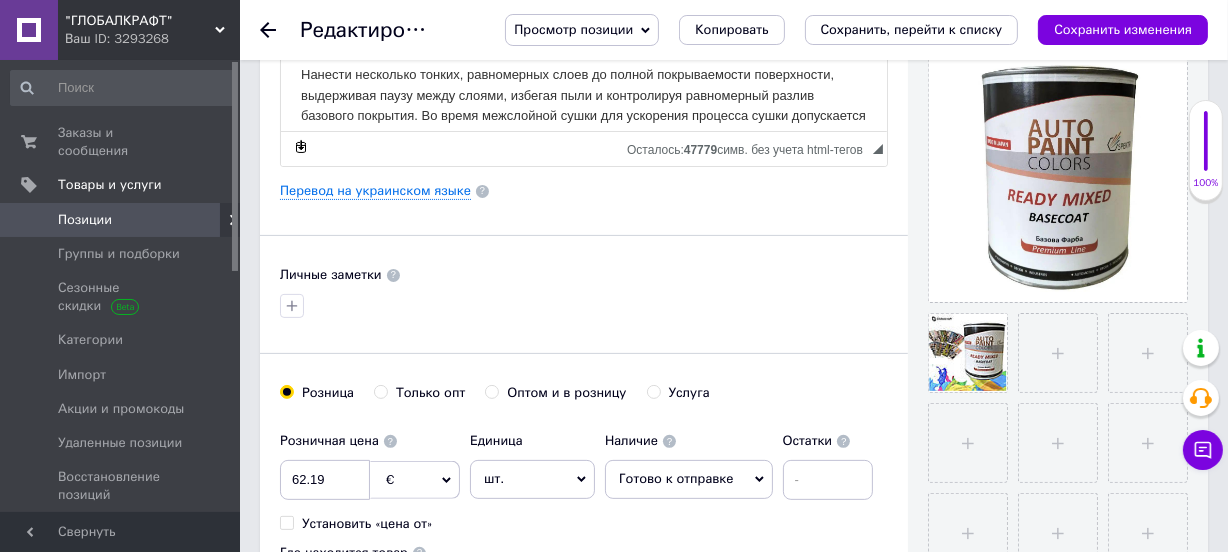 type 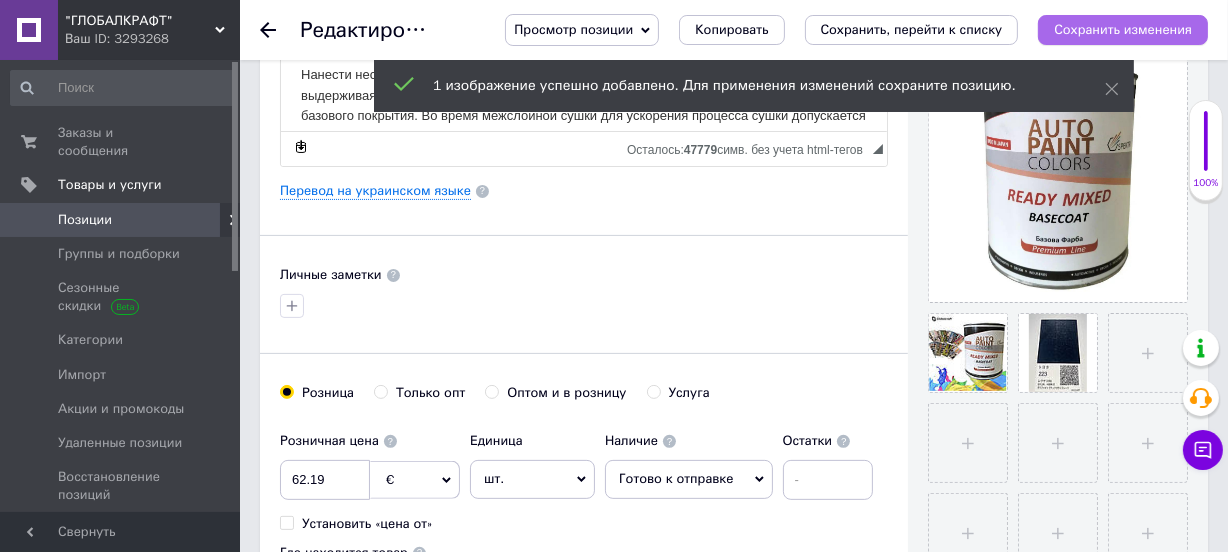 click on "Сохранить изменения" at bounding box center (1123, 29) 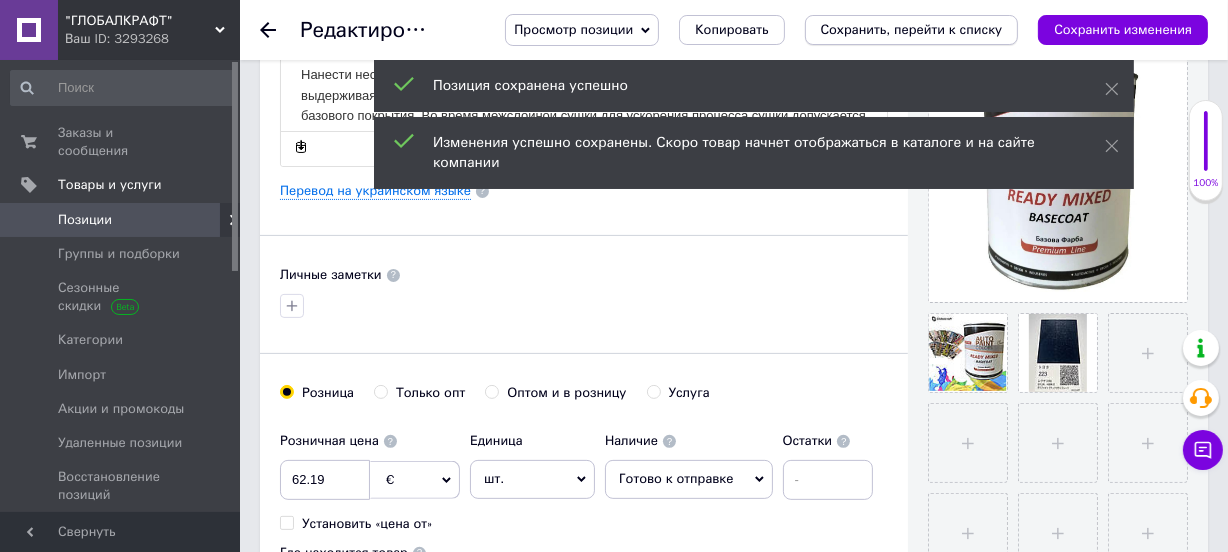 click on "Сохранить, перейти к списку" at bounding box center (912, 29) 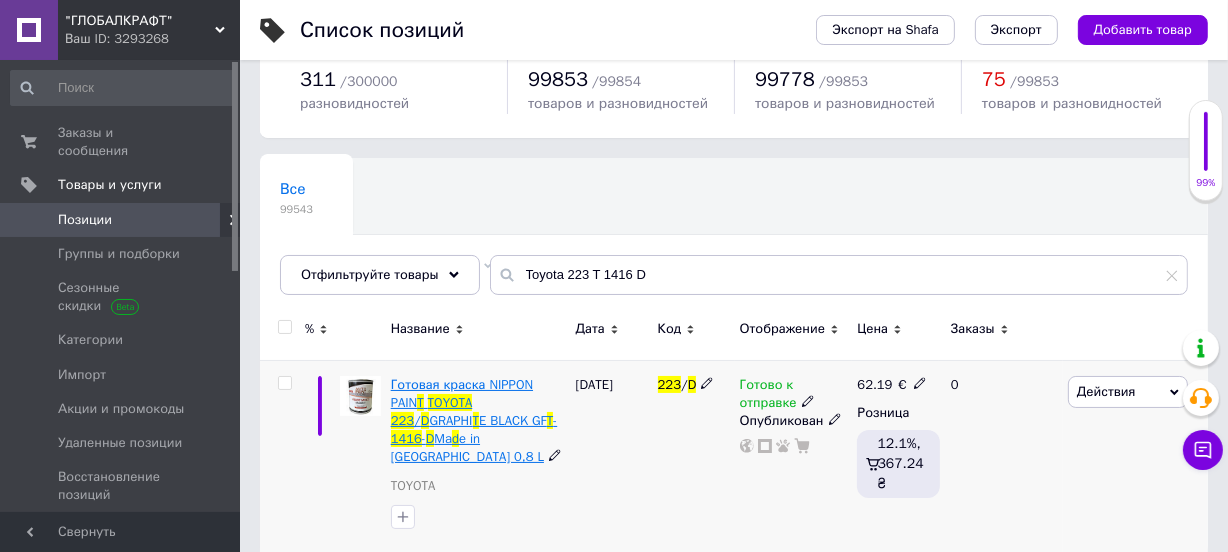 scroll, scrollTop: 94, scrollLeft: 0, axis: vertical 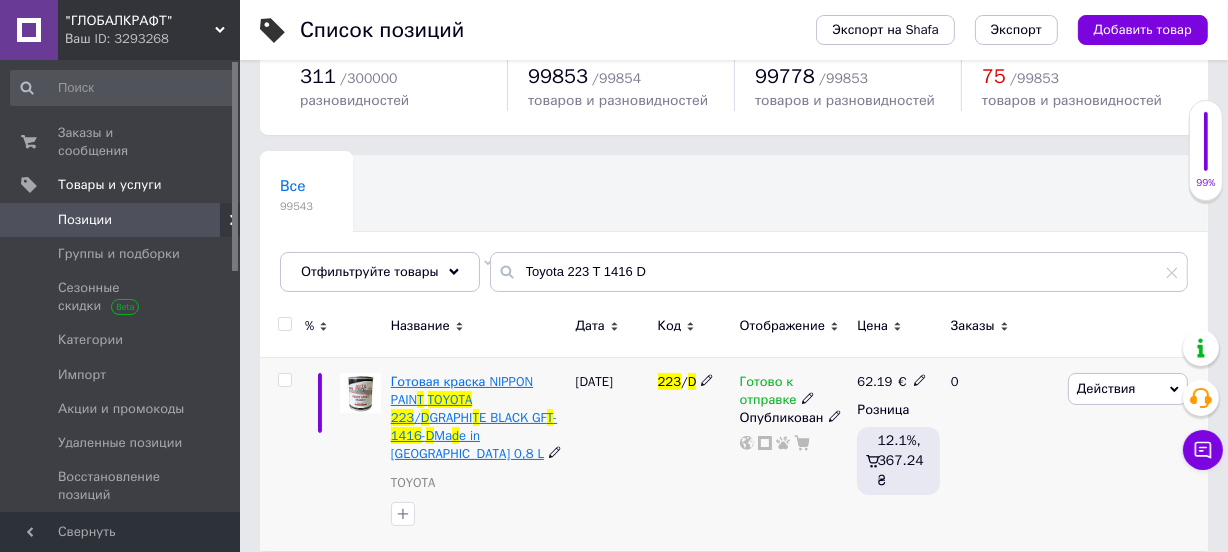click on "e in [GEOGRAPHIC_DATA] 0,8 L" at bounding box center (467, 444) 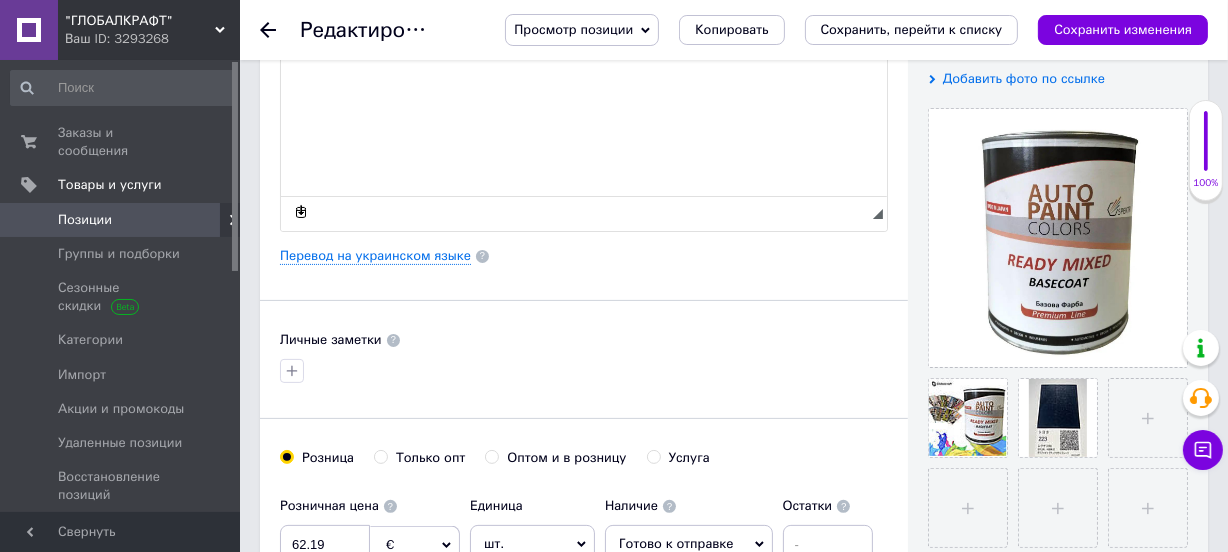 scroll, scrollTop: 545, scrollLeft: 0, axis: vertical 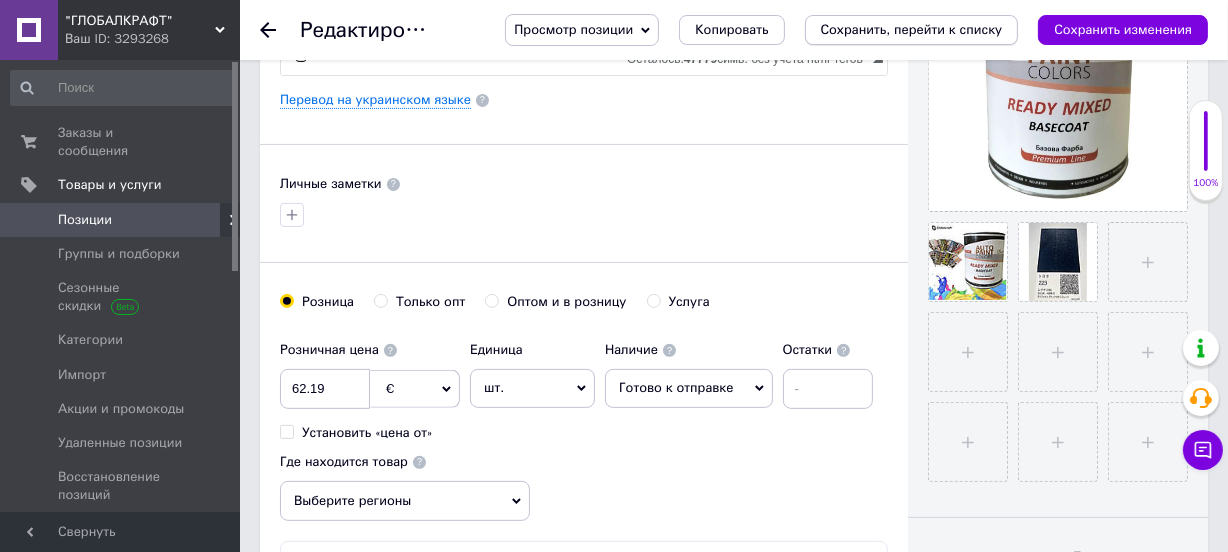 click on "Сохранить, перейти к списку" at bounding box center [912, 29] 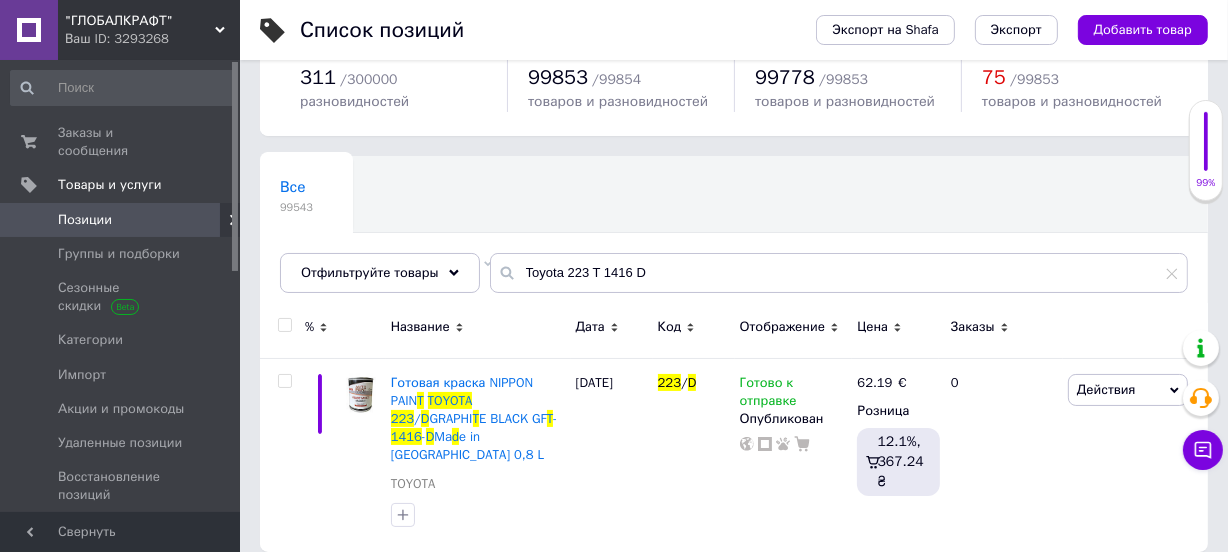 scroll, scrollTop: 94, scrollLeft: 0, axis: vertical 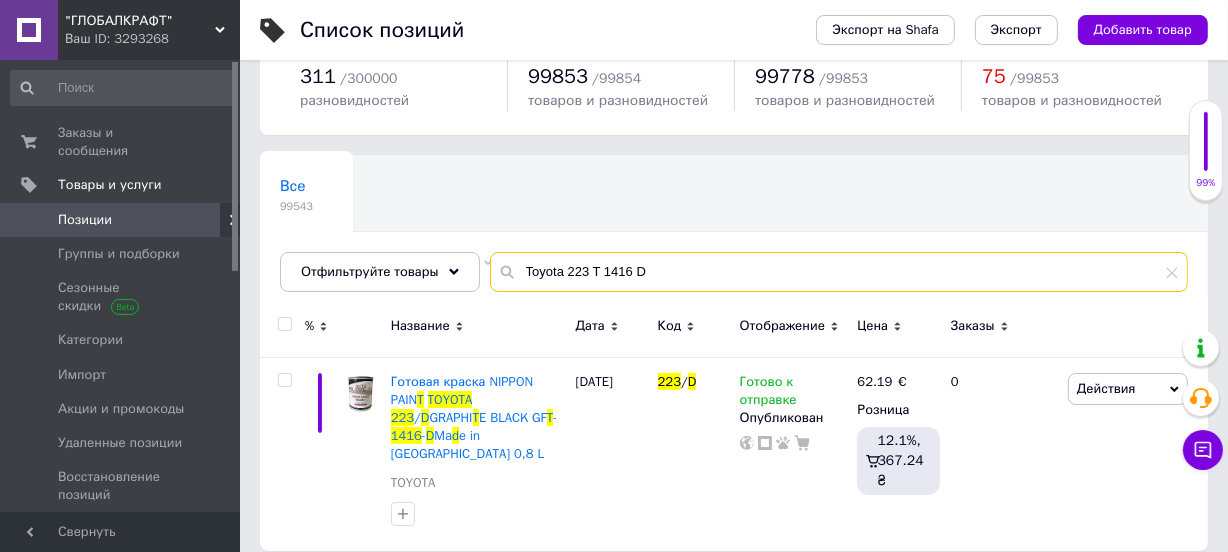 drag, startPoint x: 628, startPoint y: 269, endPoint x: 1150, endPoint y: 317, distance: 524.2023 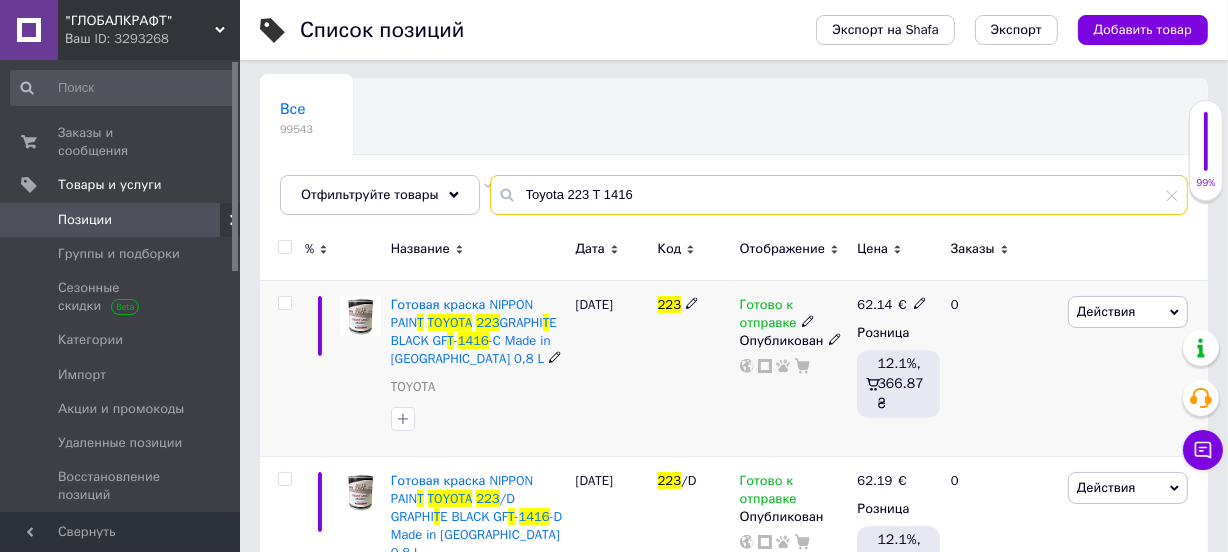scroll, scrollTop: 270, scrollLeft: 0, axis: vertical 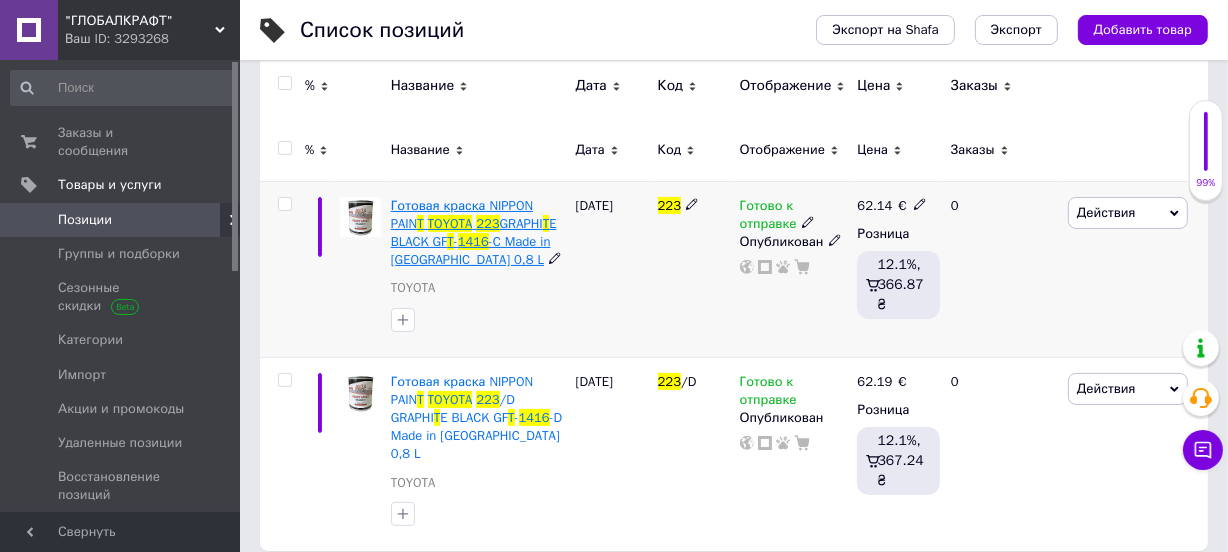 type on "Toyota 223 T 1416" 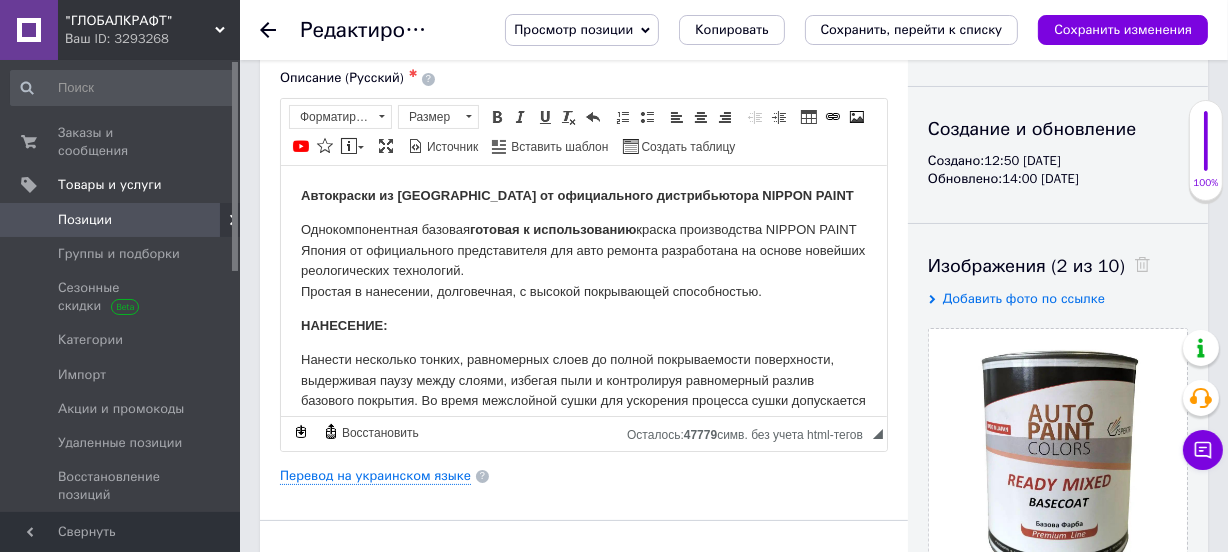 scroll, scrollTop: 545, scrollLeft: 0, axis: vertical 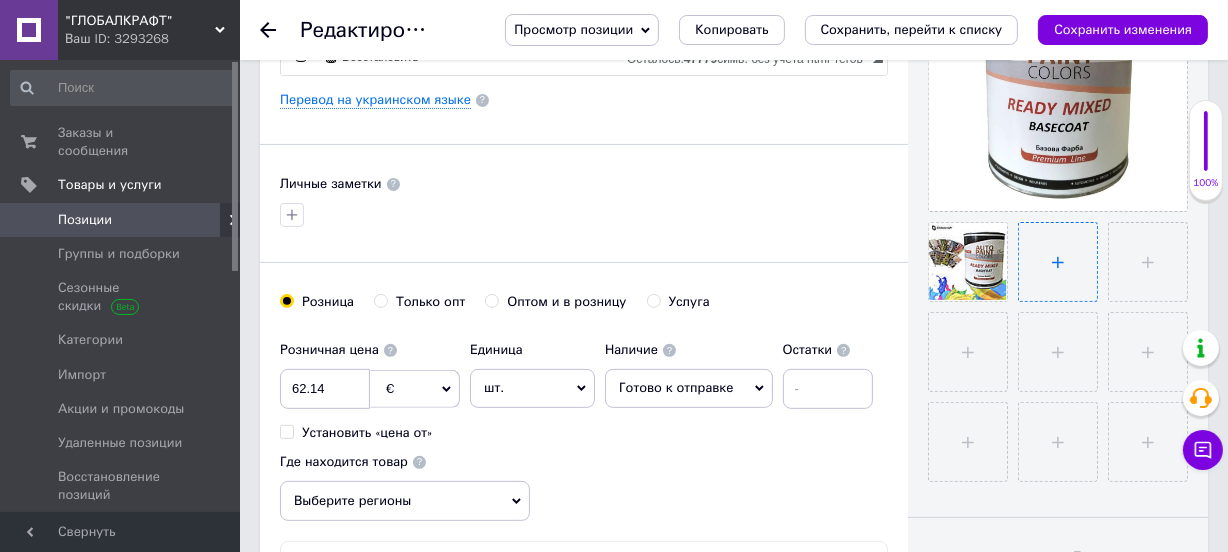 click at bounding box center (1058, 262) 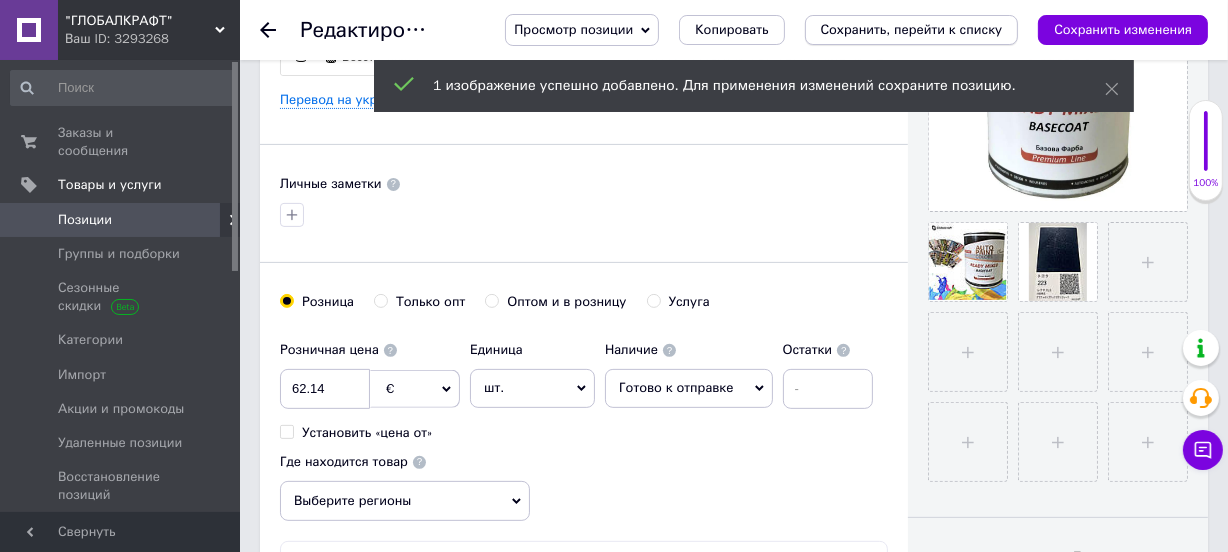 click on "Сохранить, перейти к списку" at bounding box center [912, 29] 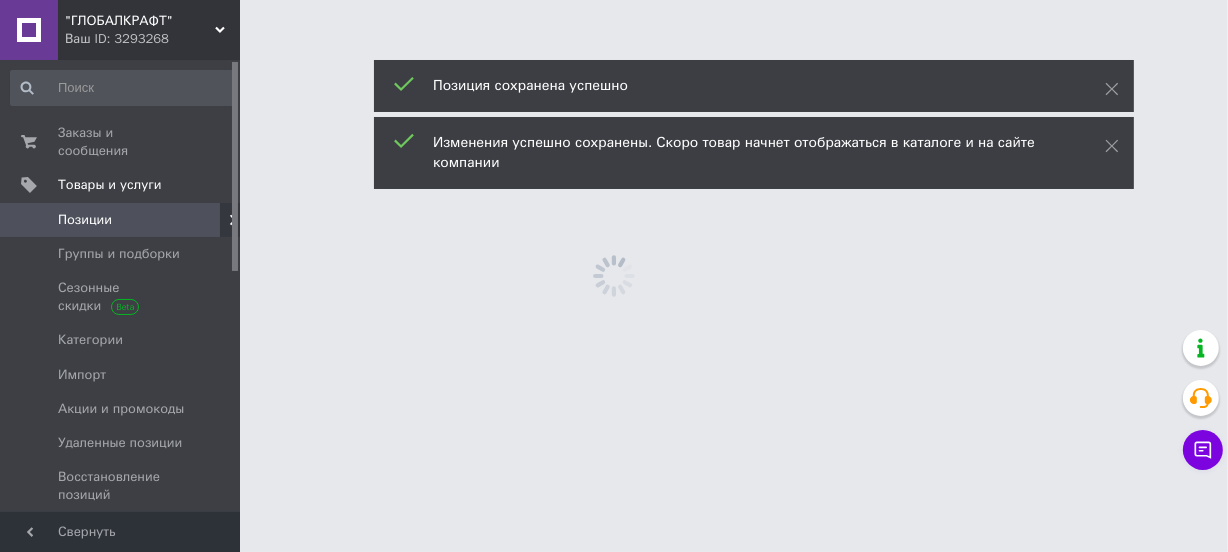 scroll, scrollTop: 0, scrollLeft: 0, axis: both 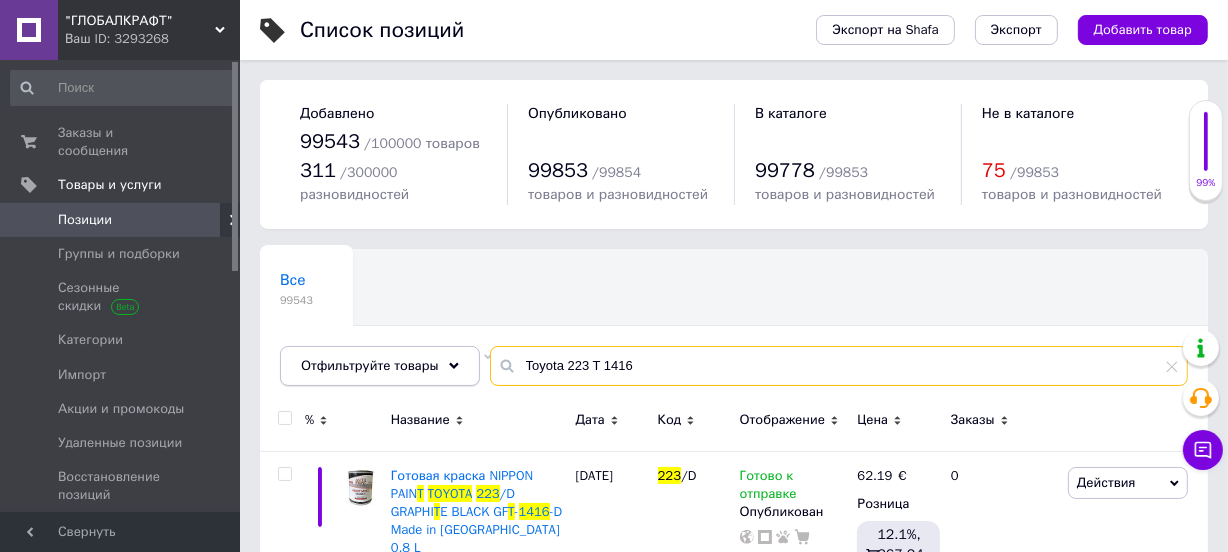 drag, startPoint x: 670, startPoint y: 355, endPoint x: 366, endPoint y: 380, distance: 305.0262 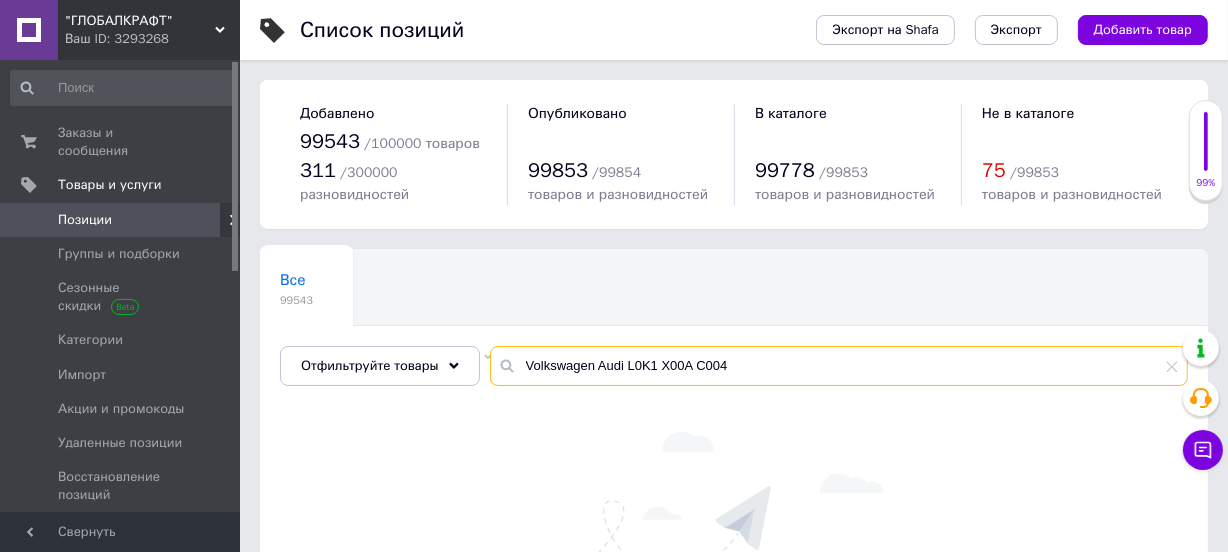 drag, startPoint x: 650, startPoint y: 363, endPoint x: 924, endPoint y: 370, distance: 274.08942 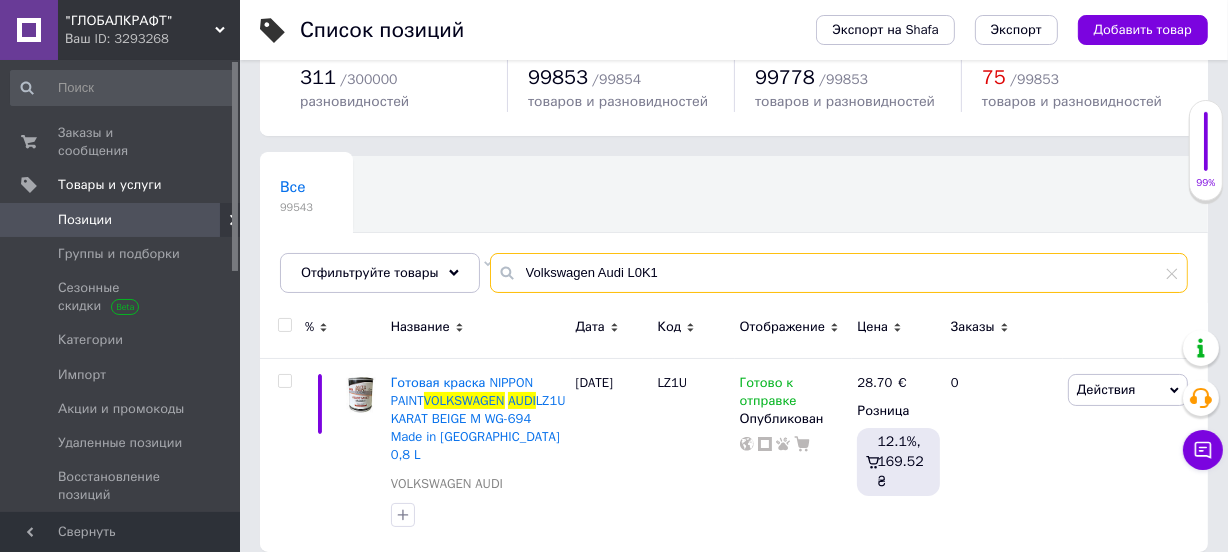 scroll, scrollTop: 94, scrollLeft: 0, axis: vertical 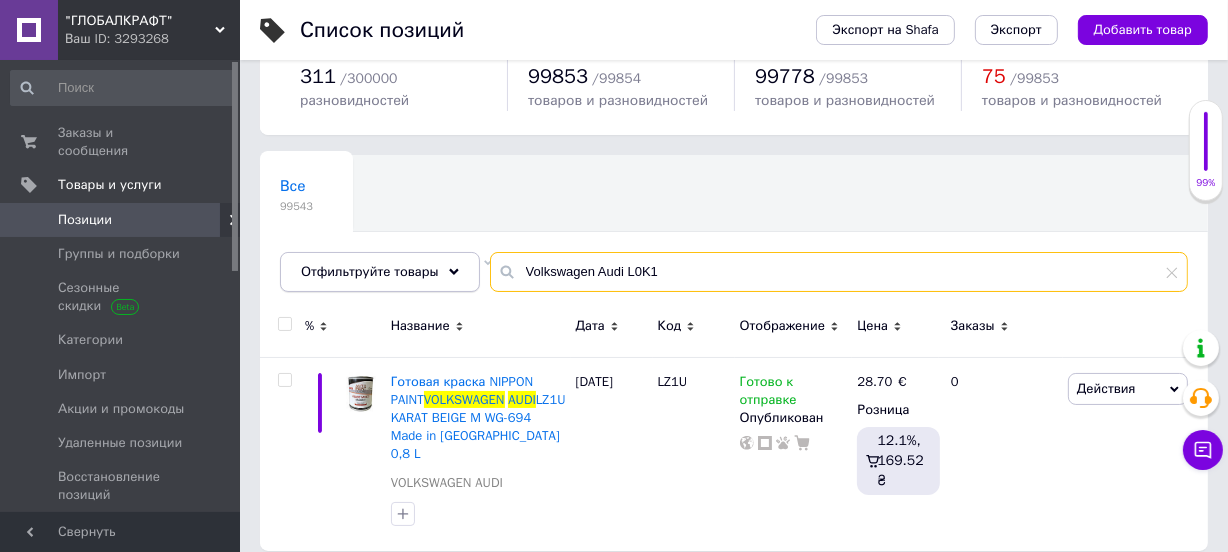 drag, startPoint x: 644, startPoint y: 267, endPoint x: 410, endPoint y: 264, distance: 234.01923 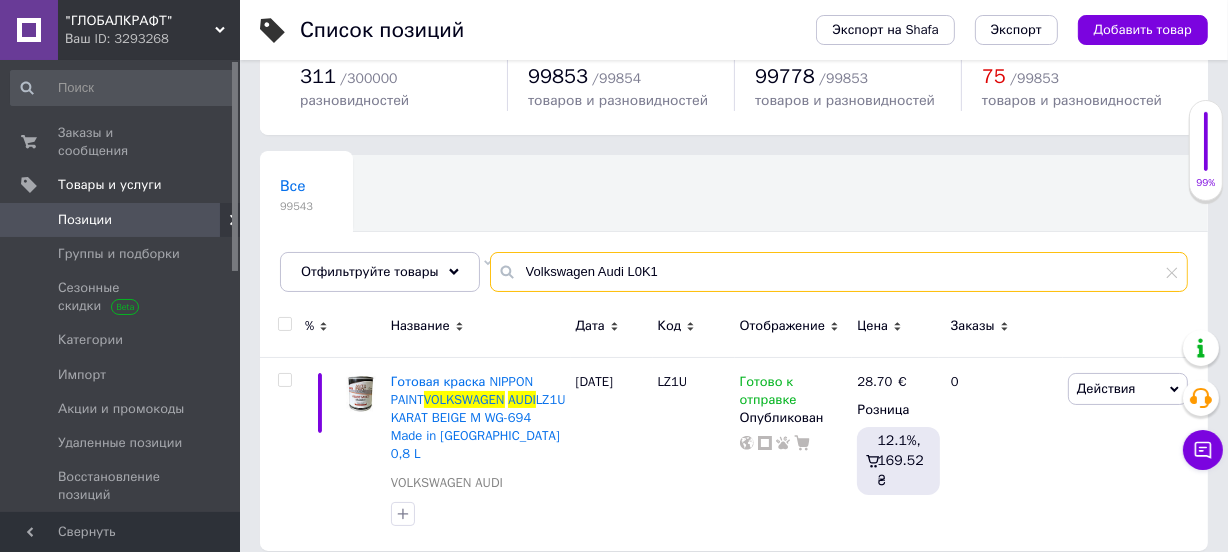 paste on "B5K WG 665" 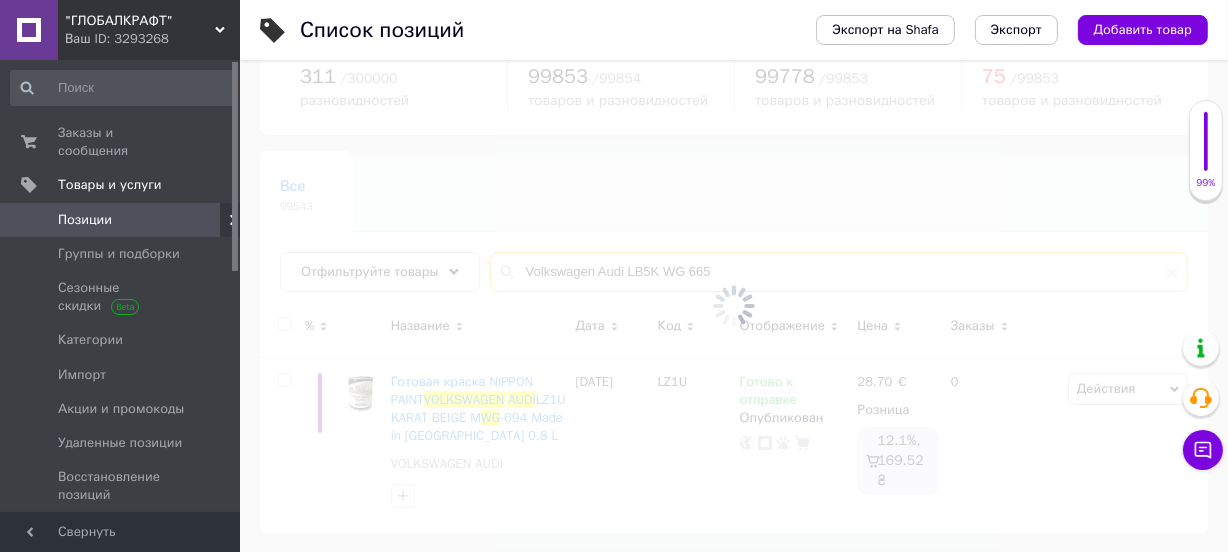 type on "Volkswagen Audi LB5K WG 665" 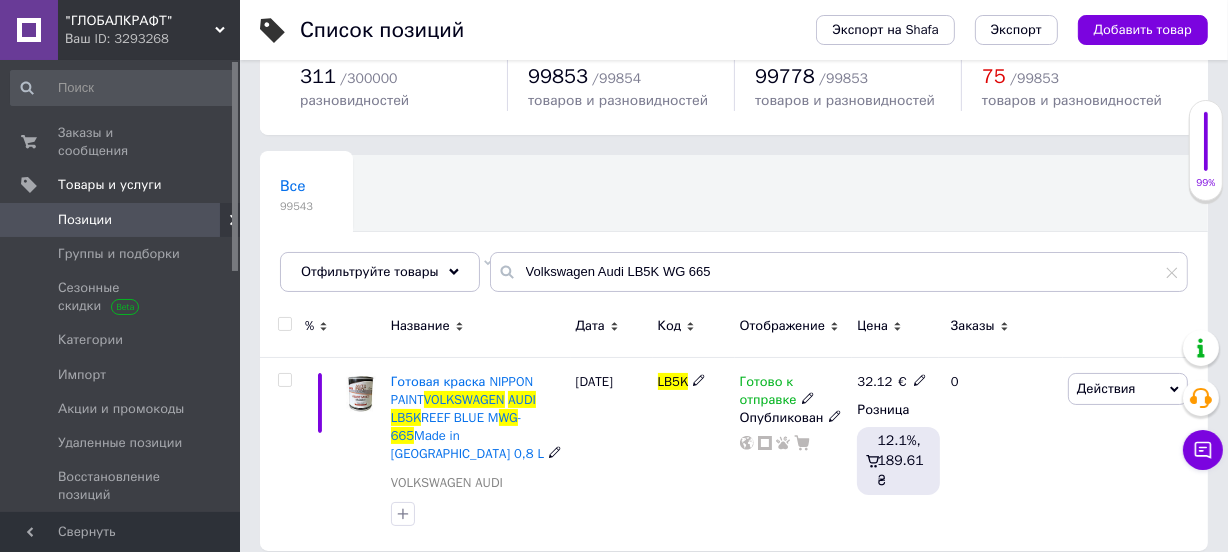 click on "REEF BLUE M" at bounding box center [459, 417] 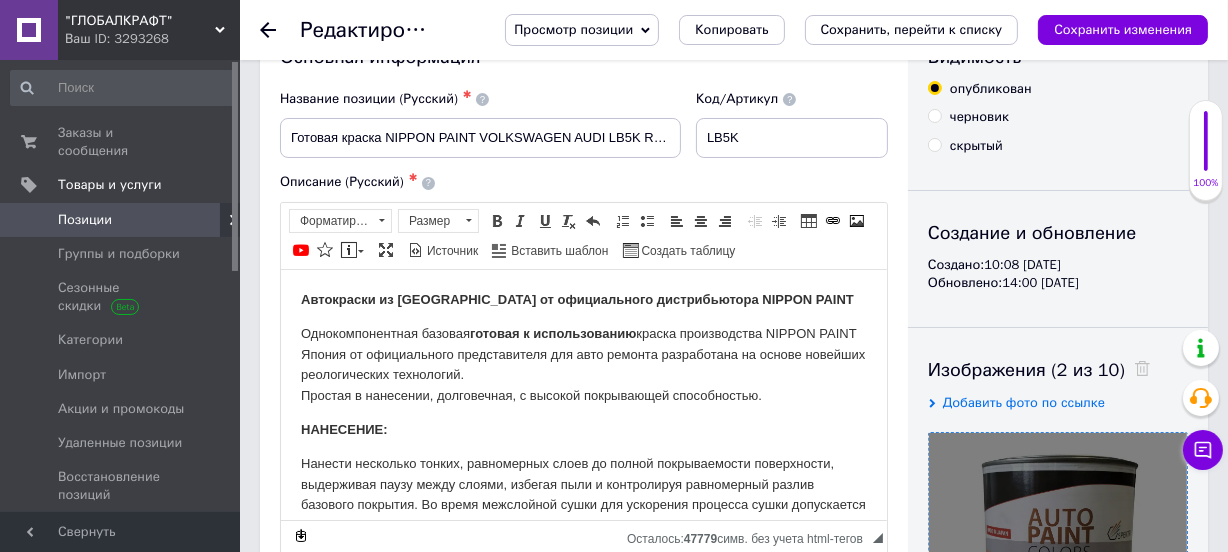 scroll, scrollTop: 454, scrollLeft: 0, axis: vertical 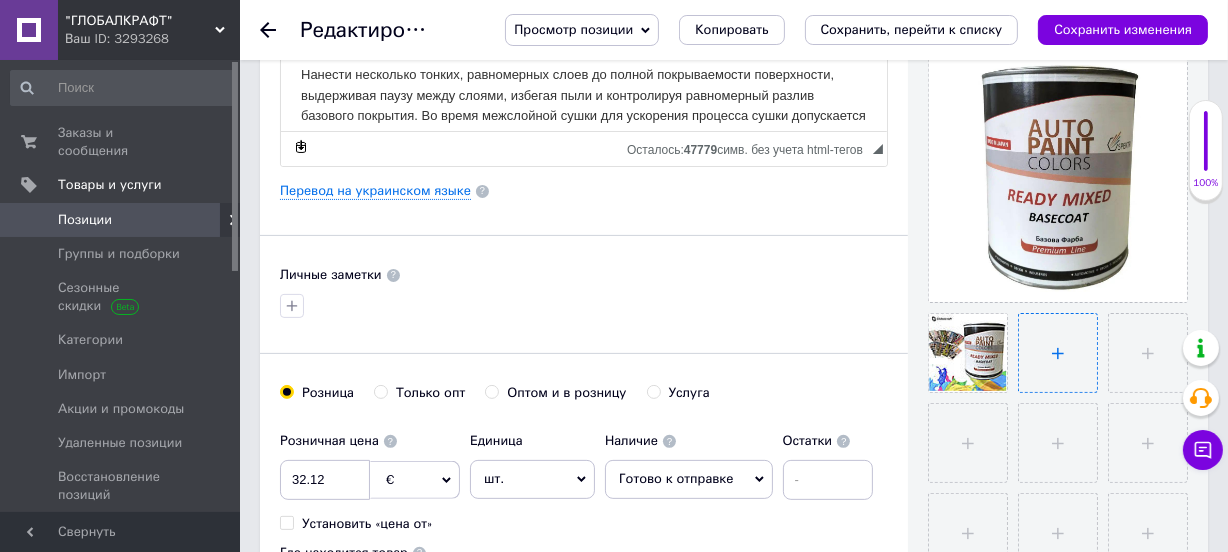 click at bounding box center (1058, 353) 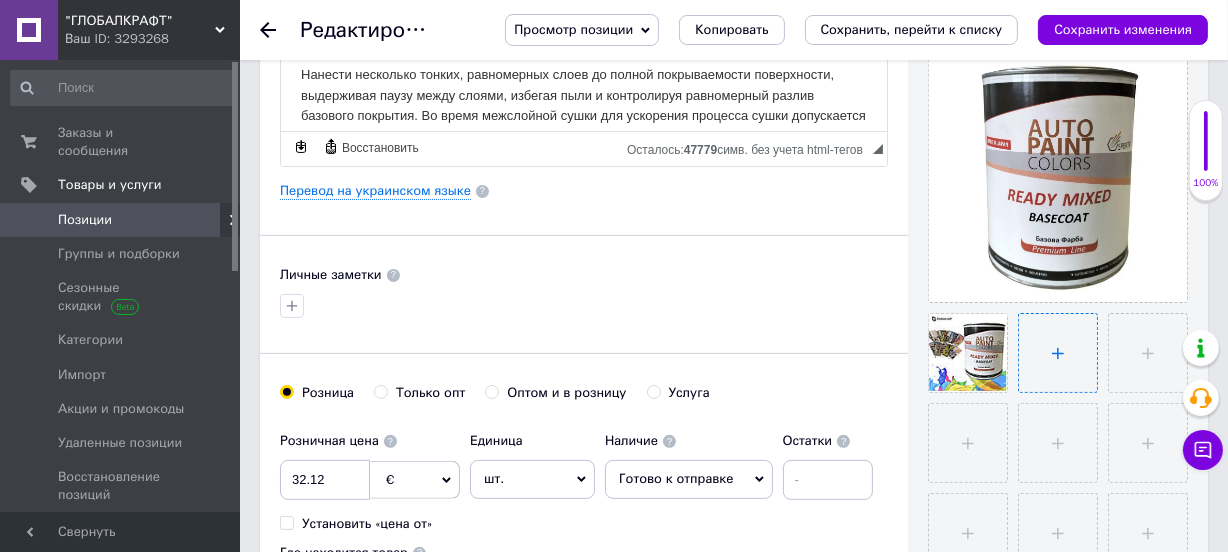 click at bounding box center (1058, 353) 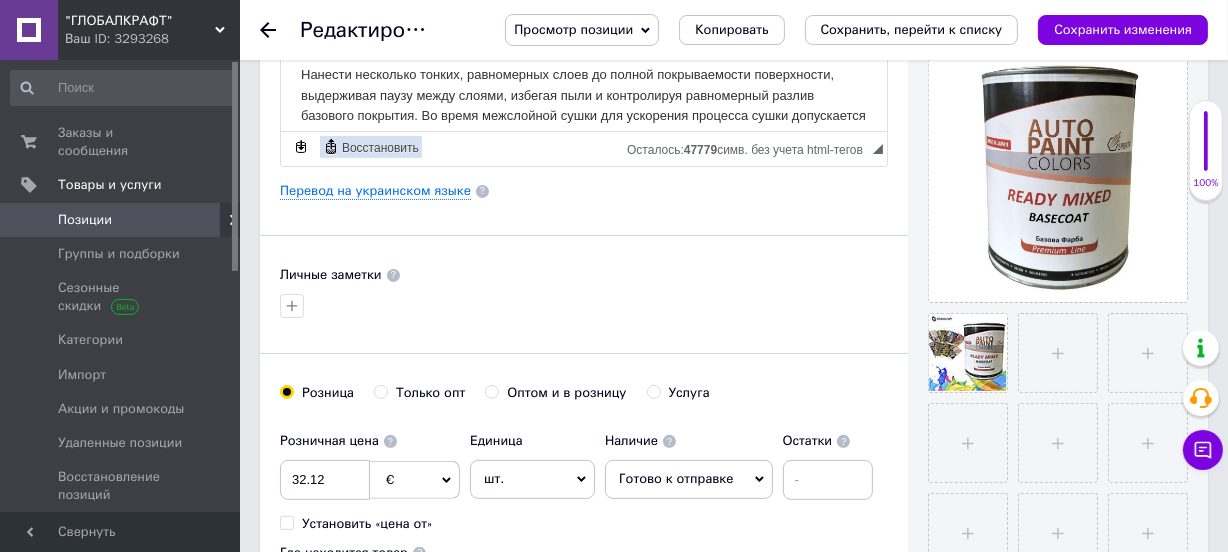type on "C:\fakepath\Volkswagen Audi LB5K WG 665.jpg" 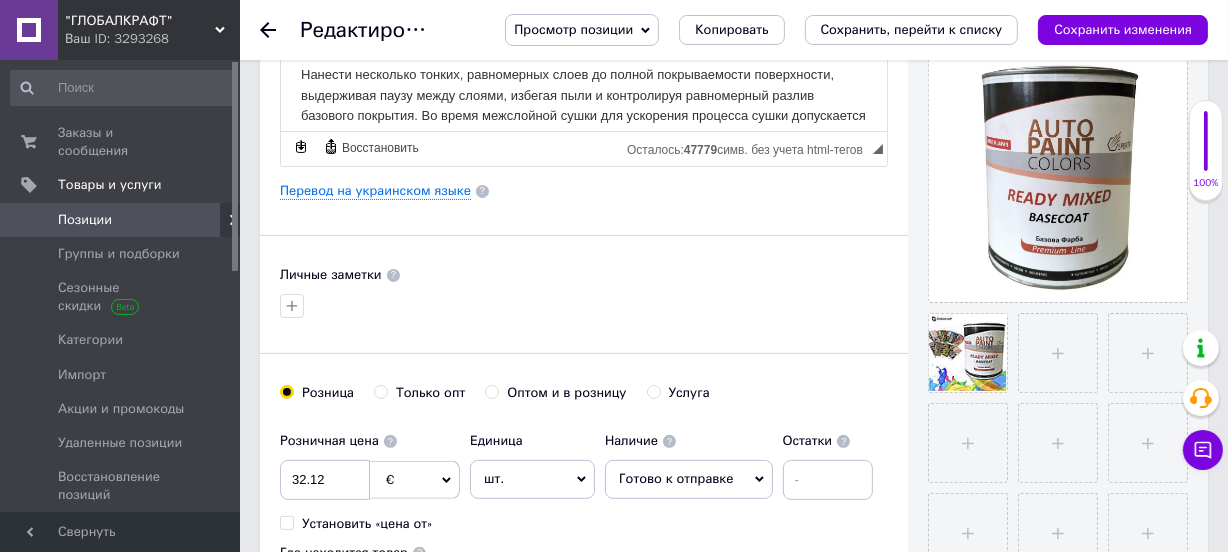 type 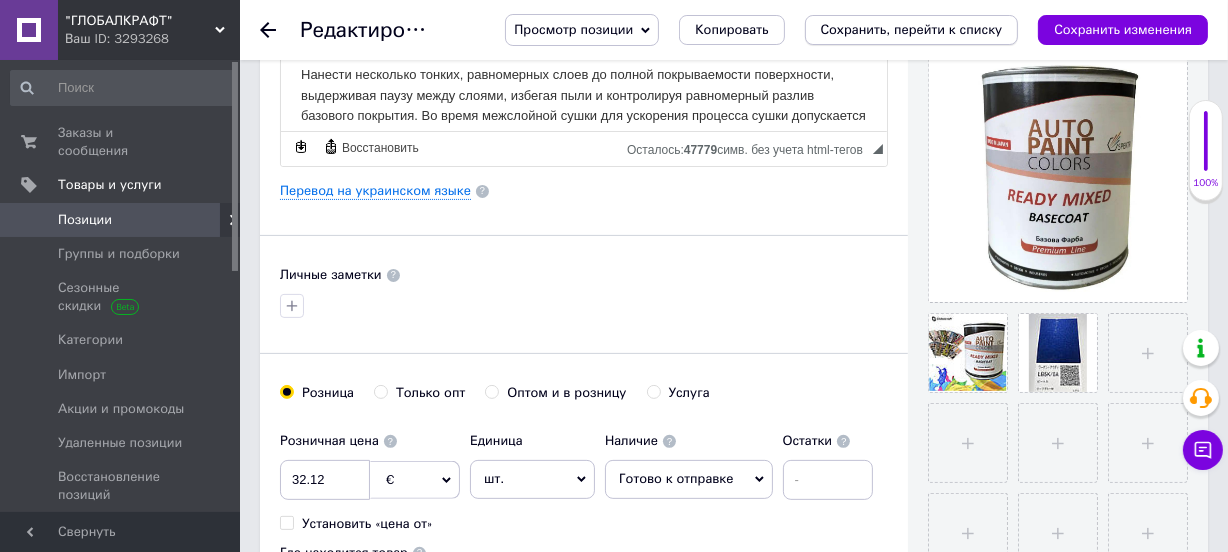 click on "Сохранить, перейти к списку" at bounding box center [912, 29] 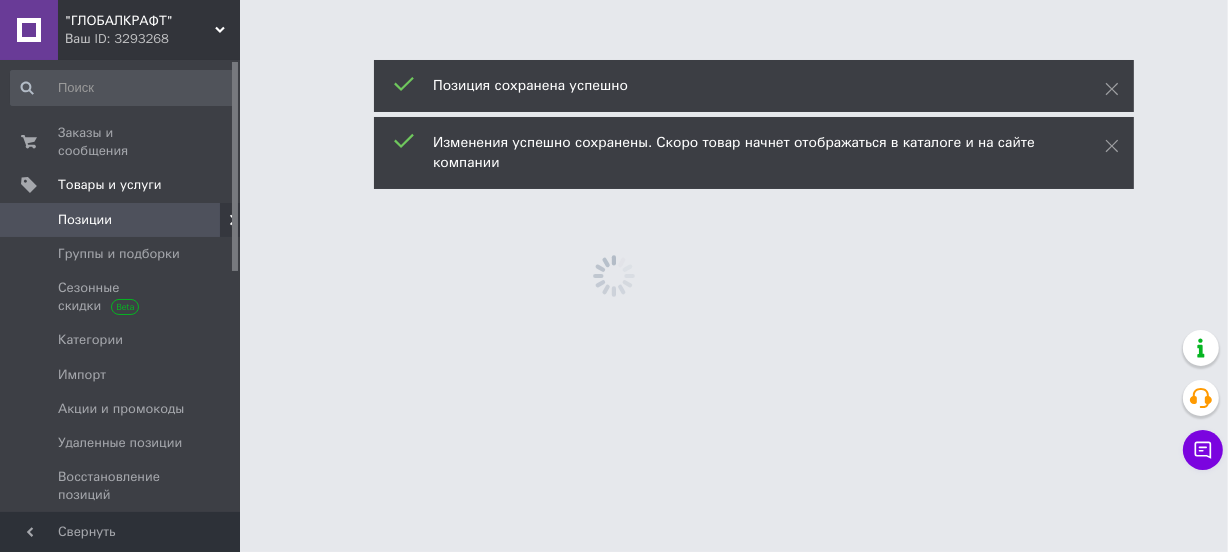 scroll, scrollTop: 0, scrollLeft: 0, axis: both 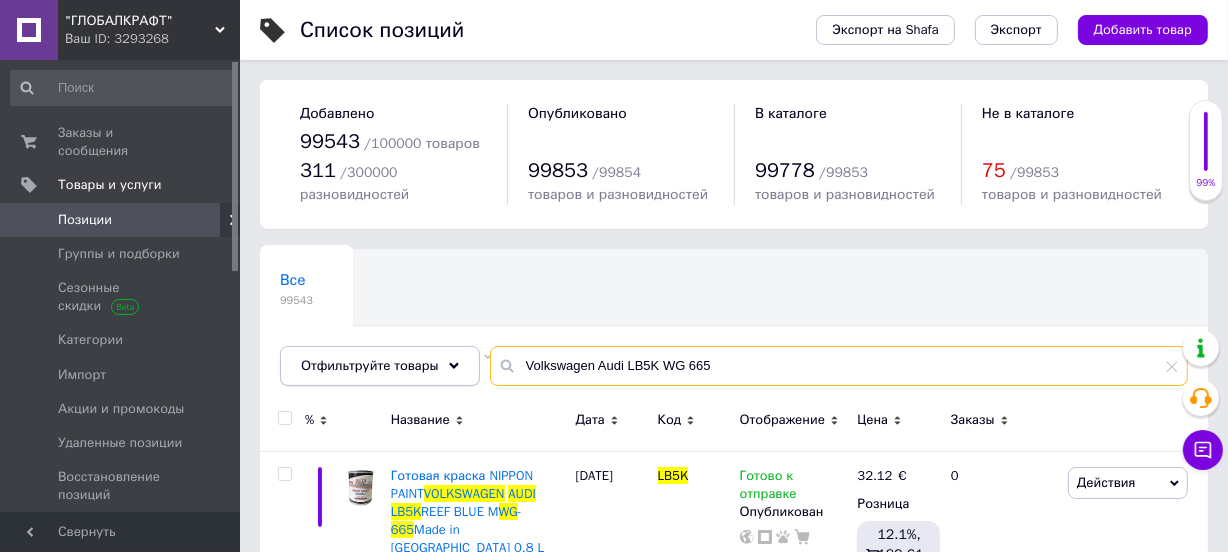 drag, startPoint x: 730, startPoint y: 360, endPoint x: 454, endPoint y: 354, distance: 276.06522 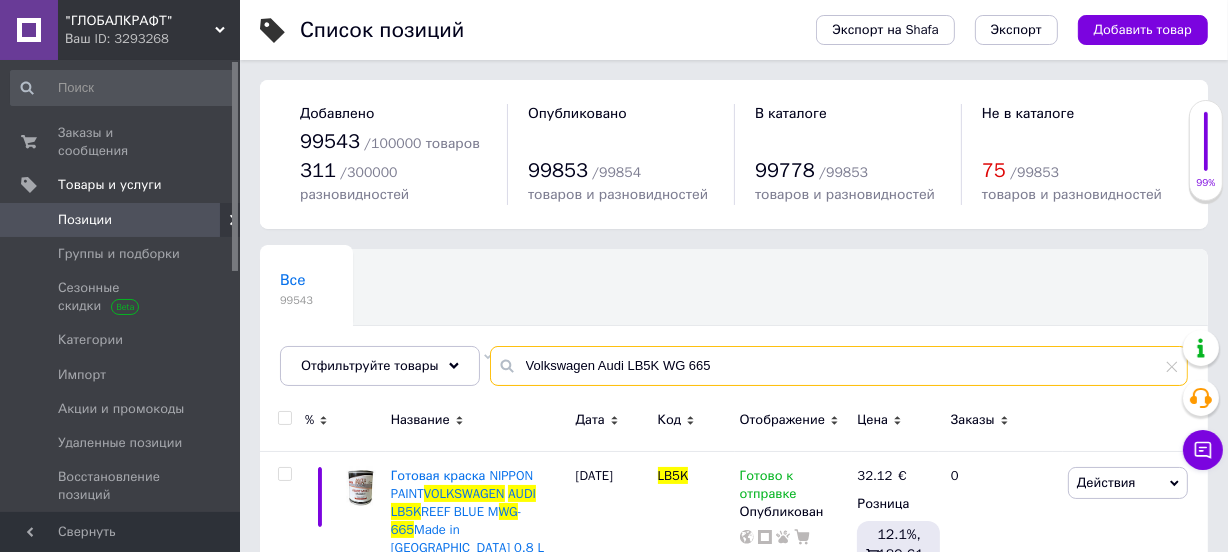 paste on "9A WG 371 C" 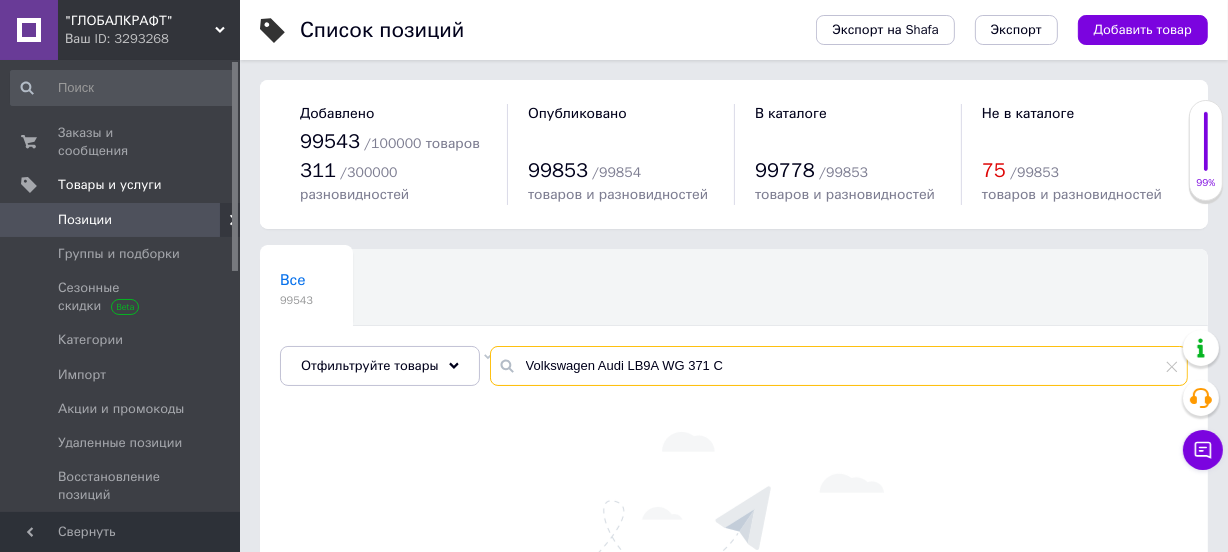 drag, startPoint x: 704, startPoint y: 360, endPoint x: 941, endPoint y: 411, distance: 242.42525 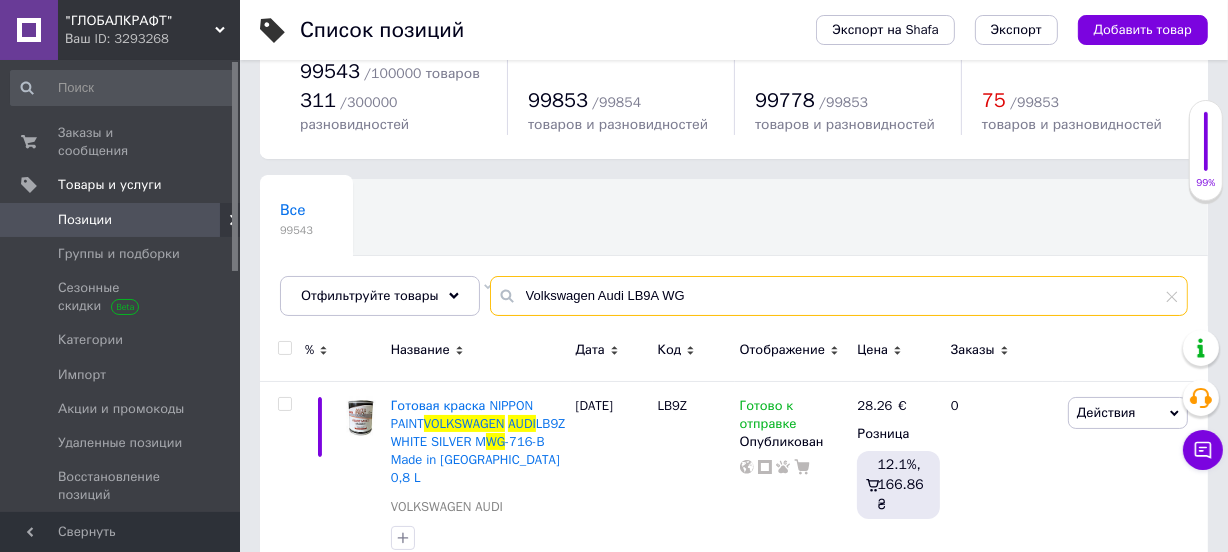 scroll, scrollTop: 94, scrollLeft: 0, axis: vertical 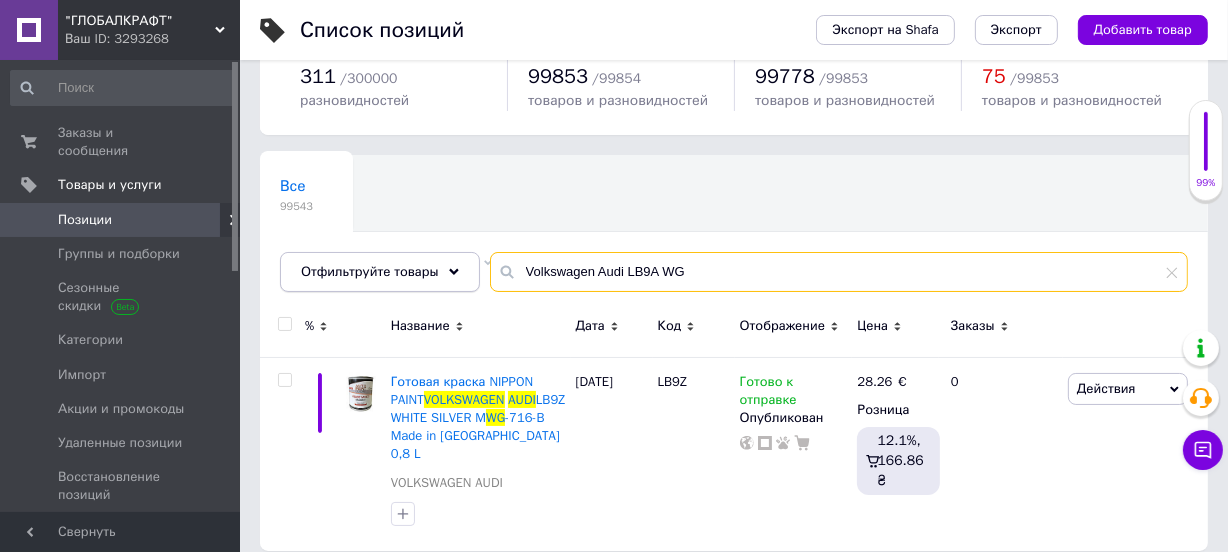 drag, startPoint x: 637, startPoint y: 269, endPoint x: 391, endPoint y: 269, distance: 246 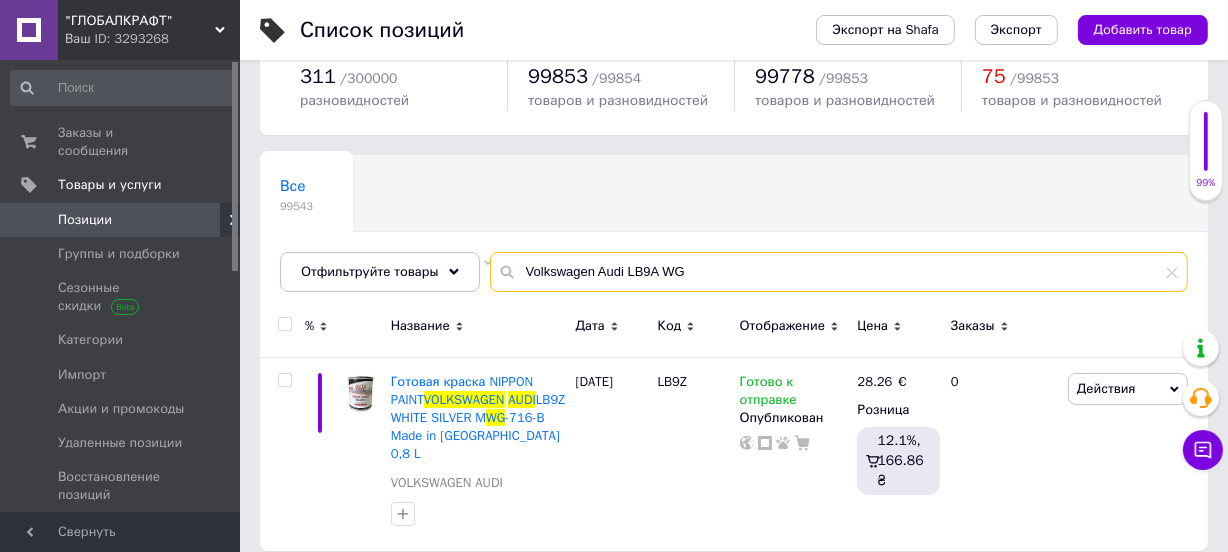 click on "Volkswagen Audi LB9A WG" at bounding box center (839, 272) 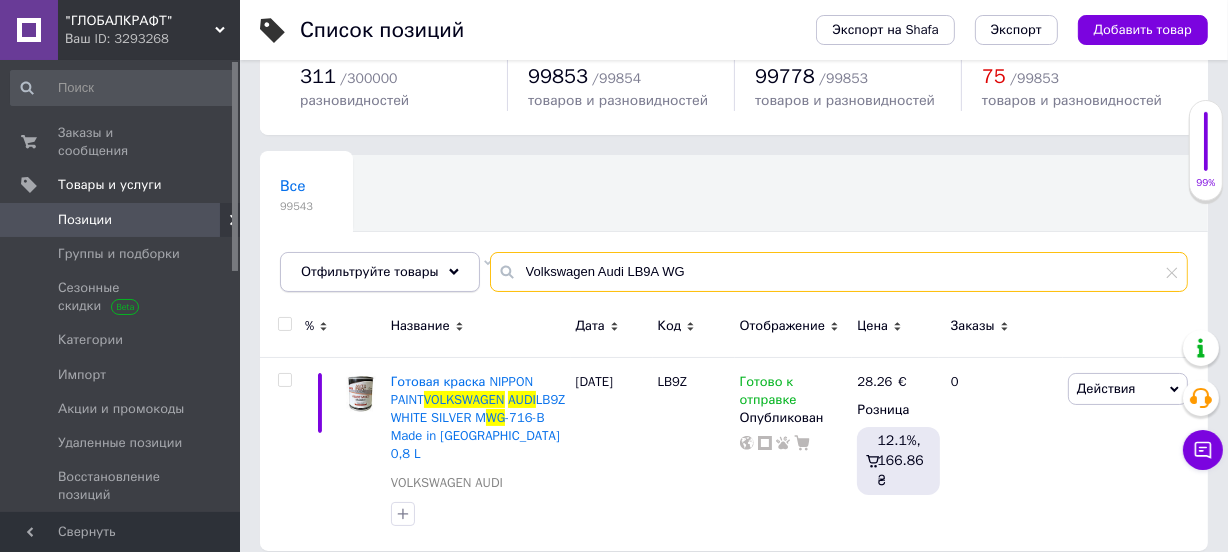 drag, startPoint x: 701, startPoint y: 266, endPoint x: 445, endPoint y: 264, distance: 256.0078 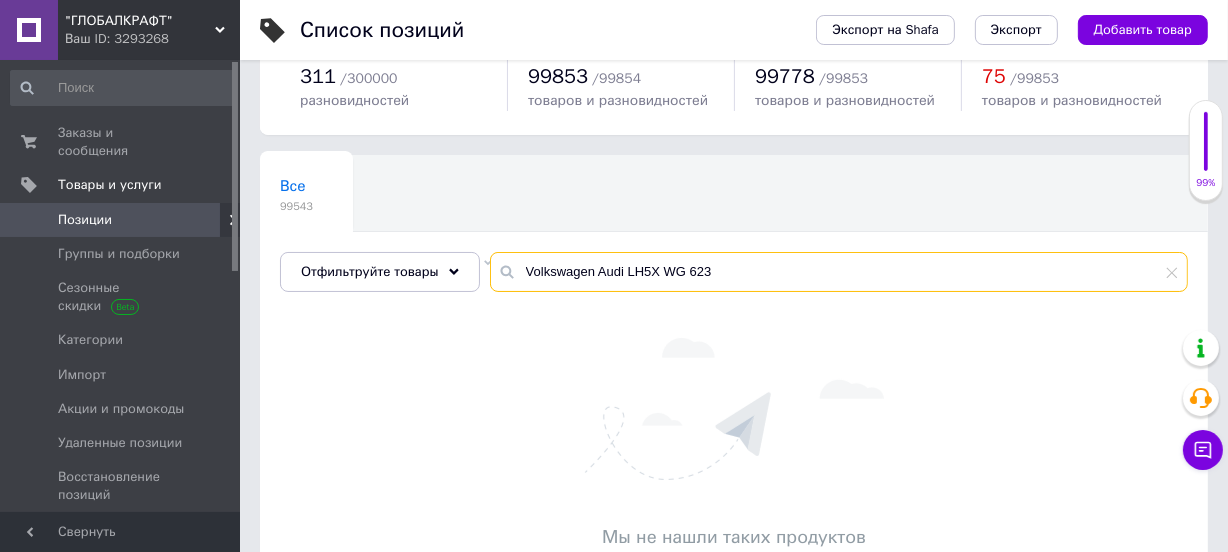 drag, startPoint x: 680, startPoint y: 272, endPoint x: 859, endPoint y: 271, distance: 179.00279 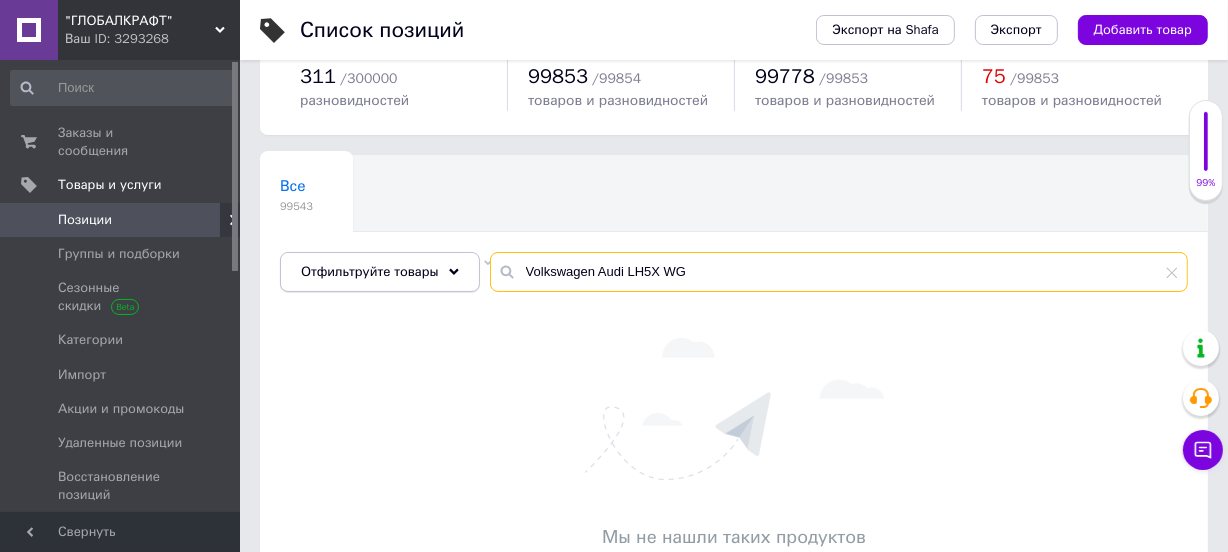 drag, startPoint x: 680, startPoint y: 266, endPoint x: 391, endPoint y: 262, distance: 289.02768 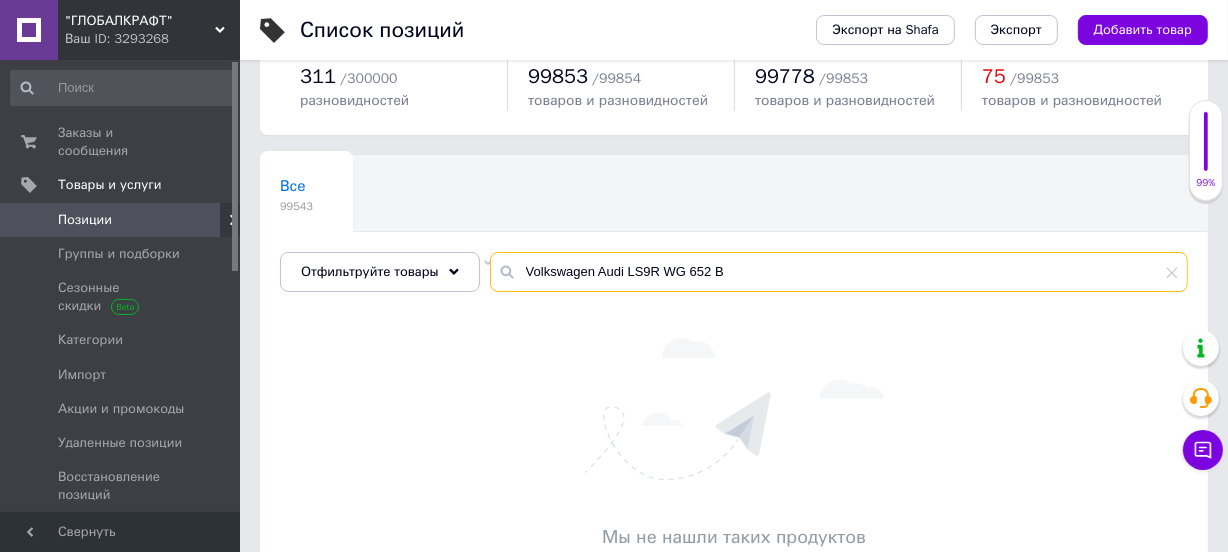 drag, startPoint x: 682, startPoint y: 270, endPoint x: 760, endPoint y: 269, distance: 78.00641 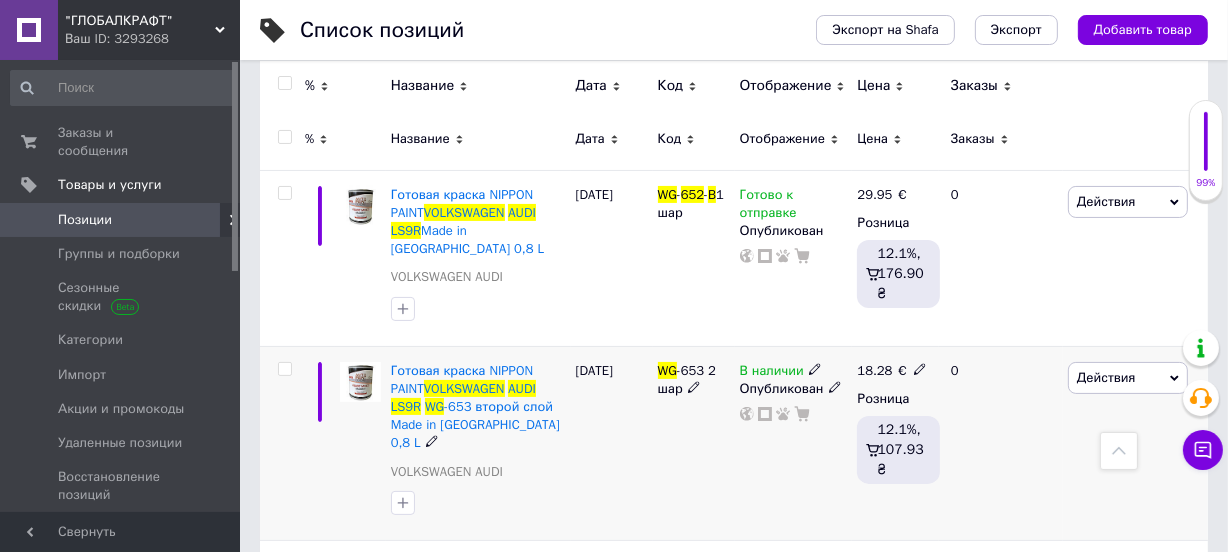 scroll, scrollTop: 250, scrollLeft: 0, axis: vertical 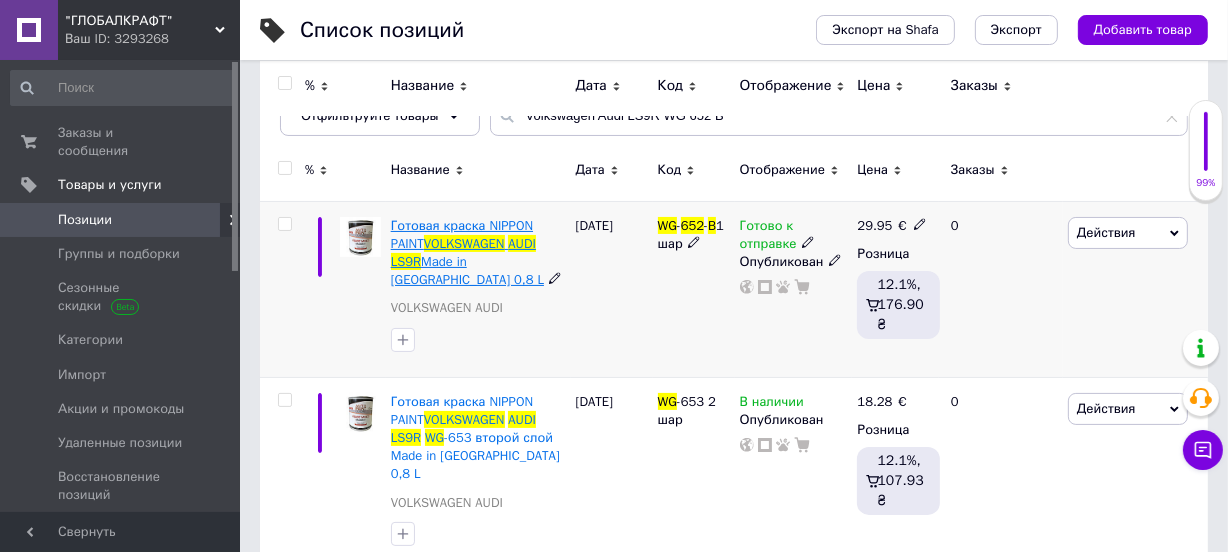 click on "VOLKSWAGEN" at bounding box center (464, 243) 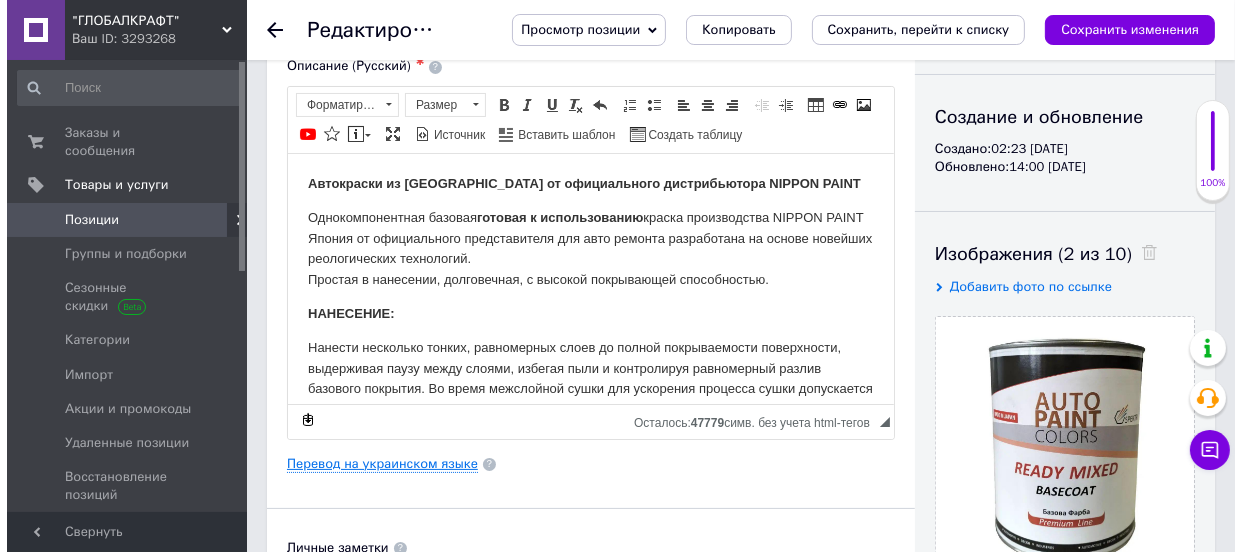 scroll, scrollTop: 0, scrollLeft: 0, axis: both 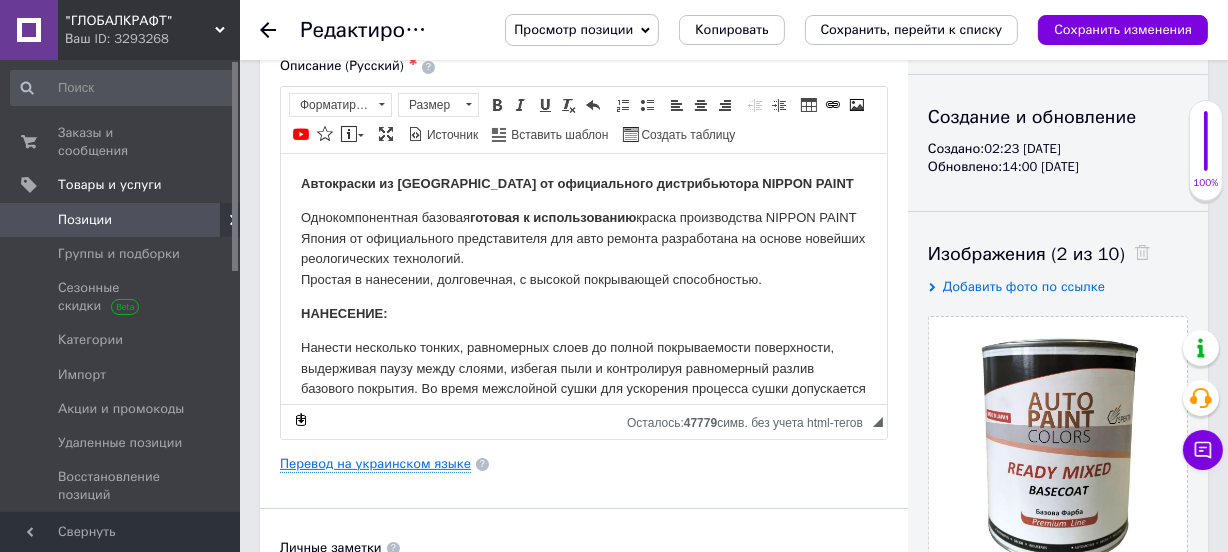 click on "Перевод на украинском языке" at bounding box center [375, 464] 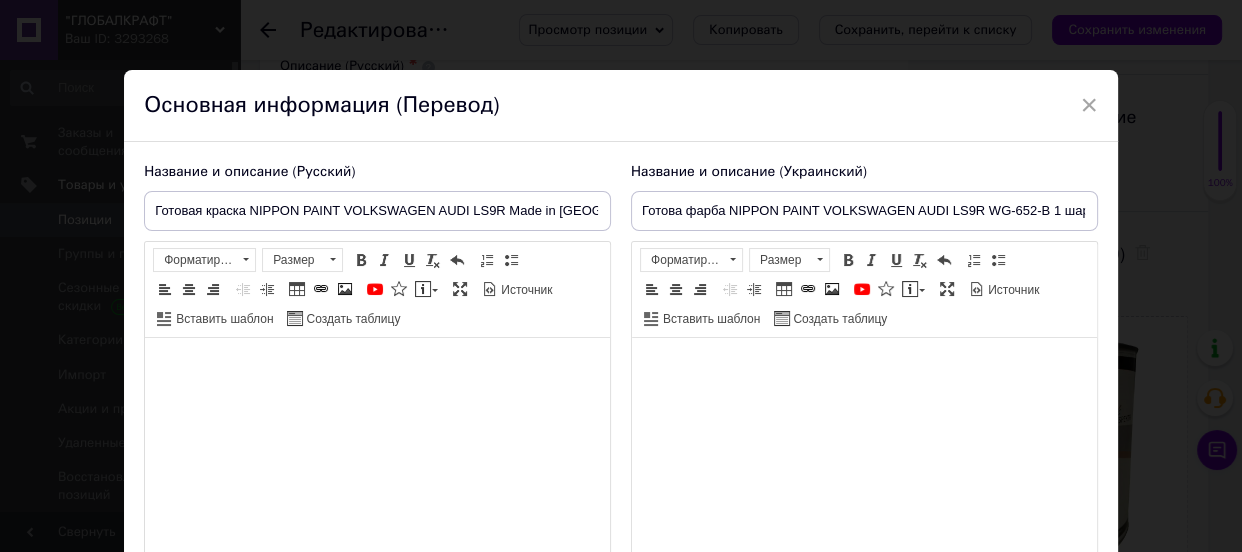 checkbox on "true" 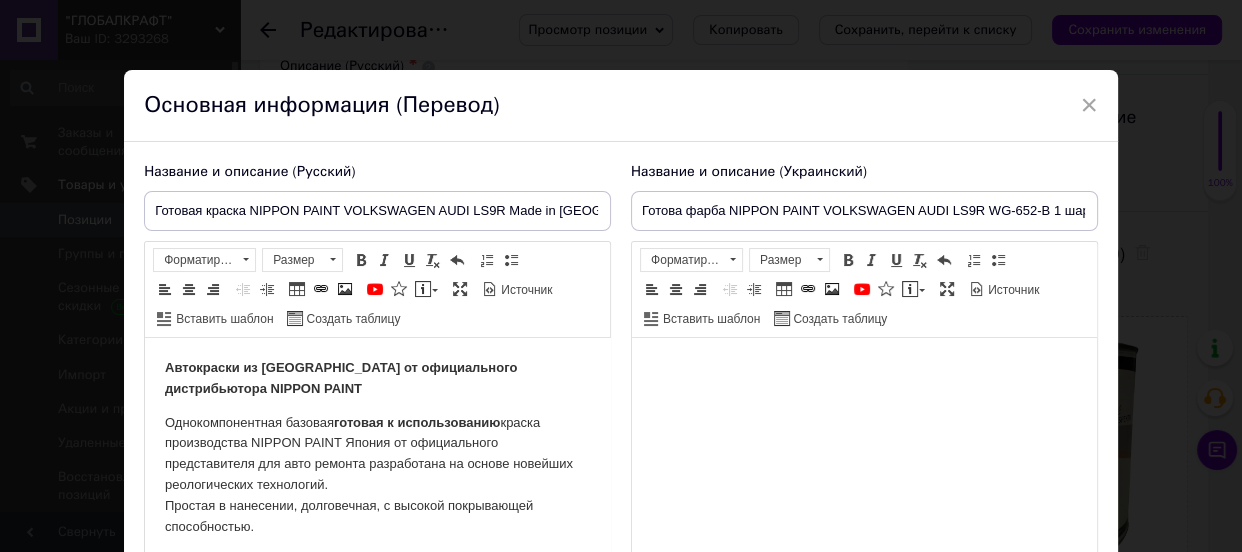 scroll, scrollTop: 0, scrollLeft: 0, axis: both 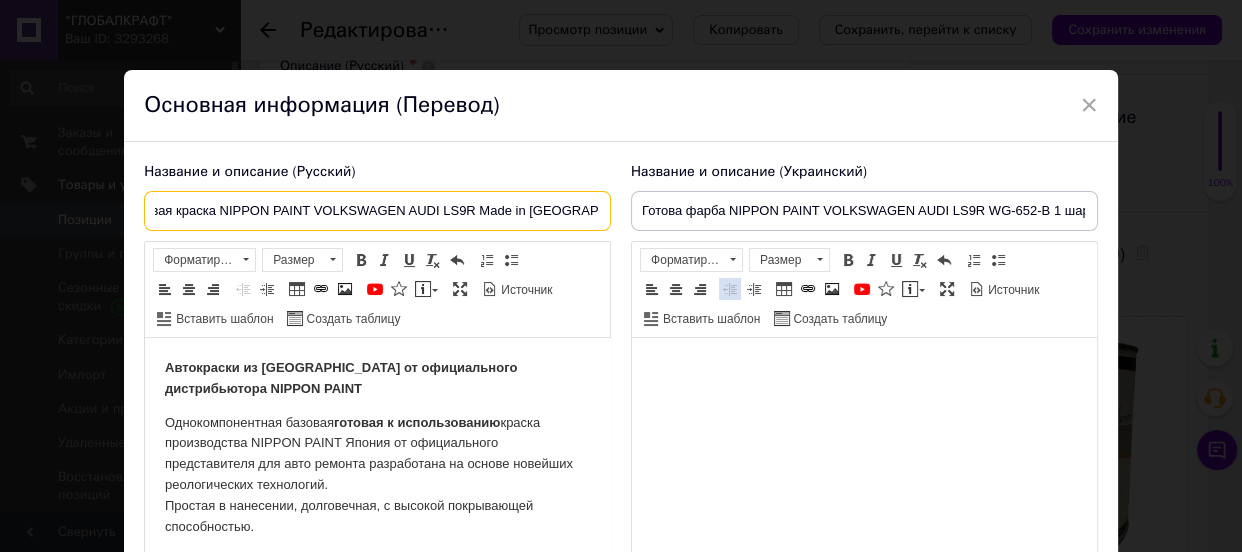 drag, startPoint x: 344, startPoint y: 208, endPoint x: 647, endPoint y: 310, distance: 319.70767 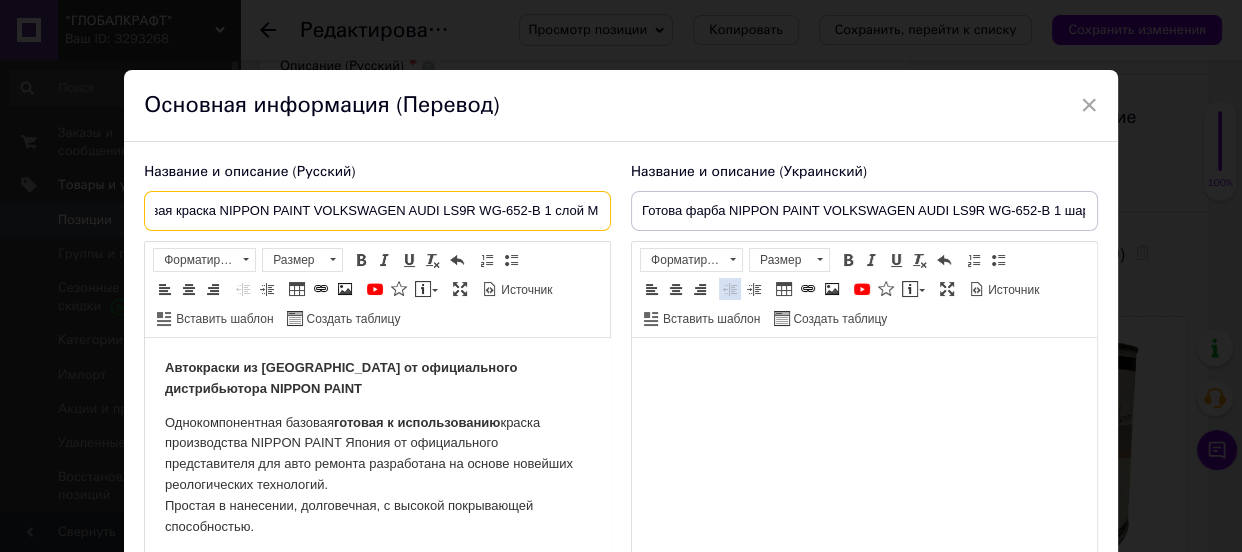 checkbox on "true" 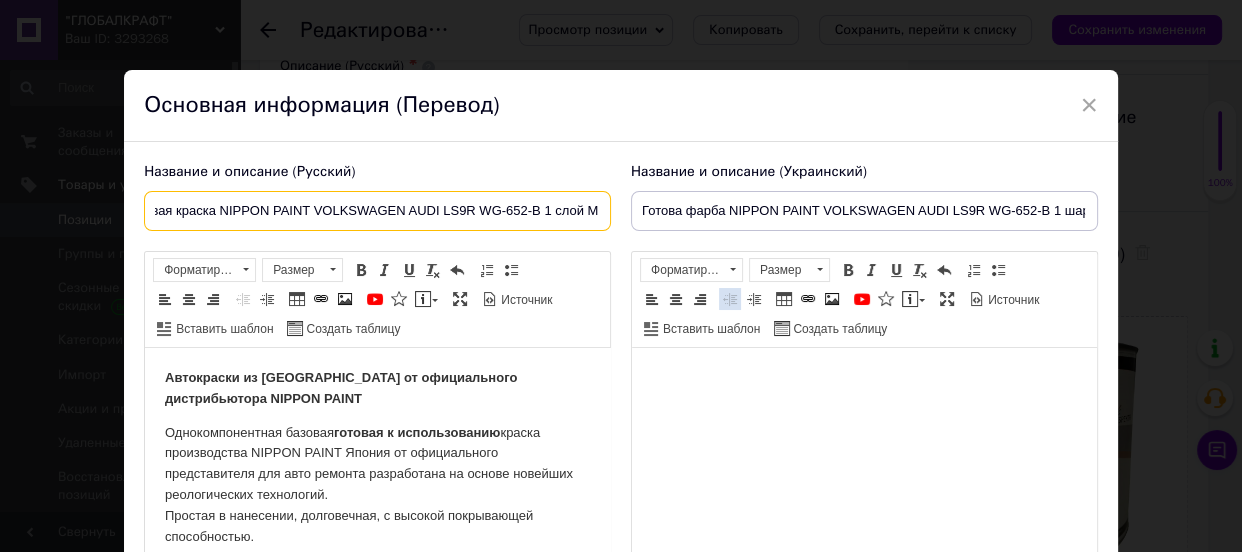 scroll, scrollTop: 0, scrollLeft: 139, axis: horizontal 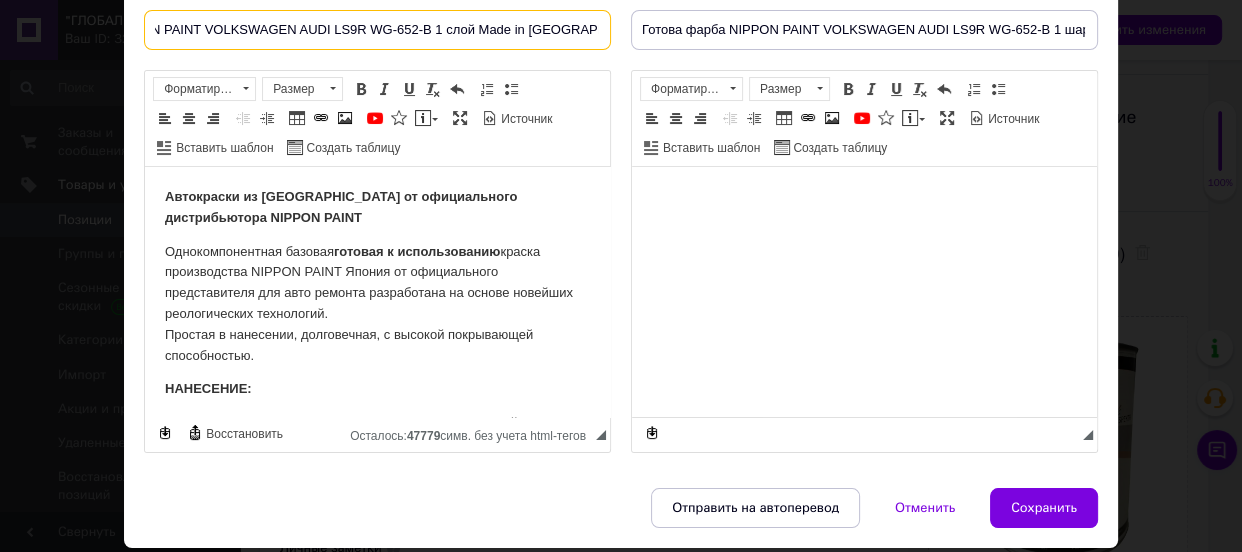 type on "Готовая краска NIPPON PAINT VOLKSWAGEN AUDI LS9R WG-652-B 1 слой Made in [GEOGRAPHIC_DATA] 0,8 L" 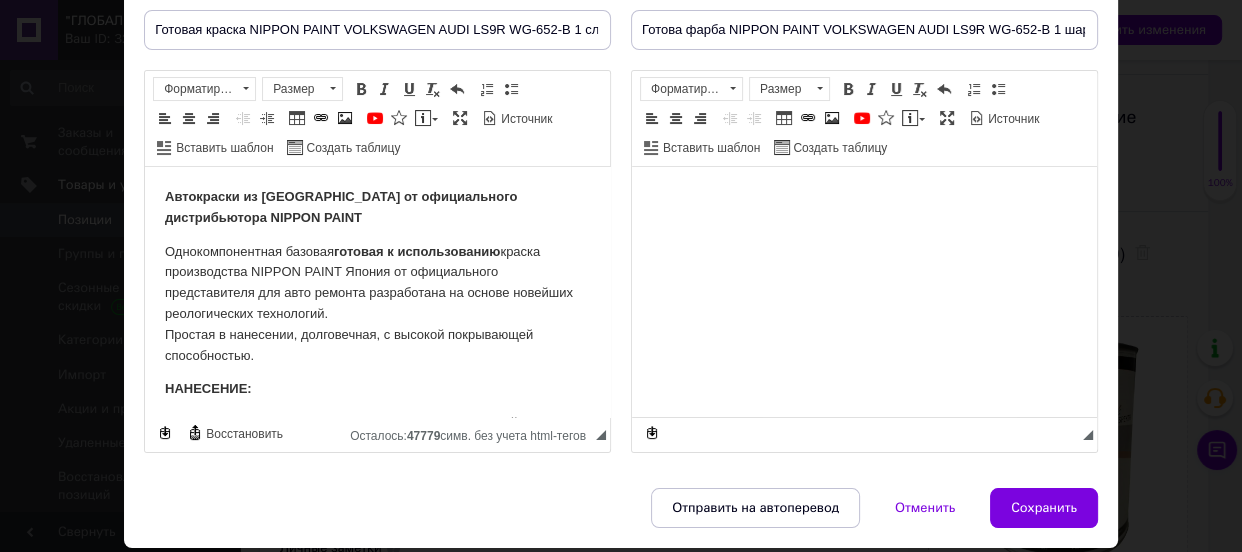 click at bounding box center (864, 197) 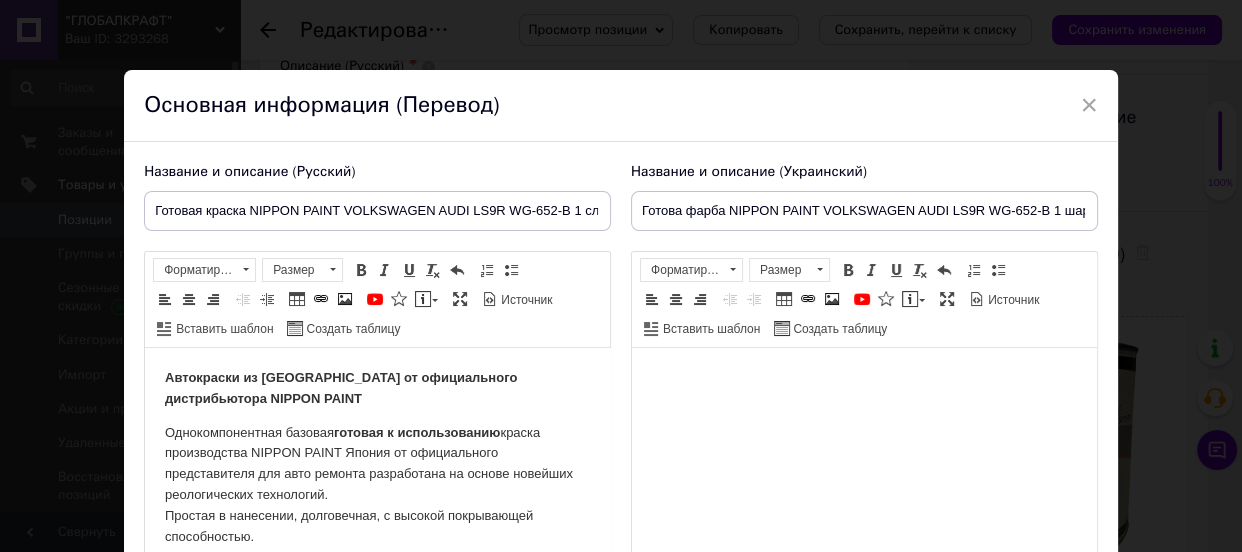 scroll, scrollTop: 272, scrollLeft: 0, axis: vertical 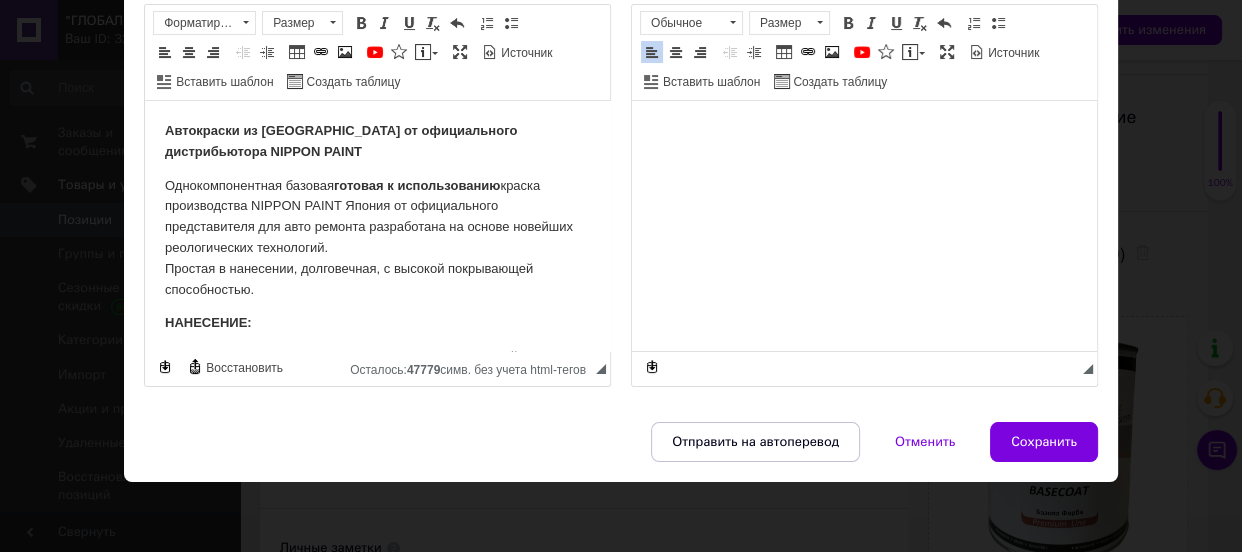 checkbox on "true" 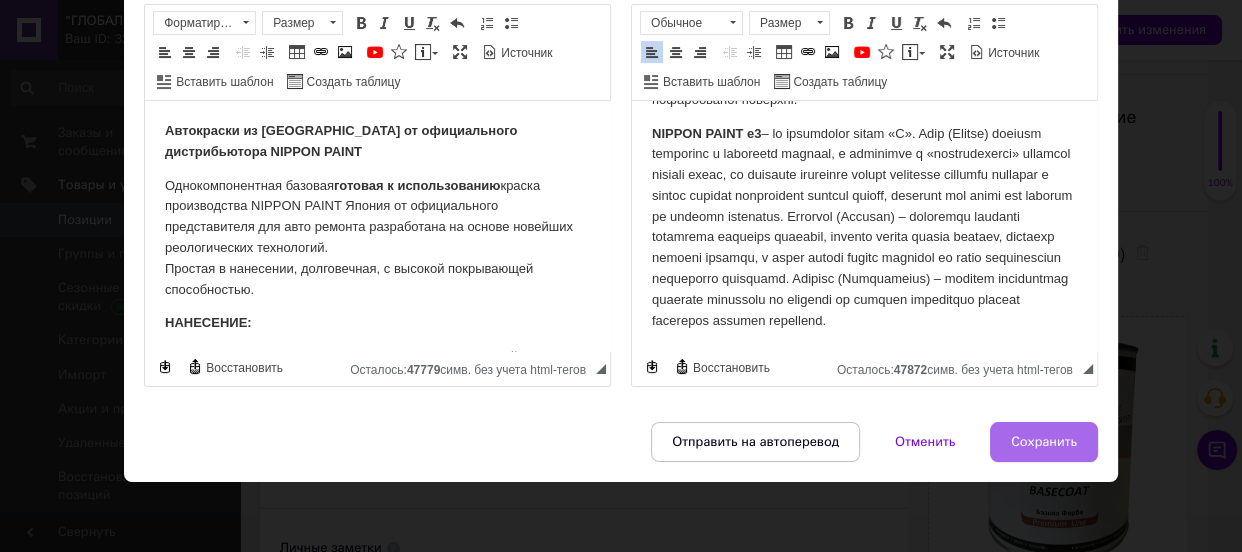 click on "Сохранить" at bounding box center [1044, 442] 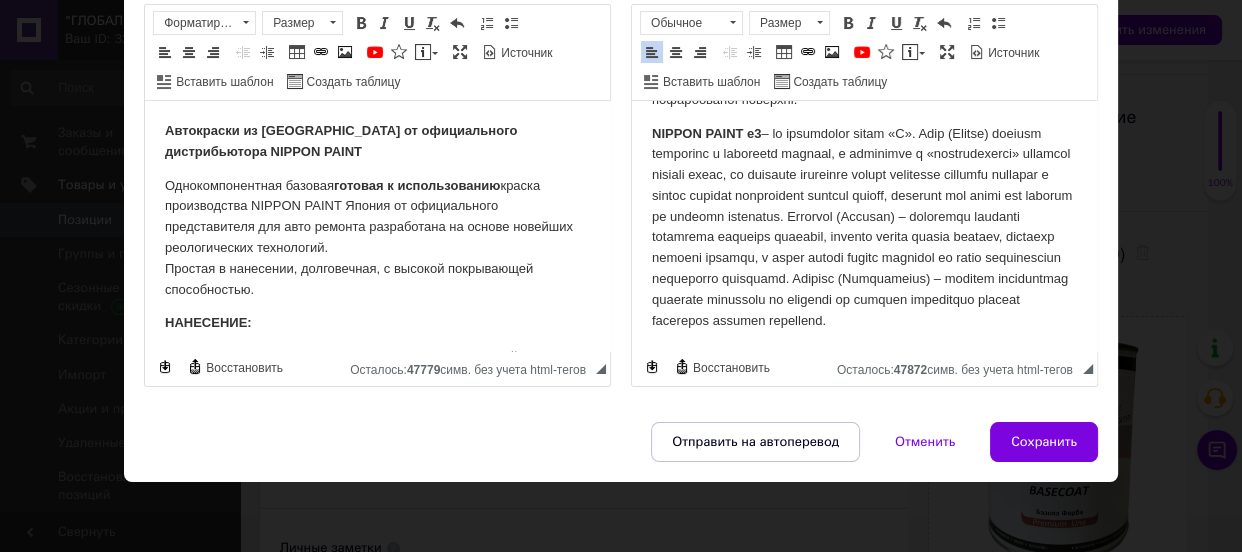 type on "Готовая краска NIPPON PAINT VOLKSWAGEN AUDI LS9R WG-652-B 1 слой Made in [GEOGRAPHIC_DATA] 0,8 L" 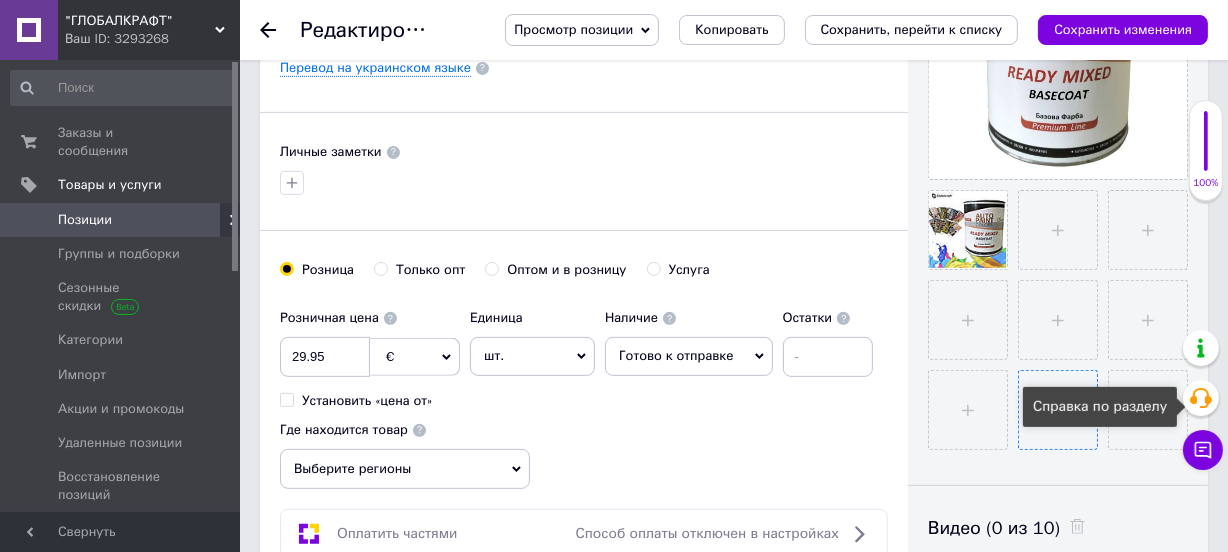 scroll, scrollTop: 636, scrollLeft: 0, axis: vertical 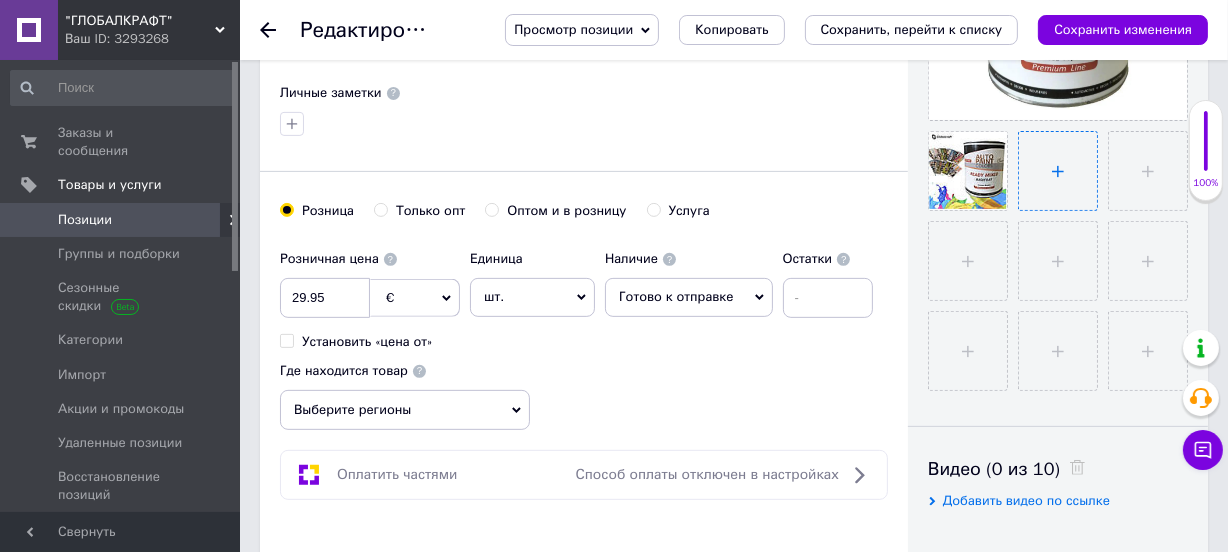 click at bounding box center [1058, 171] 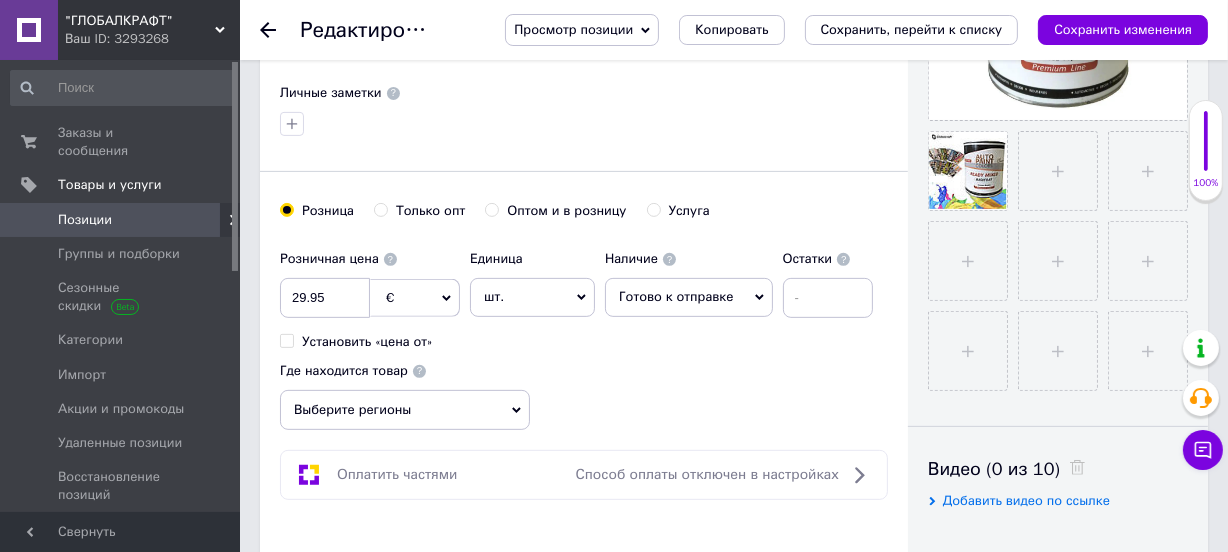 checkbox on "true" 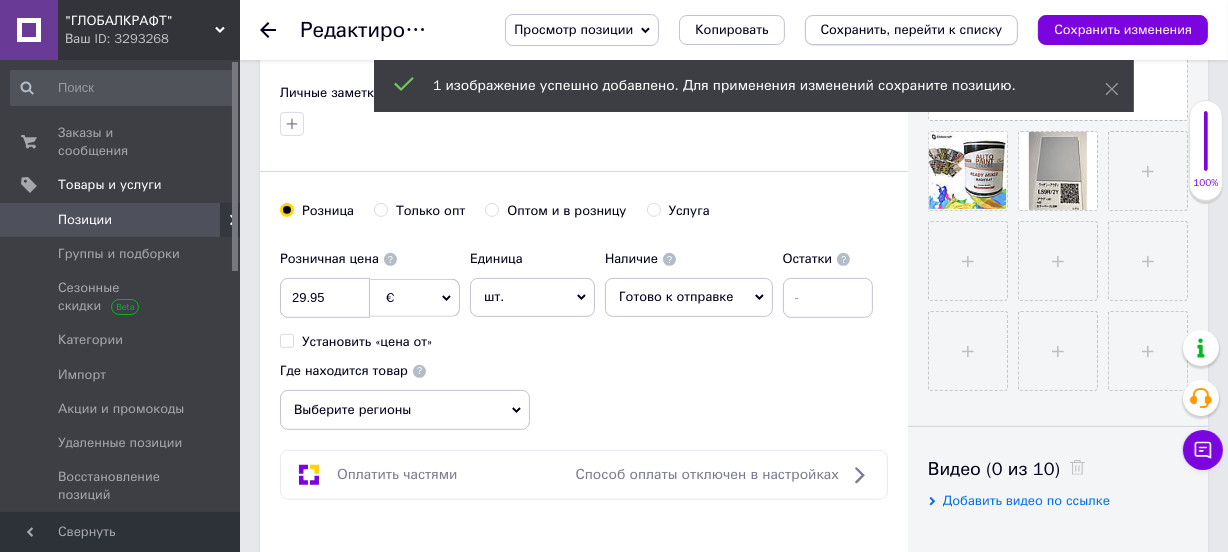 click on "Сохранить, перейти к списку" at bounding box center (912, 29) 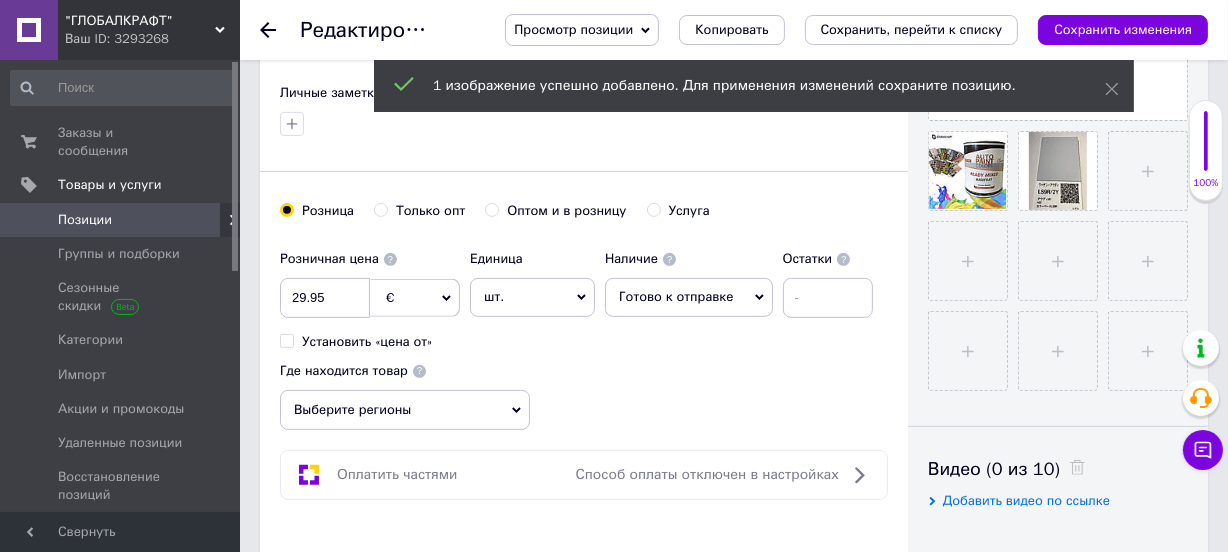 checkbox on "true" 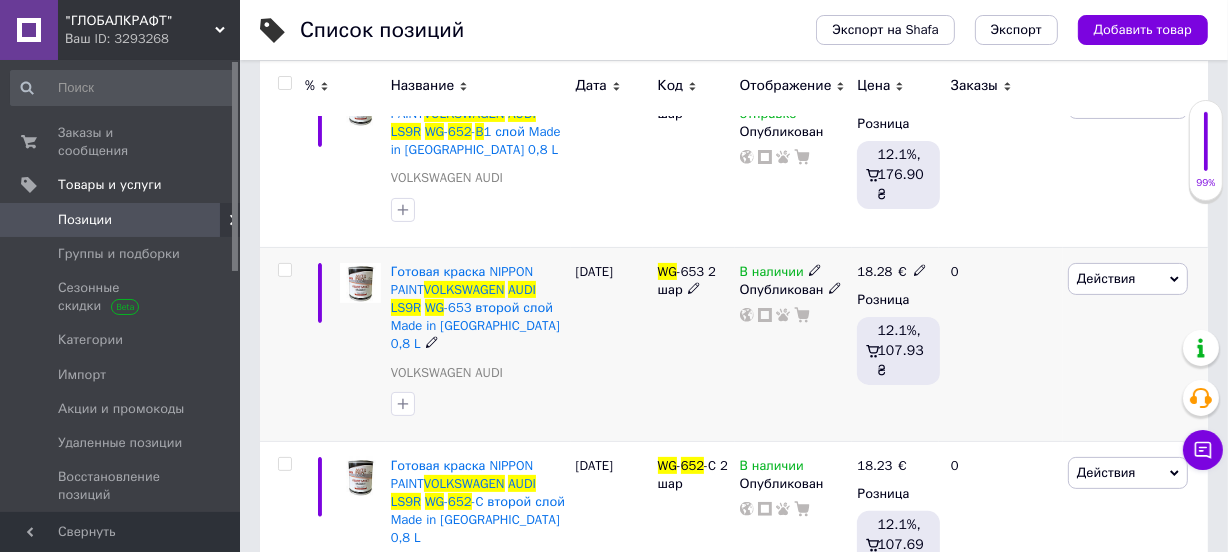 scroll, scrollTop: 446, scrollLeft: 0, axis: vertical 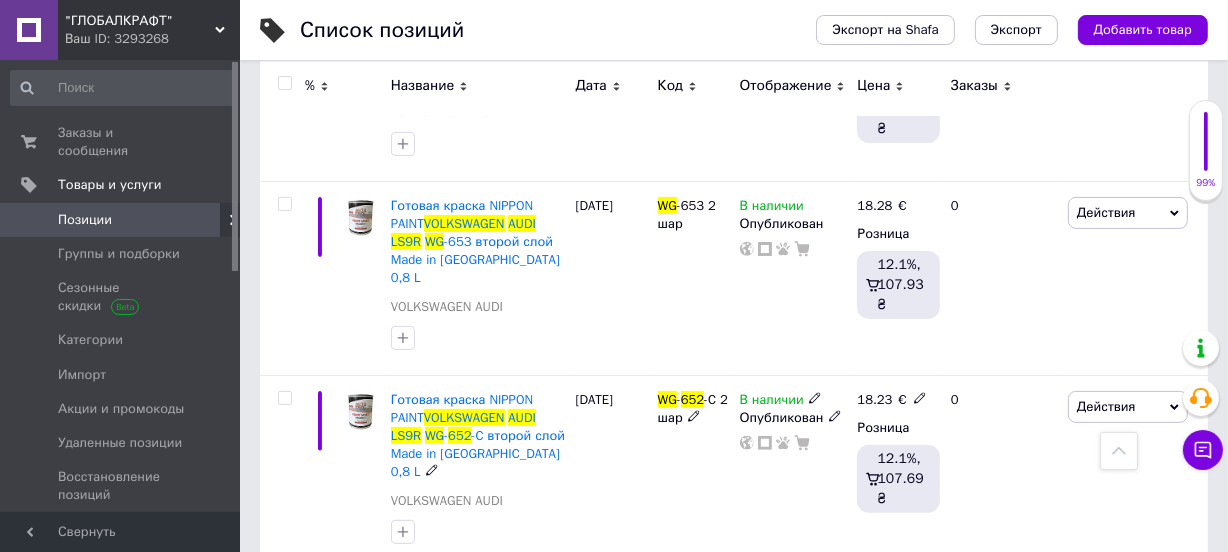 click on "-C второй слой Made in [GEOGRAPHIC_DATA] 0,8 L" at bounding box center (478, 453) 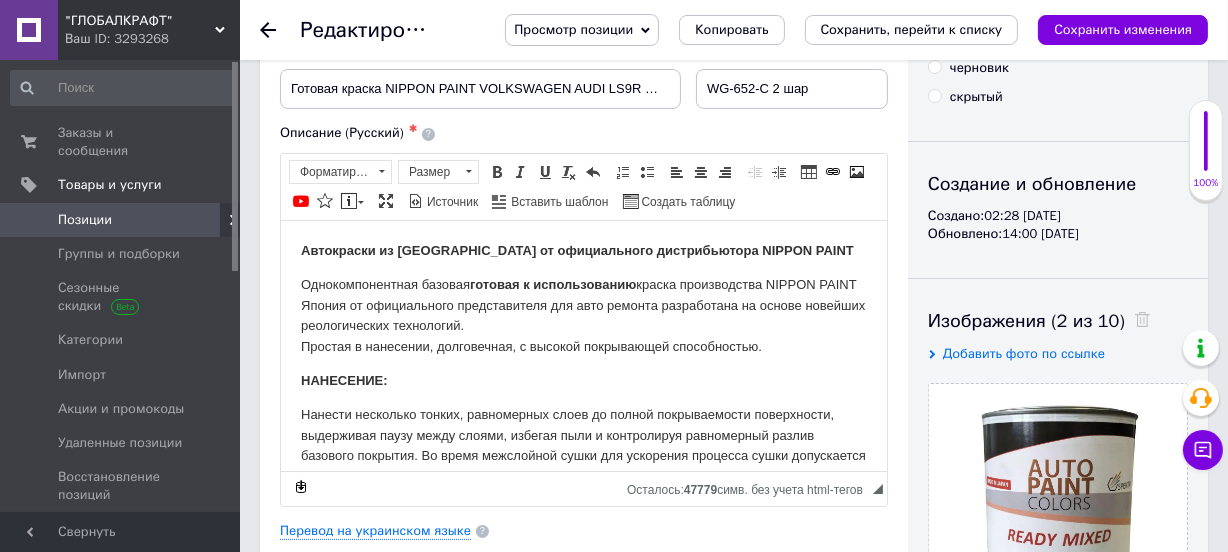 scroll, scrollTop: 454, scrollLeft: 0, axis: vertical 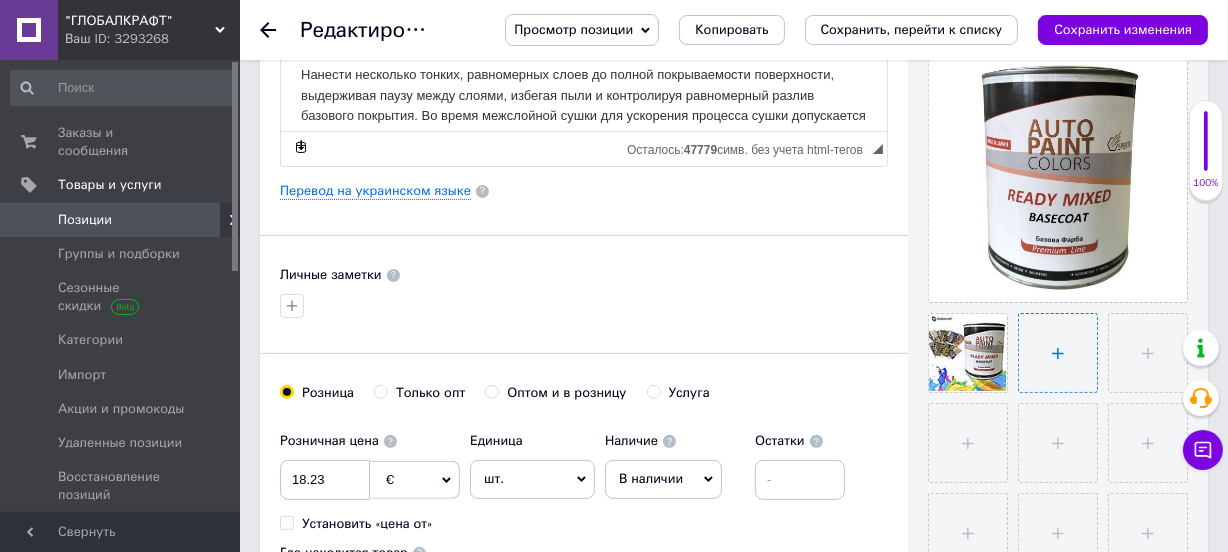 click at bounding box center [1058, 353] 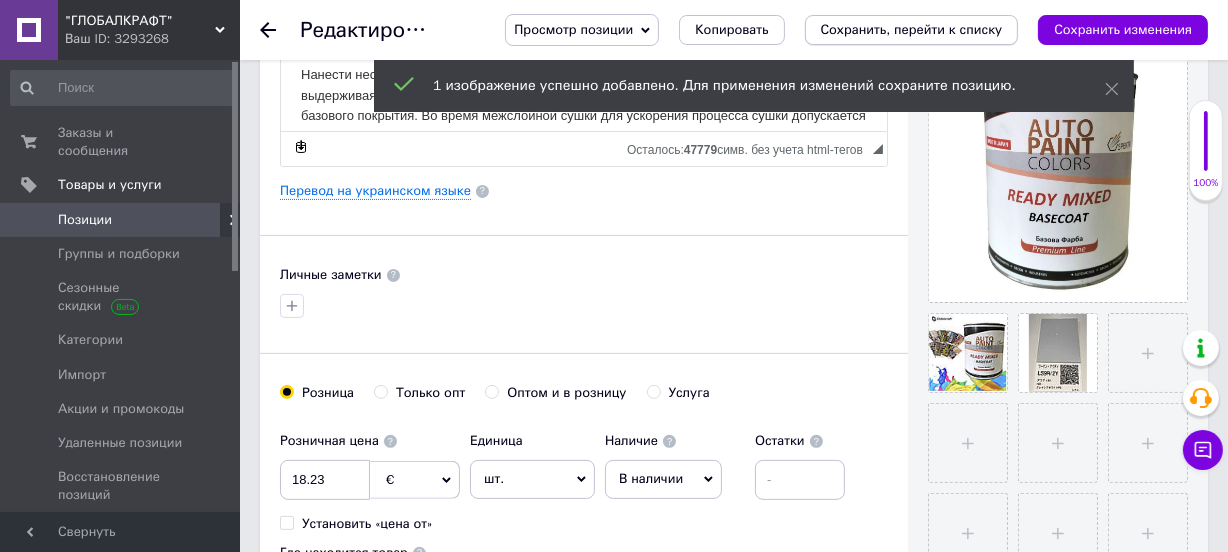 click on "Сохранить, перейти к списку" at bounding box center (912, 29) 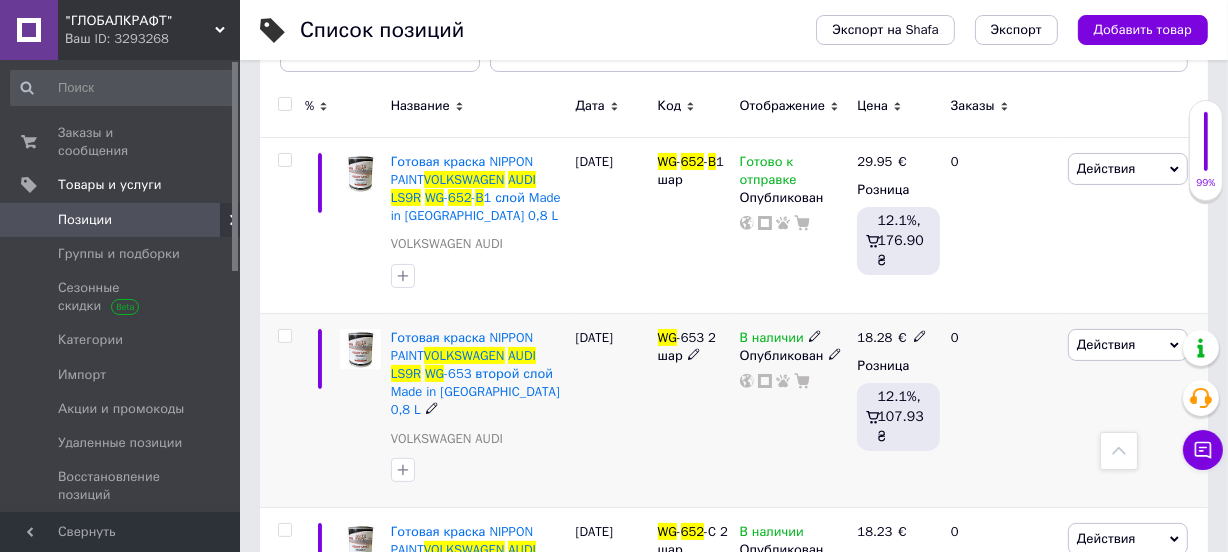 scroll, scrollTop: 363, scrollLeft: 0, axis: vertical 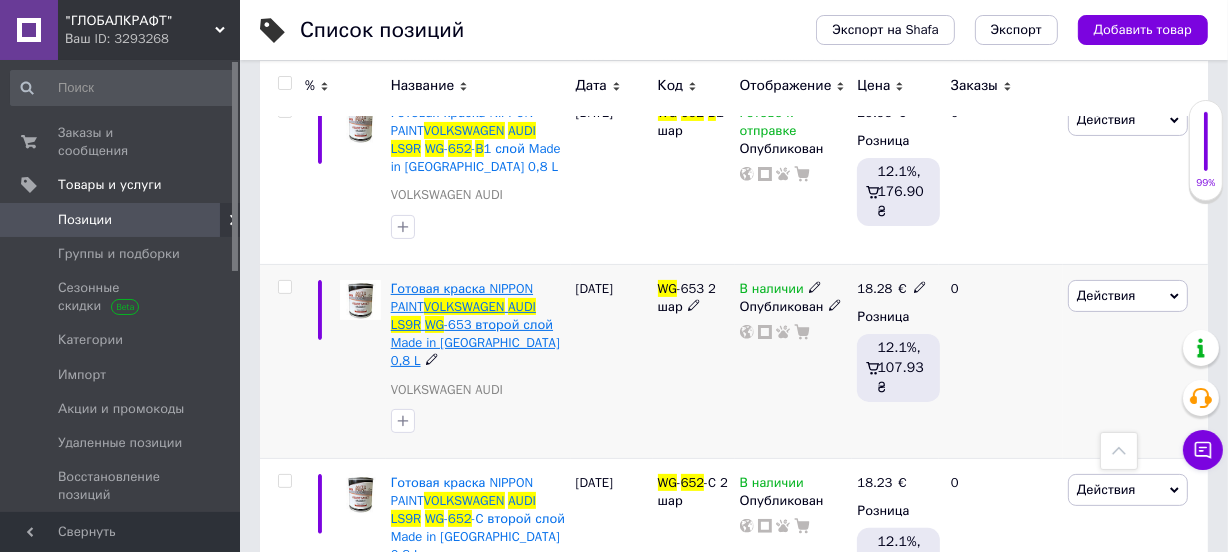 click on "VOLKSWAGEN" at bounding box center (464, 306) 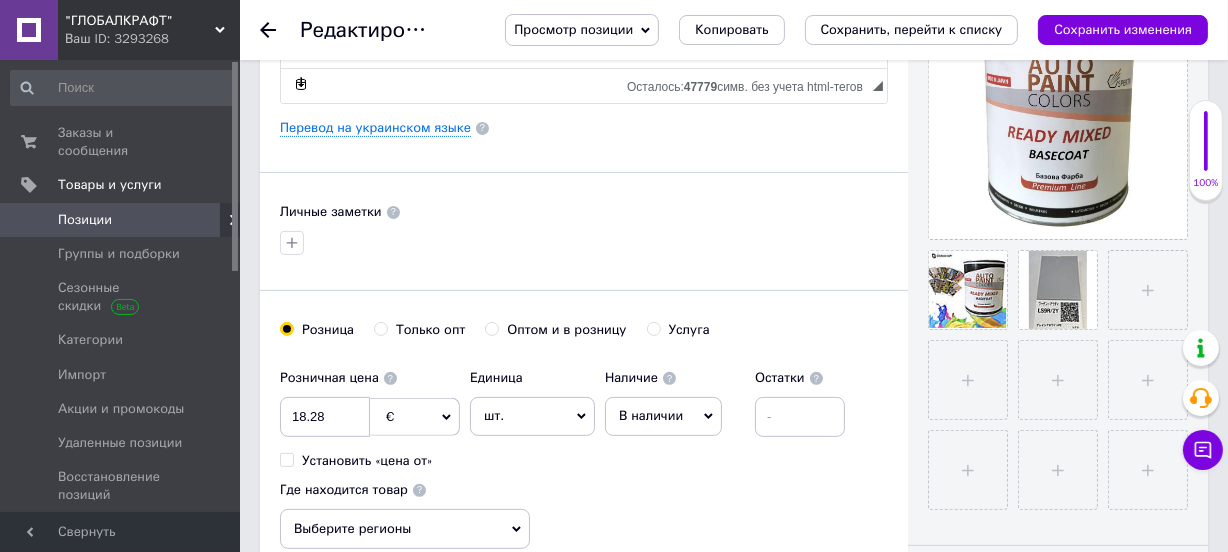 scroll, scrollTop: 545, scrollLeft: 0, axis: vertical 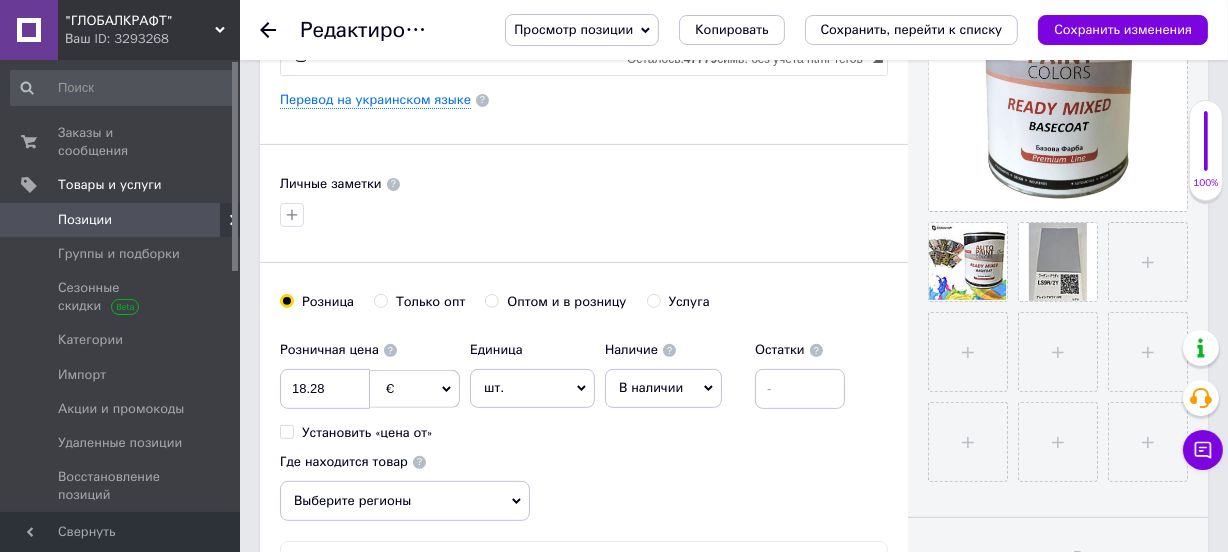 click 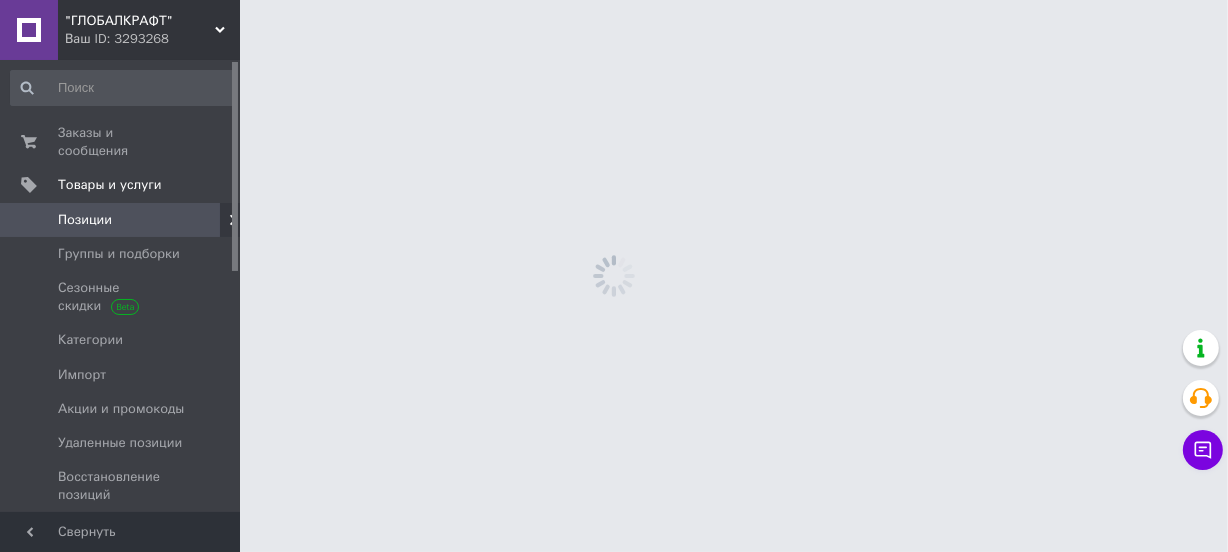 scroll, scrollTop: 0, scrollLeft: 0, axis: both 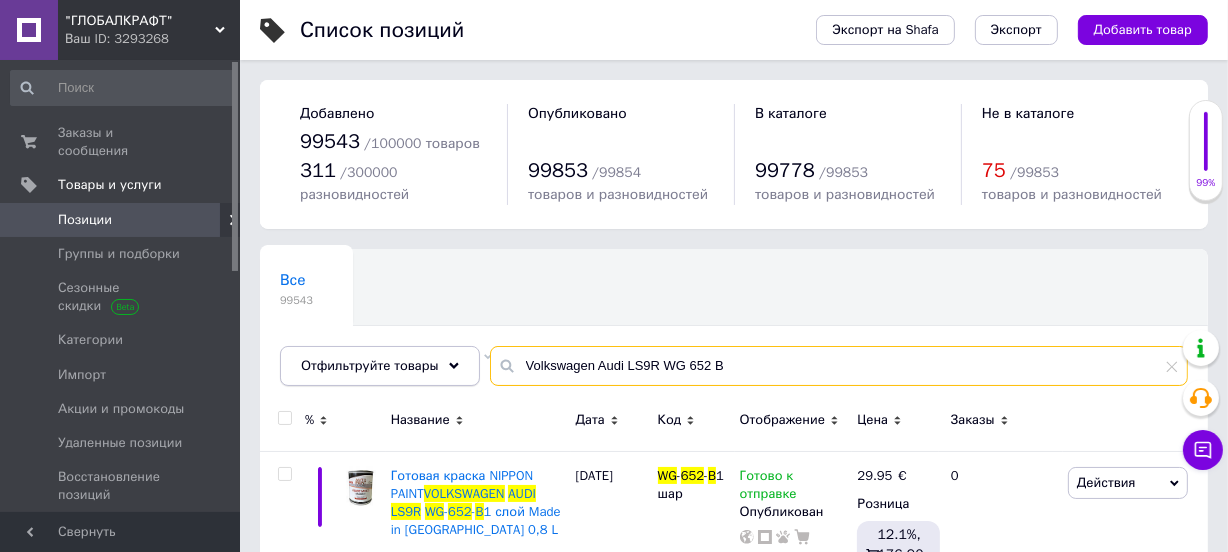 drag, startPoint x: 587, startPoint y: 361, endPoint x: 438, endPoint y: 361, distance: 149 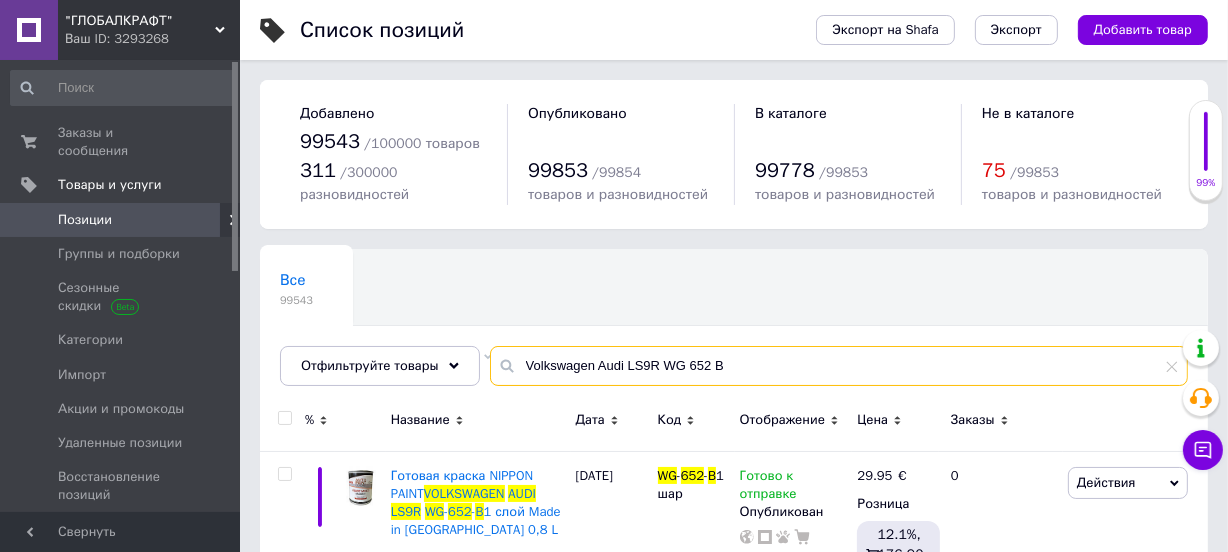 paste on "Y3D WG 7 I" 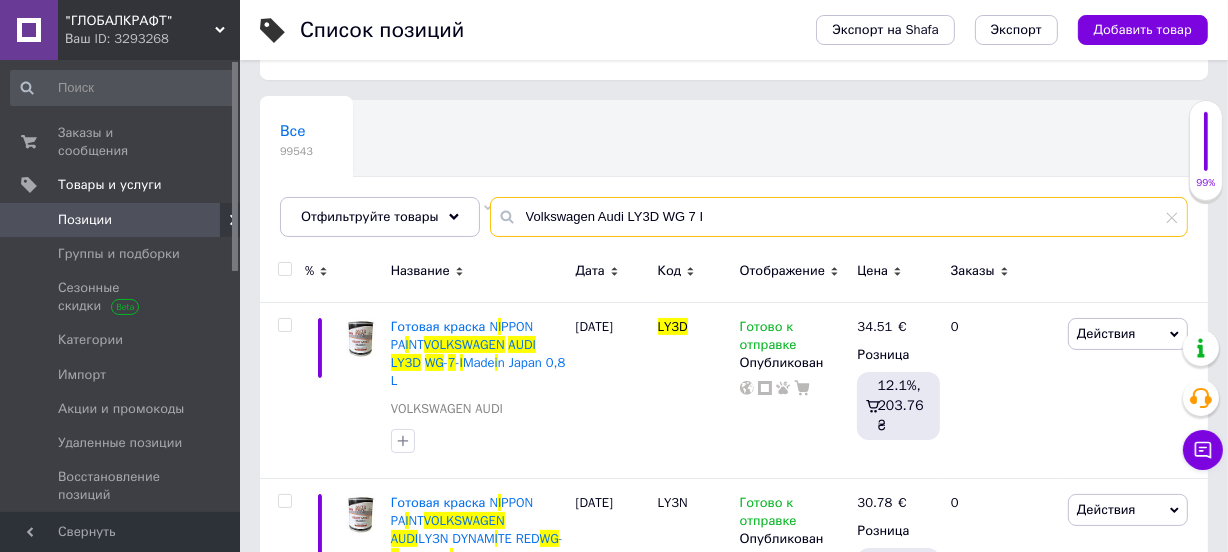 scroll, scrollTop: 270, scrollLeft: 0, axis: vertical 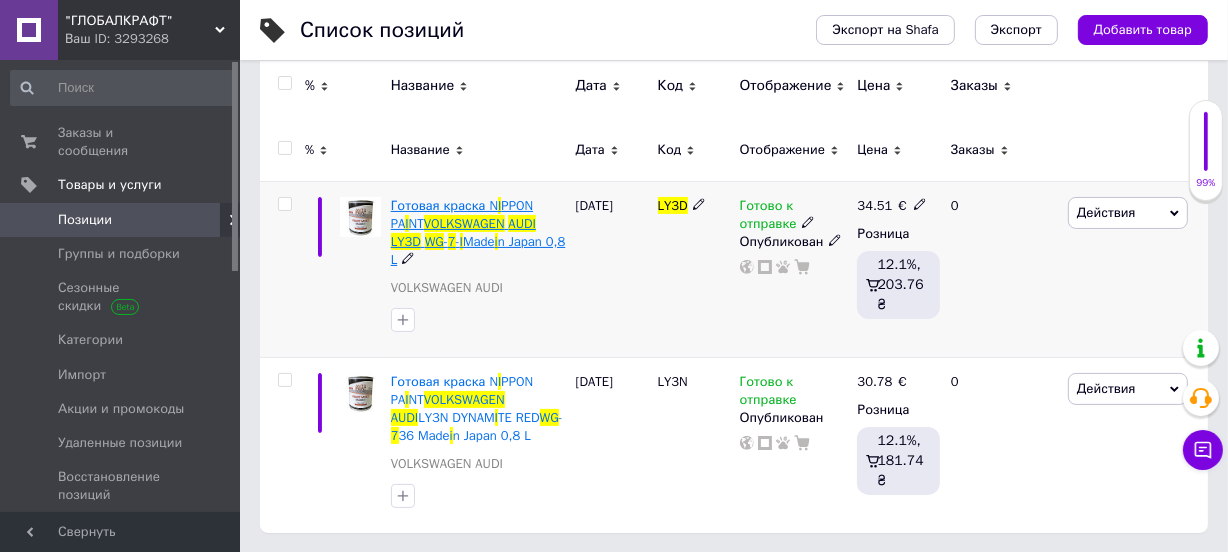 type on "Volkswagen Audi LY3D WG 7 I" 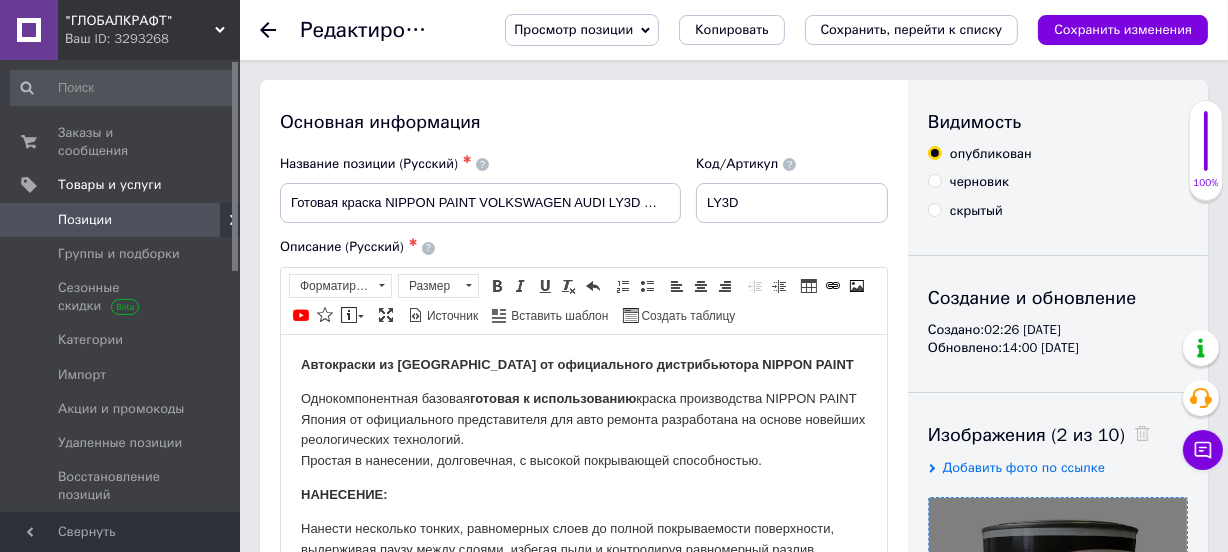scroll, scrollTop: 454, scrollLeft: 0, axis: vertical 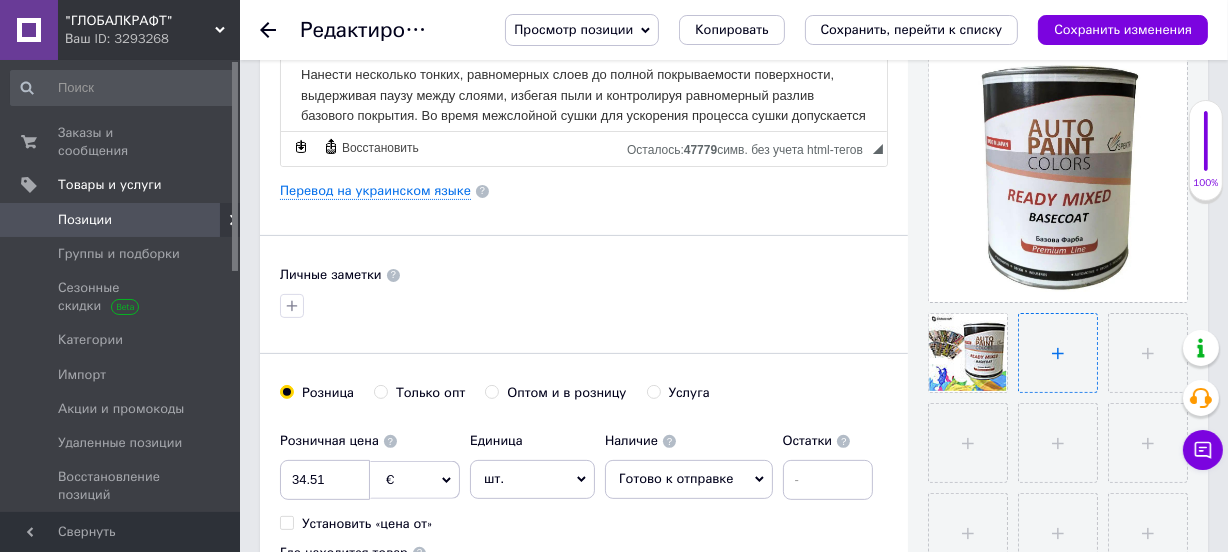 click at bounding box center [1058, 353] 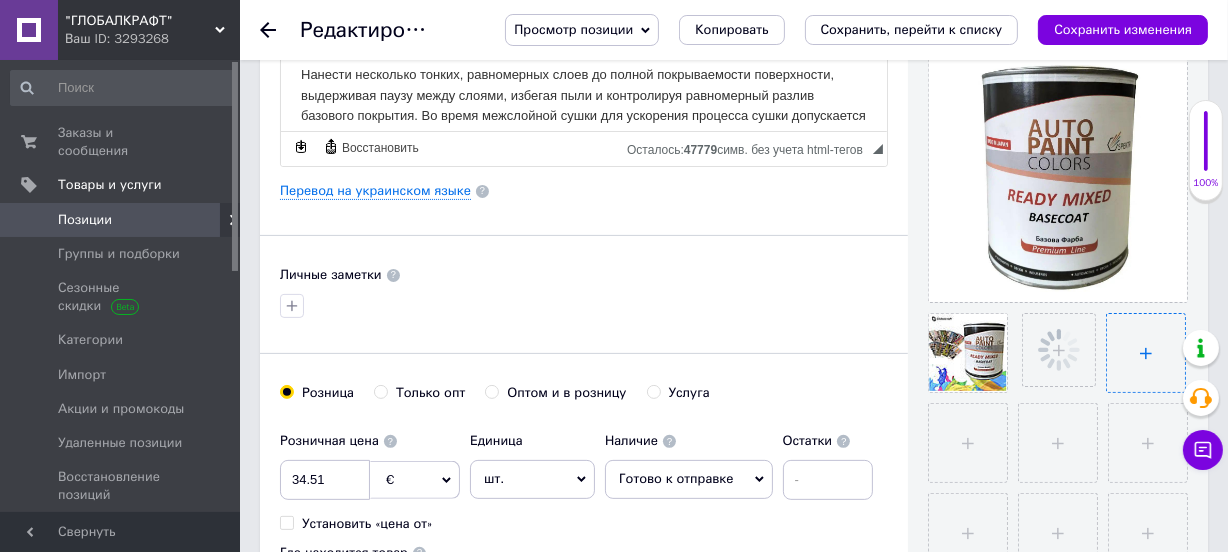 type 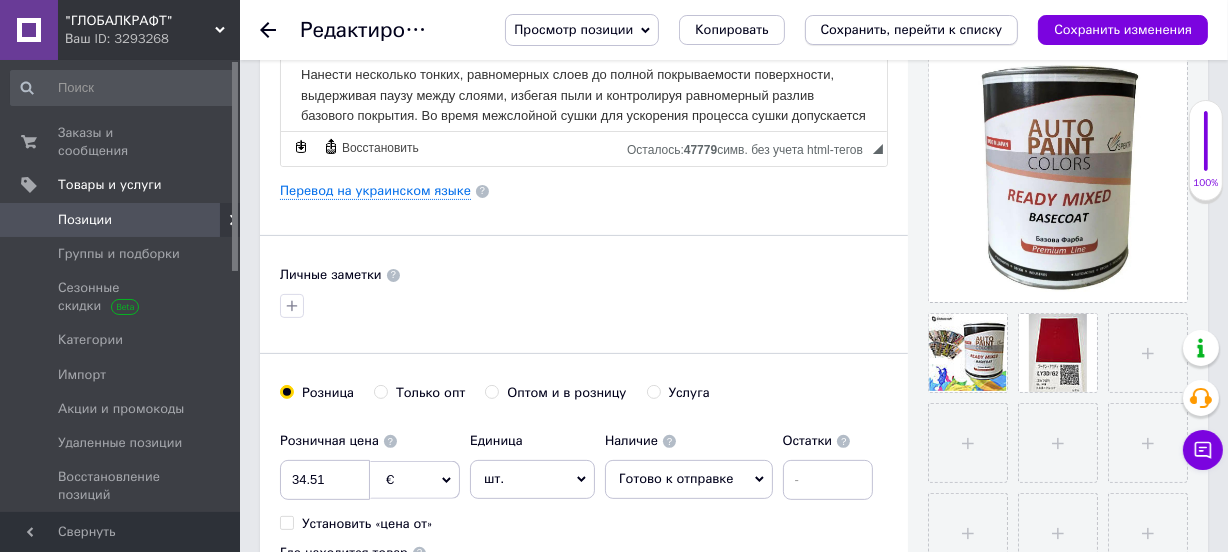click on "Сохранить, перейти к списку" at bounding box center [912, 29] 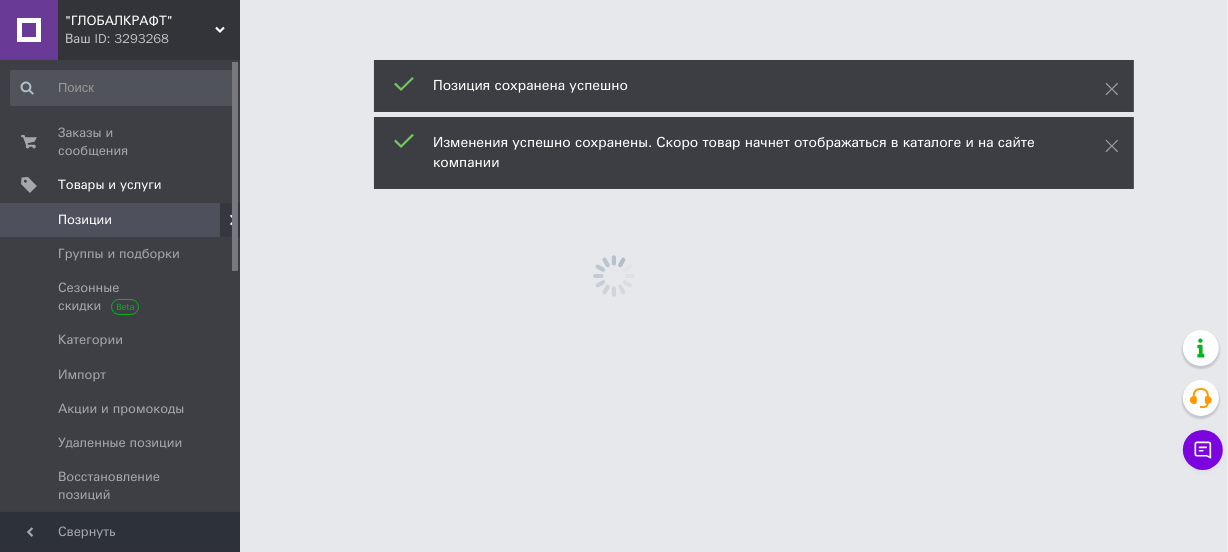 scroll, scrollTop: 0, scrollLeft: 0, axis: both 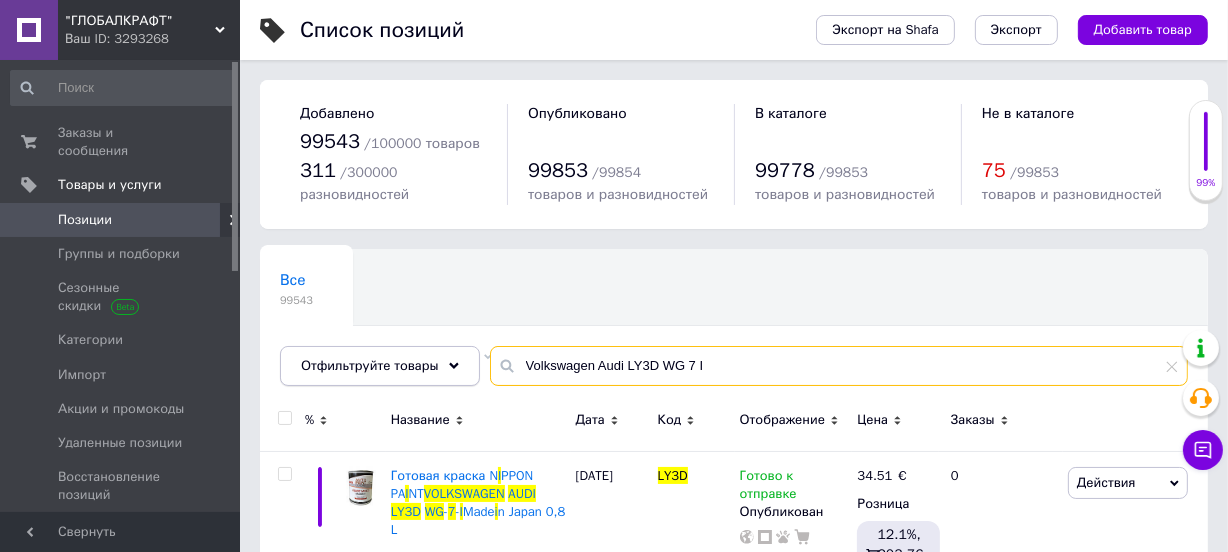 drag, startPoint x: 707, startPoint y: 364, endPoint x: 321, endPoint y: 357, distance: 386.06348 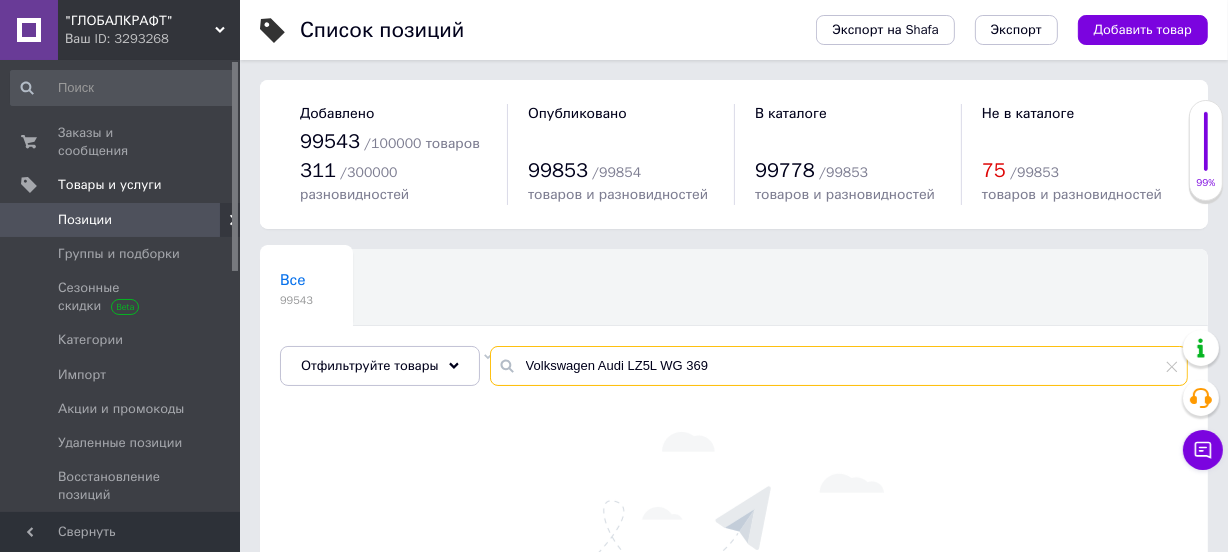 drag, startPoint x: 674, startPoint y: 365, endPoint x: 849, endPoint y: 365, distance: 175 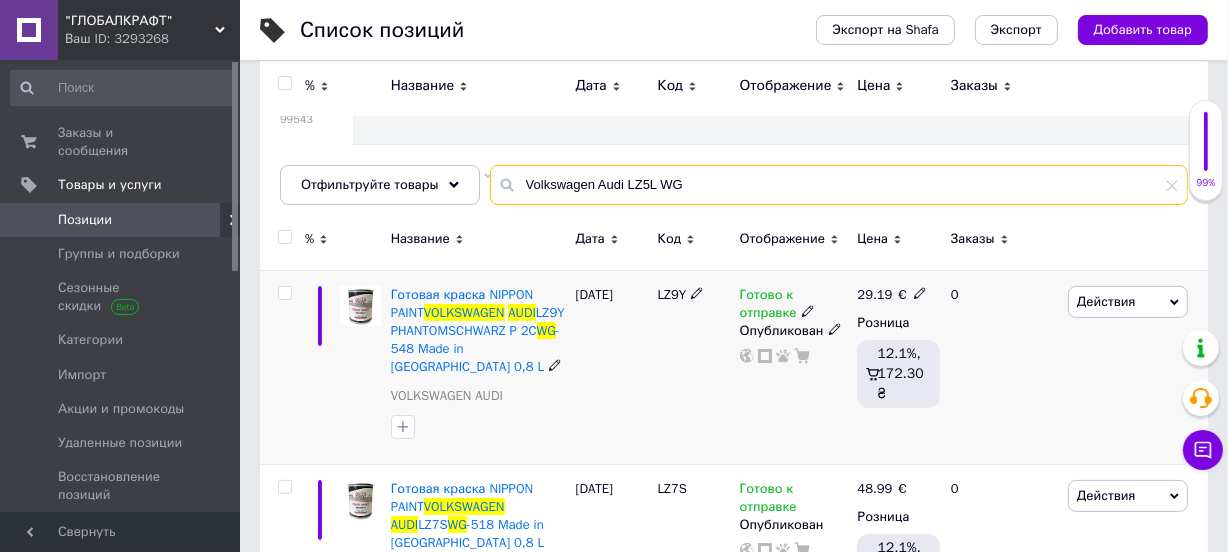 scroll, scrollTop: 272, scrollLeft: 0, axis: vertical 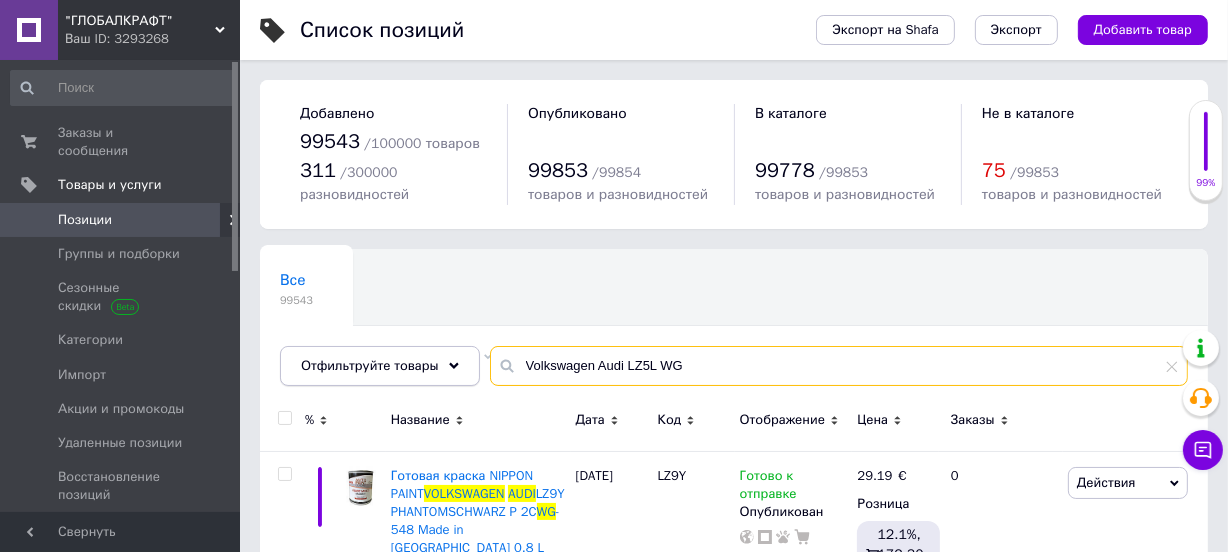 drag, startPoint x: 719, startPoint y: 368, endPoint x: 359, endPoint y: 357, distance: 360.16803 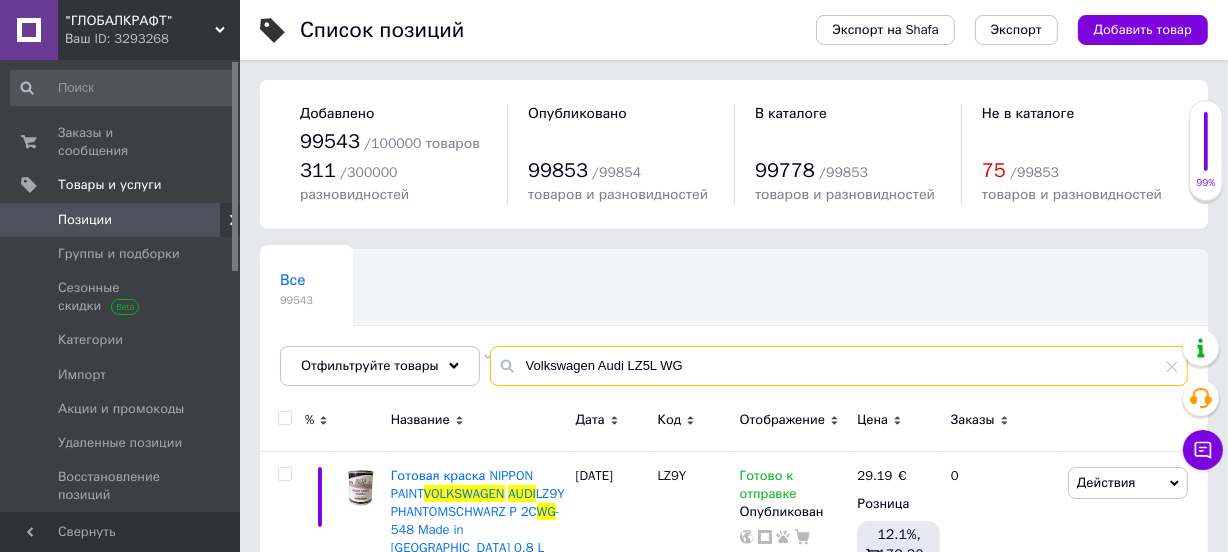 paste on "BMW B17 BM 332" 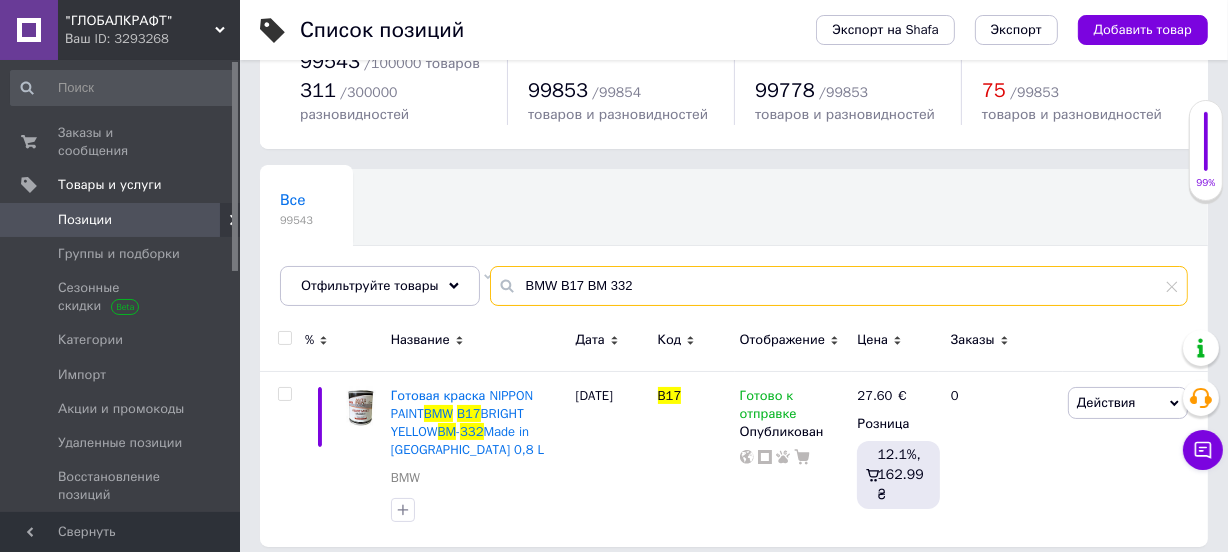 scroll, scrollTop: 94, scrollLeft: 0, axis: vertical 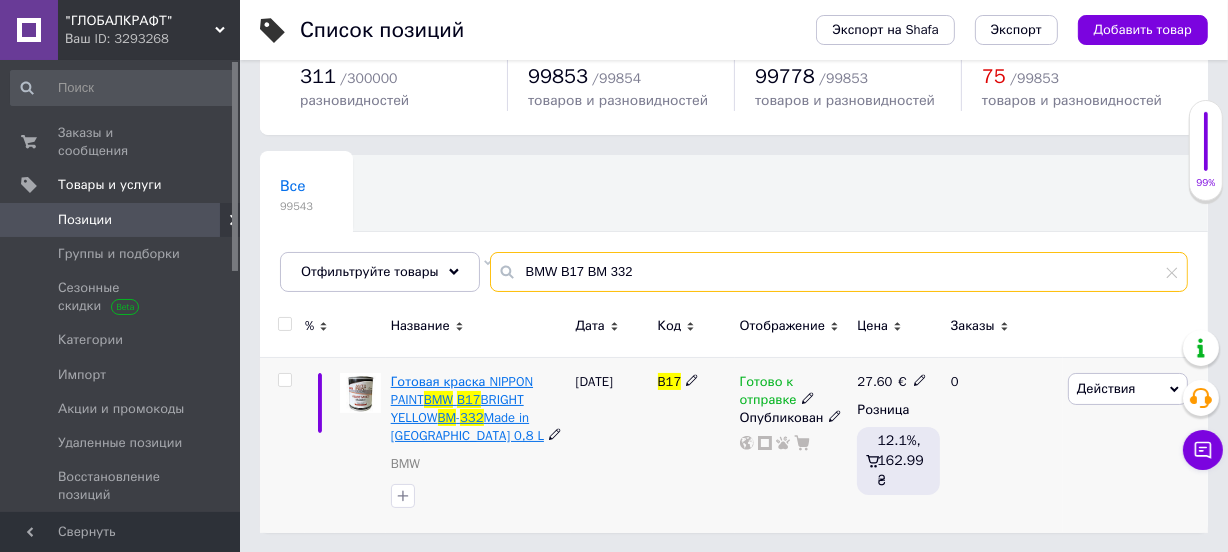 type on "BMW B17 BM 332" 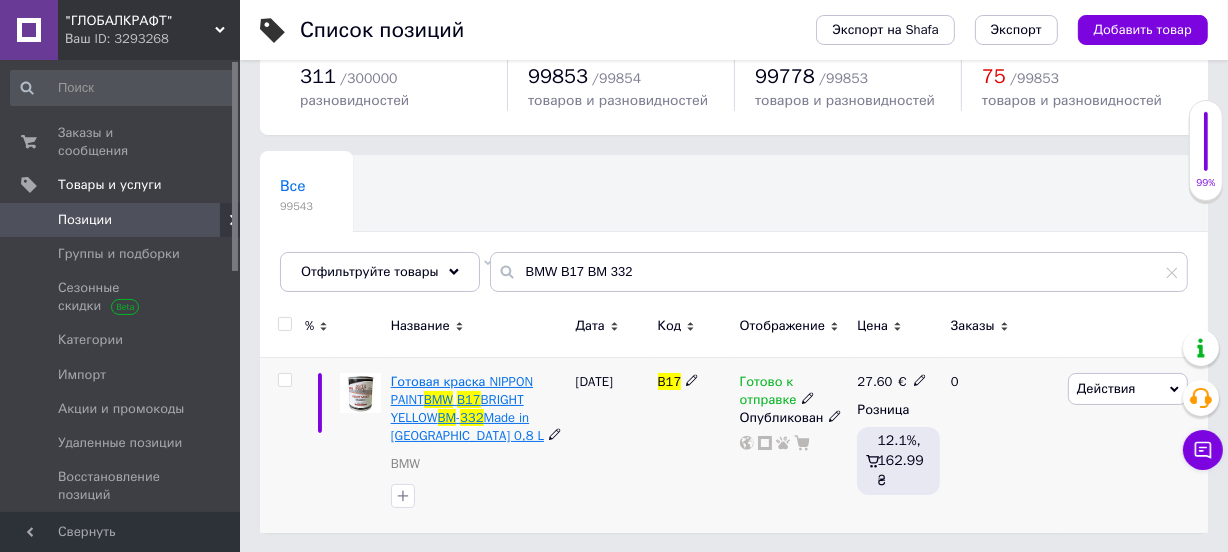 click on "332" at bounding box center [471, 417] 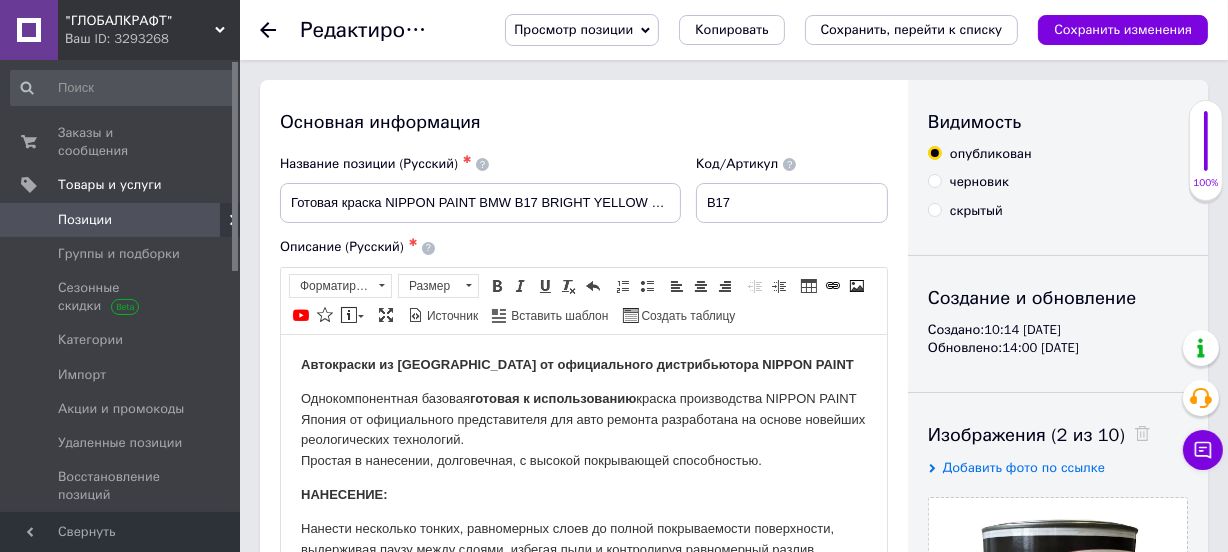 scroll, scrollTop: 545, scrollLeft: 0, axis: vertical 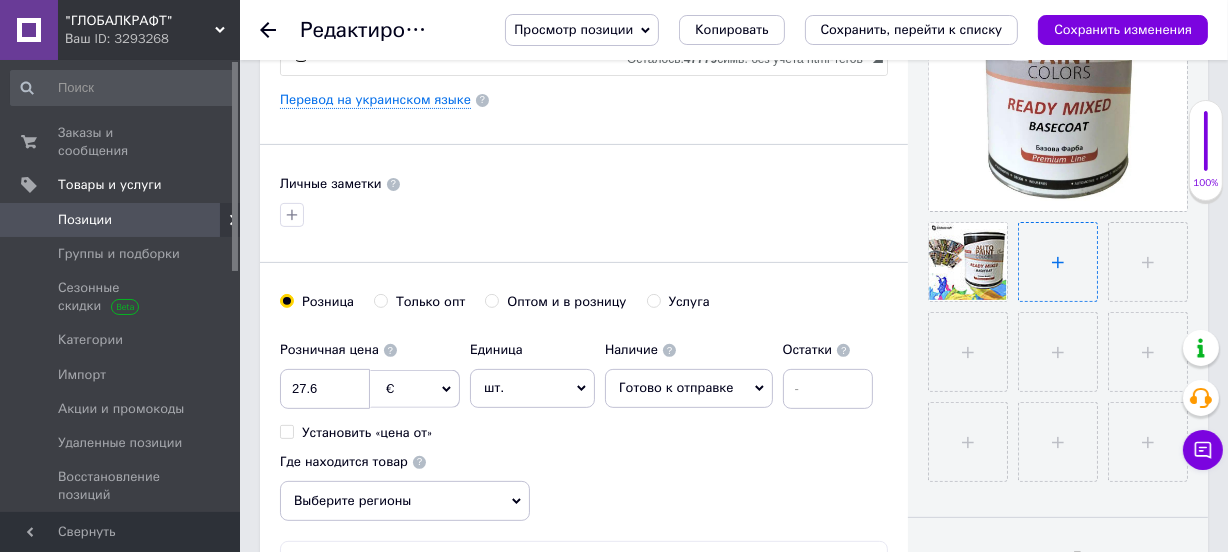 click at bounding box center [1058, 262] 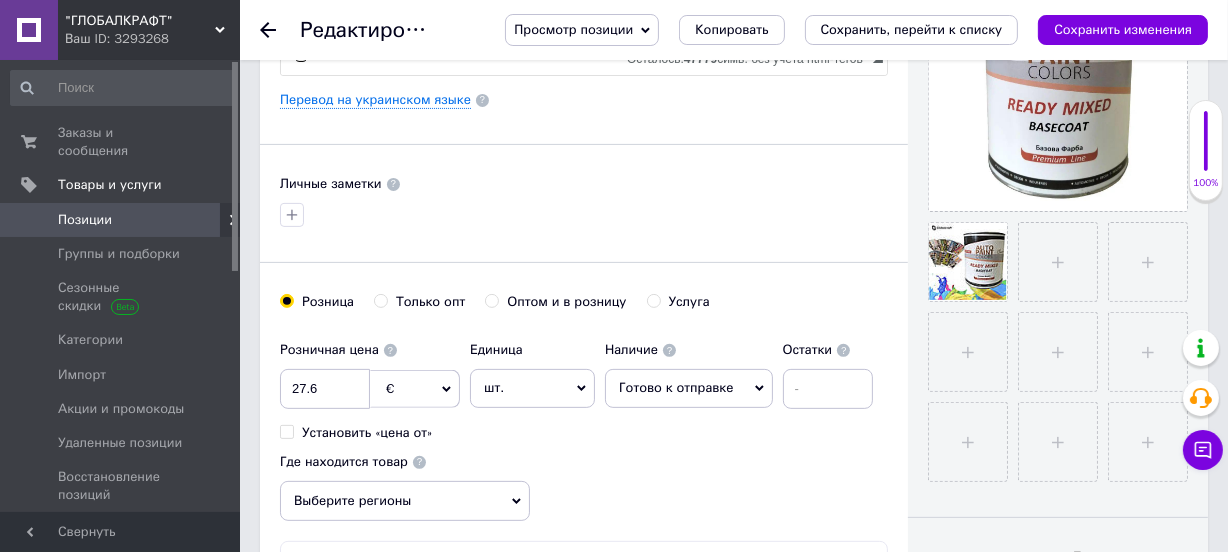 type on "C:\fakepath\BMW B17 BM 332.jpg" 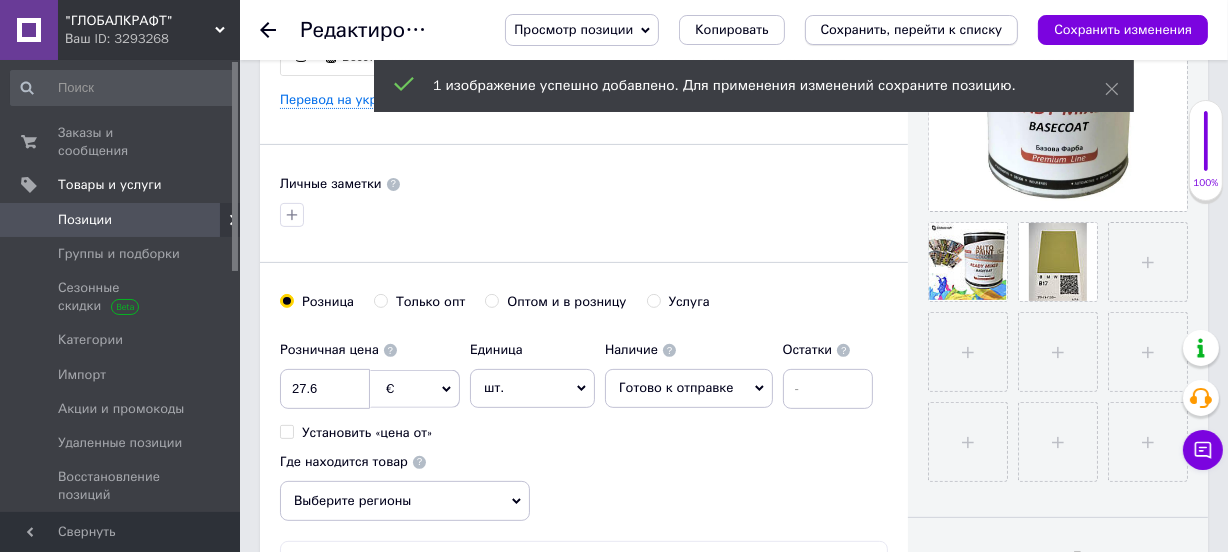 click on "Сохранить, перейти к списку" at bounding box center [912, 30] 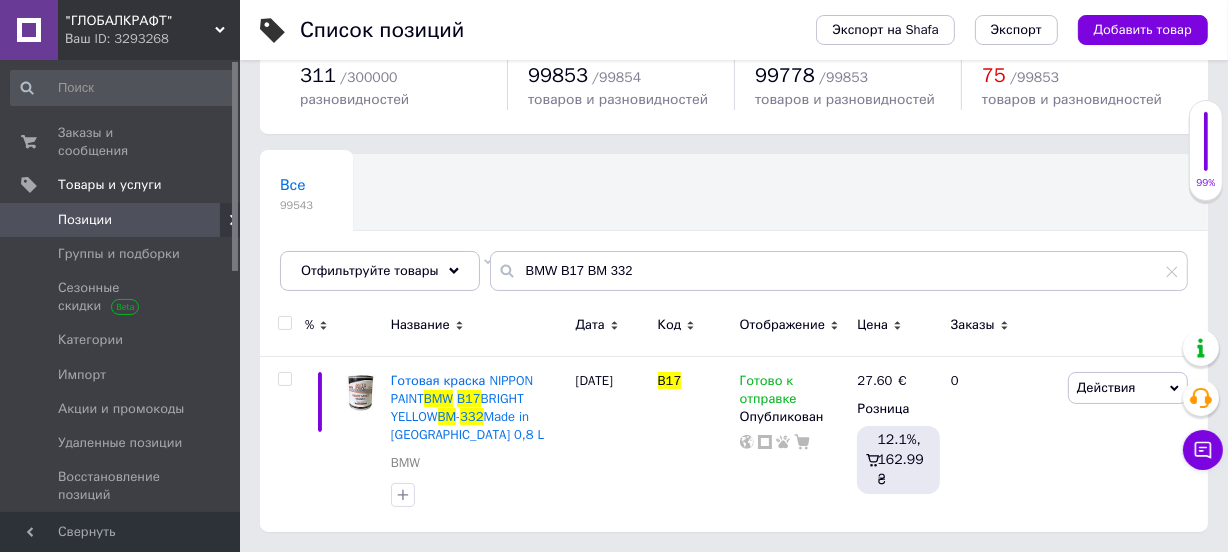 scroll, scrollTop: 0, scrollLeft: 0, axis: both 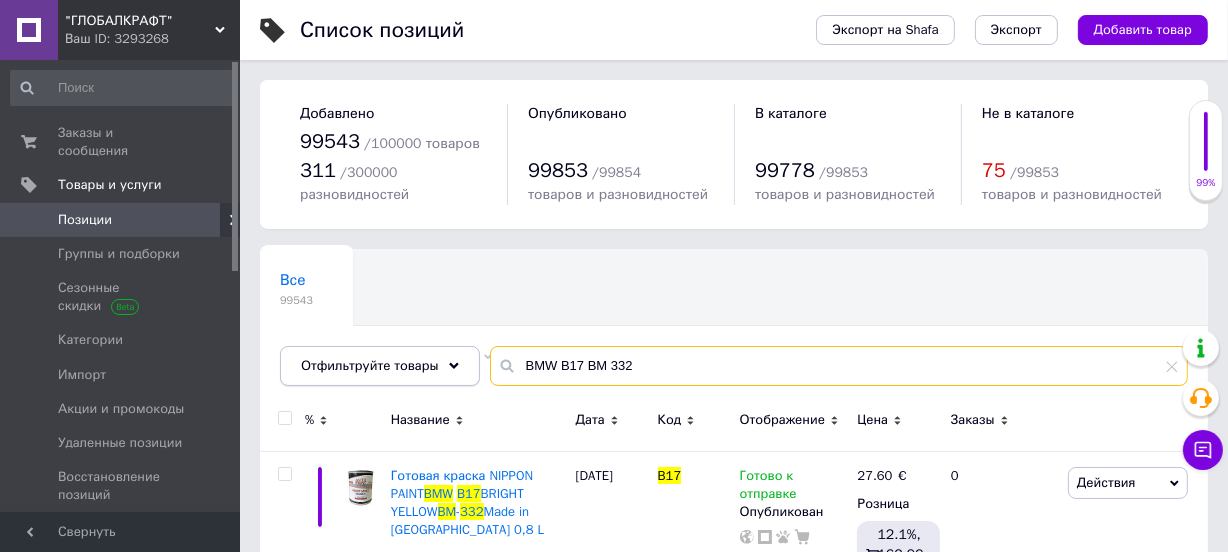drag, startPoint x: 636, startPoint y: 360, endPoint x: 405, endPoint y: 370, distance: 231.21635 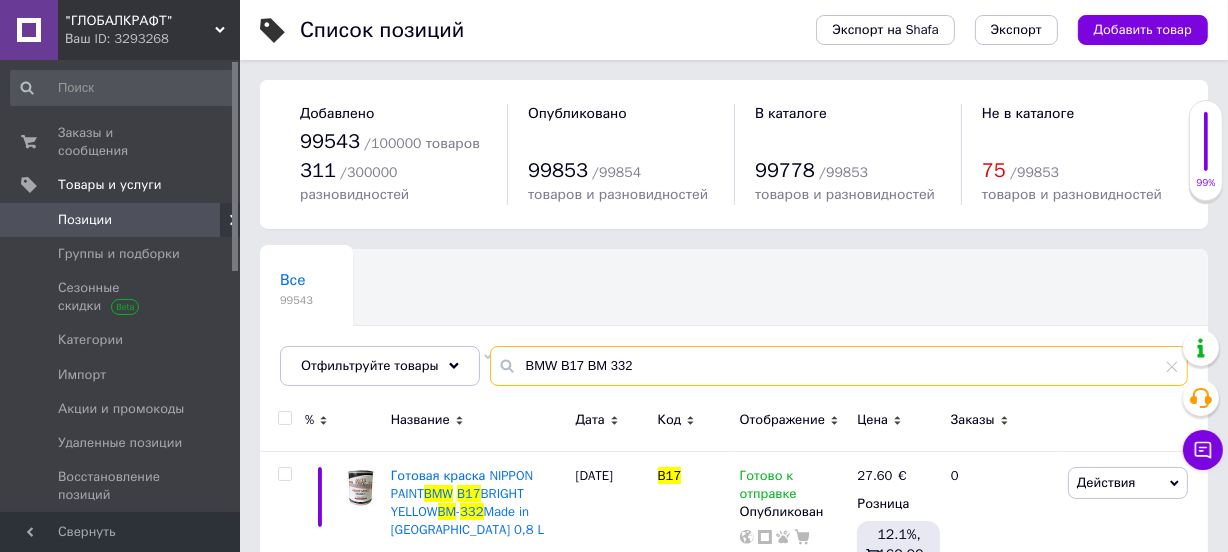 paste on "9 BM 341" 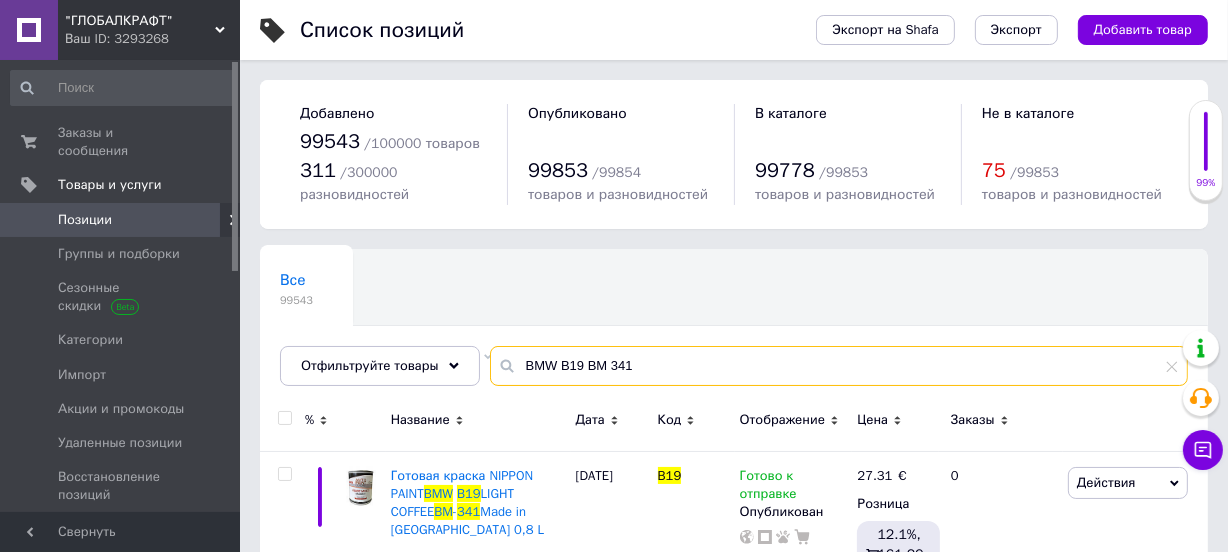 scroll, scrollTop: 94, scrollLeft: 0, axis: vertical 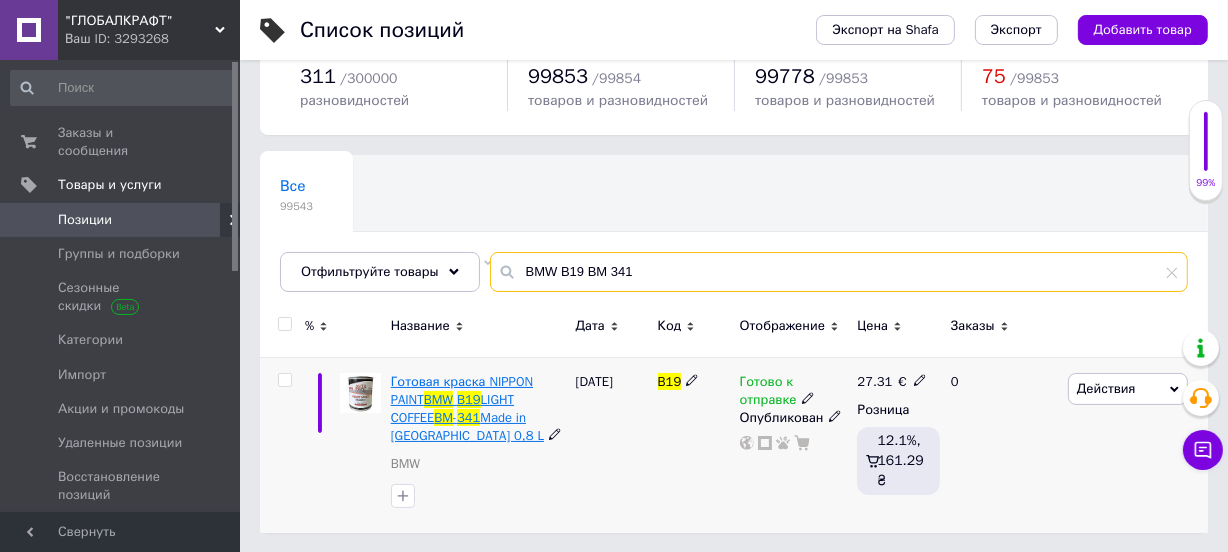 type on "BMW B19 BM 341" 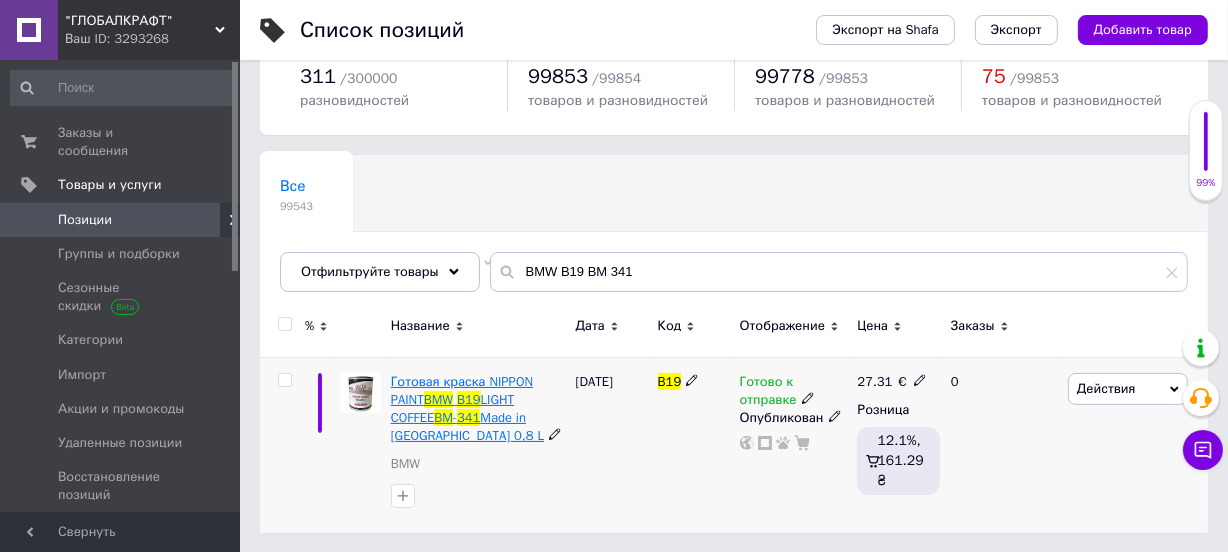 click on "Made in [GEOGRAPHIC_DATA] 0,8 L" at bounding box center [467, 426] 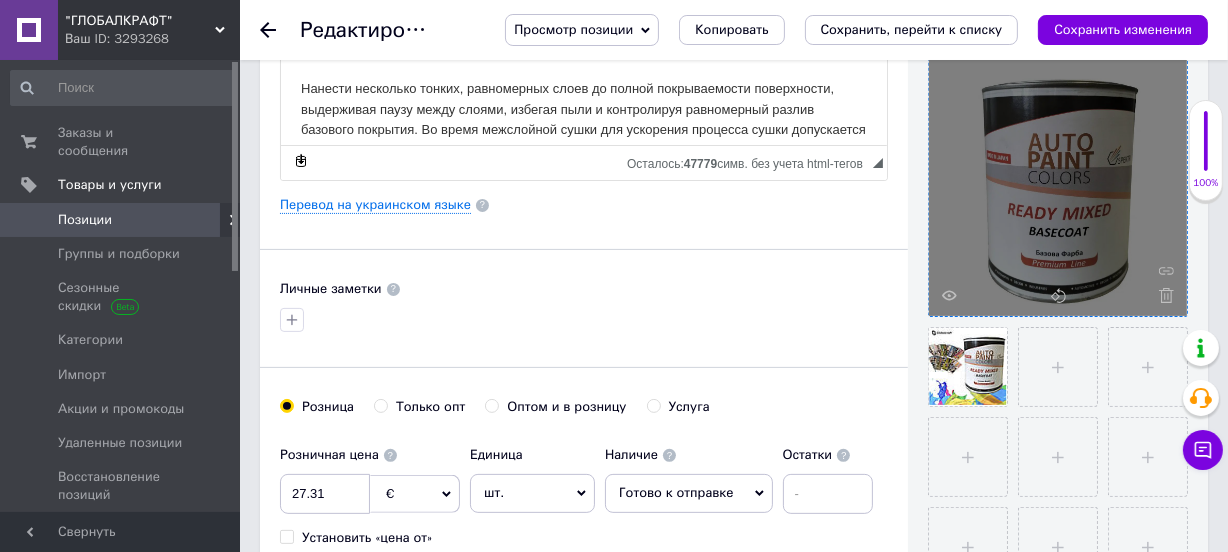 scroll, scrollTop: 454, scrollLeft: 0, axis: vertical 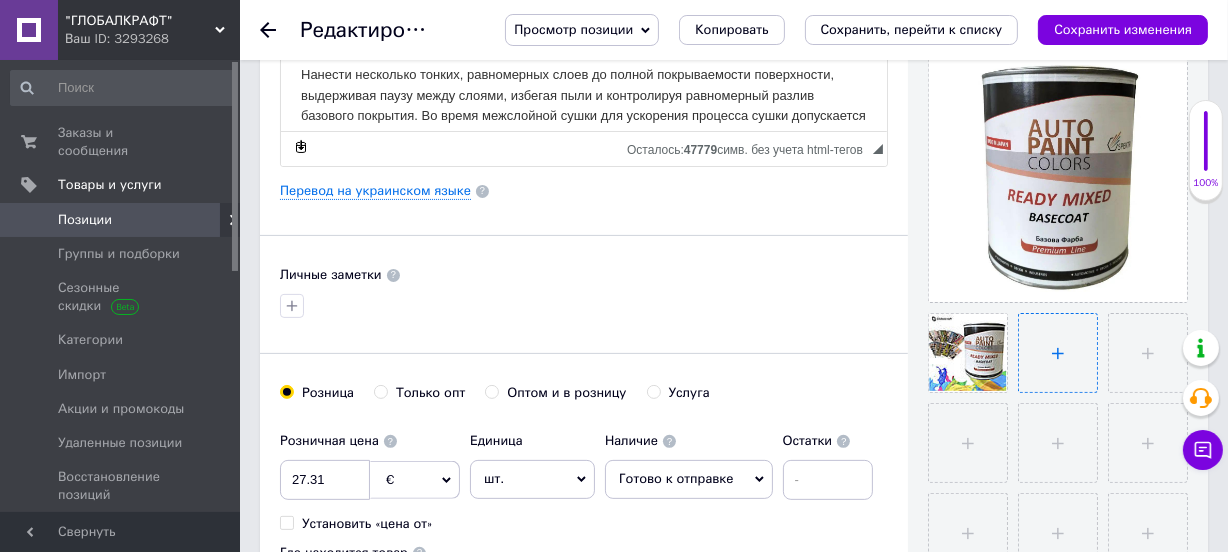 click at bounding box center (1058, 353) 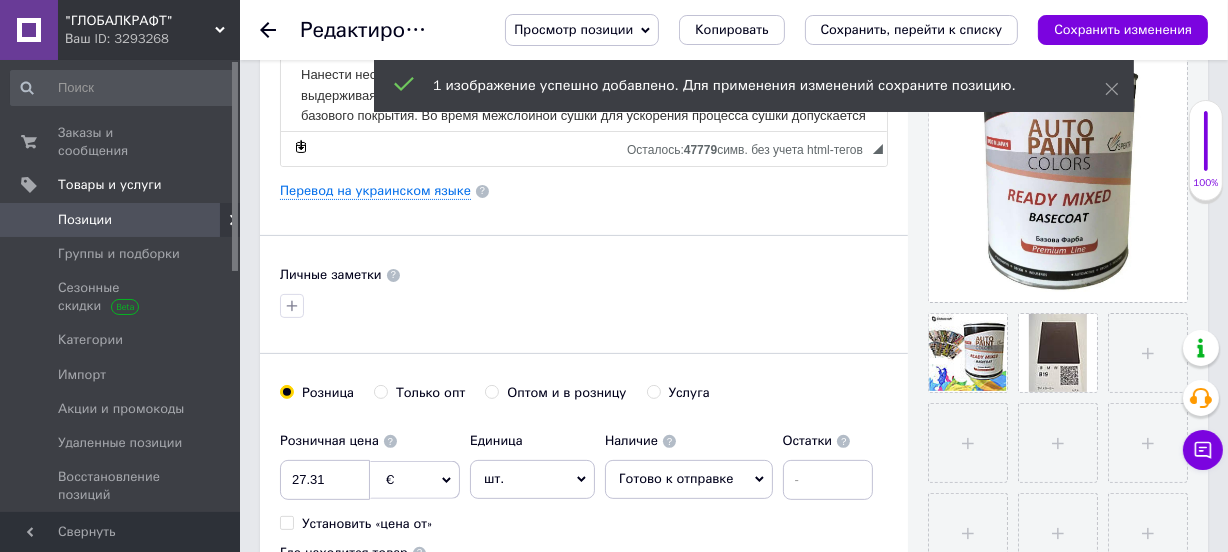 drag, startPoint x: 848, startPoint y: 35, endPoint x: 881, endPoint y: 0, distance: 48.104053 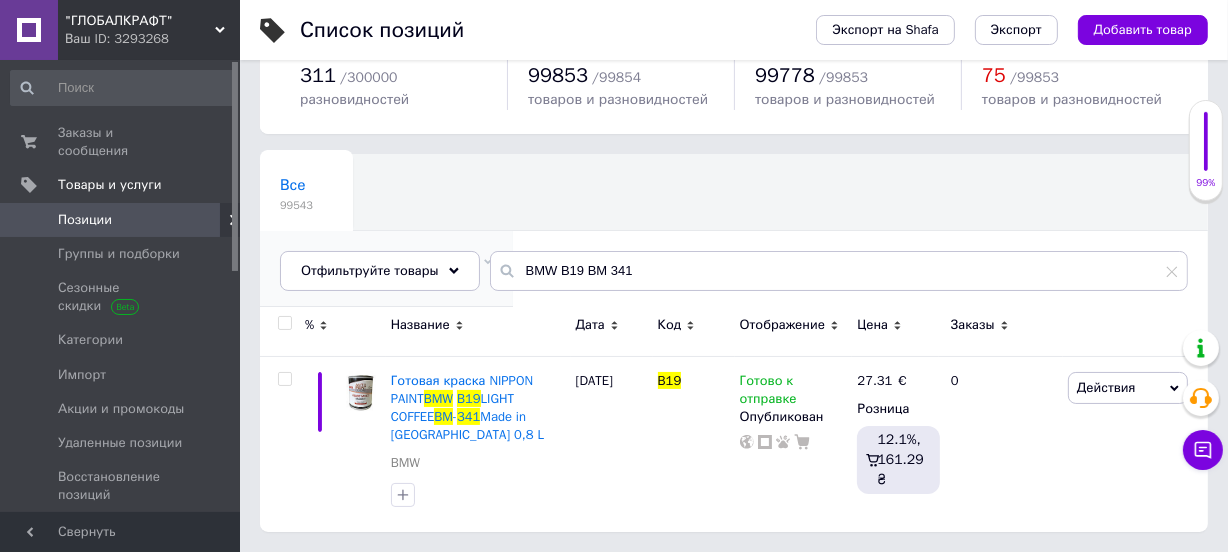 scroll, scrollTop: 0, scrollLeft: 0, axis: both 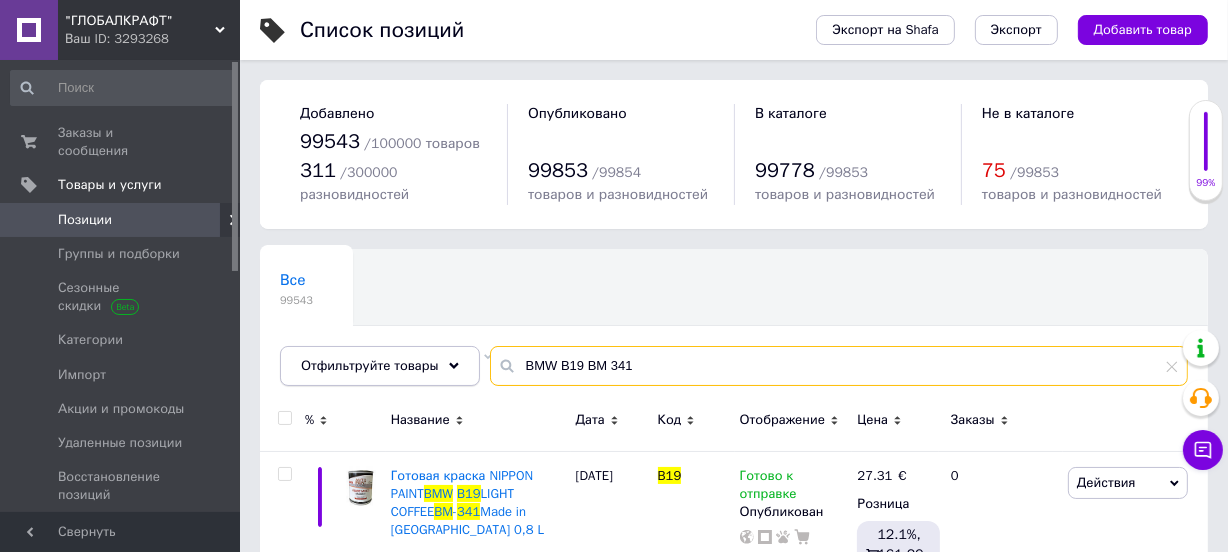 drag, startPoint x: 649, startPoint y: 367, endPoint x: 305, endPoint y: 367, distance: 344 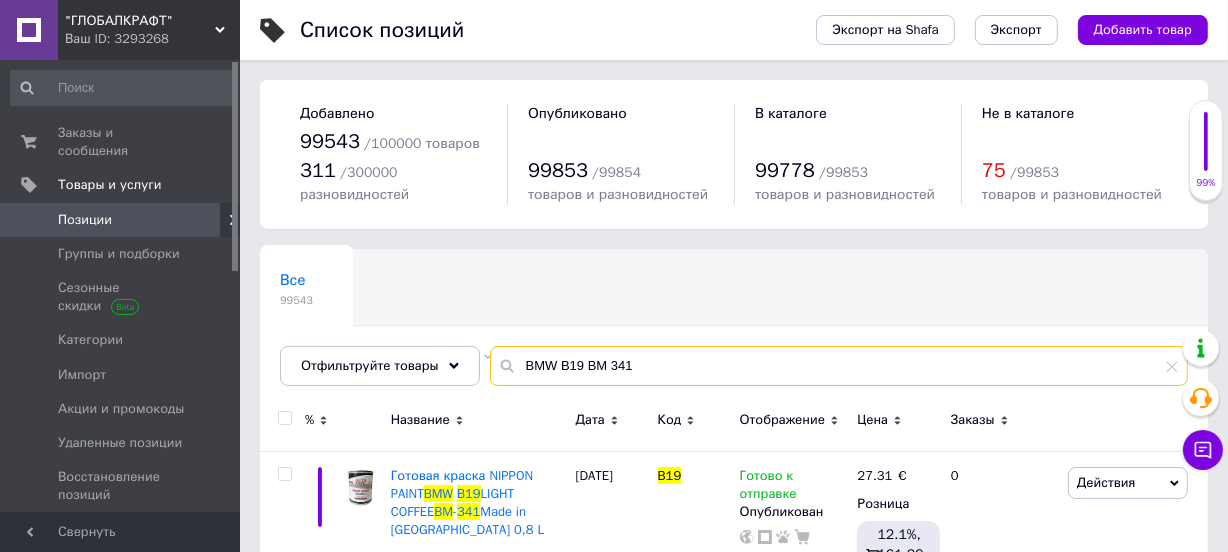 paste on "47 BM 356" 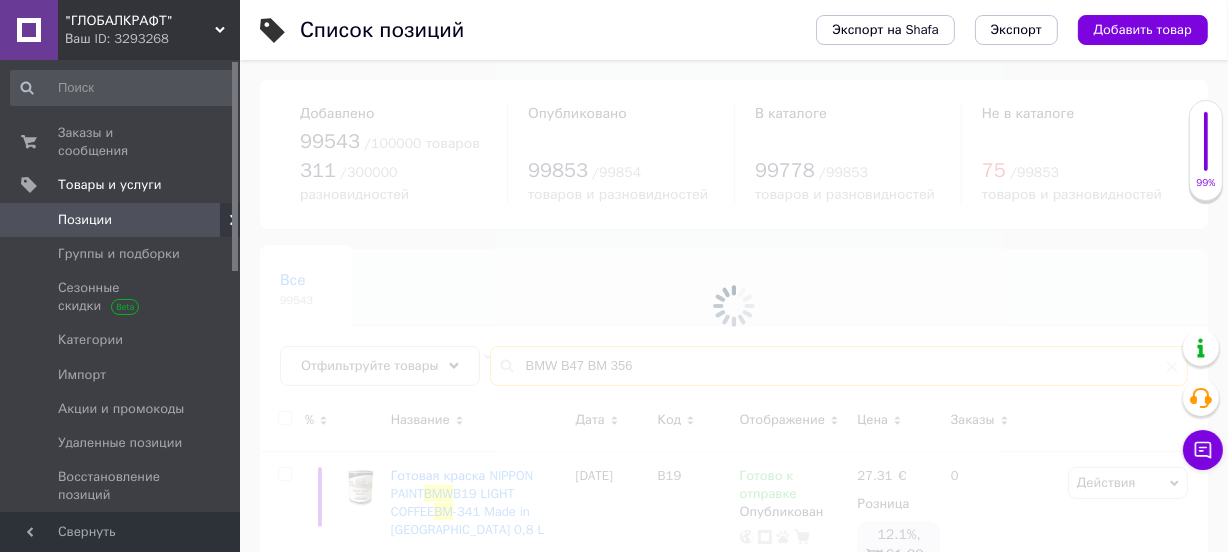 type on "BMW B47 BM 356" 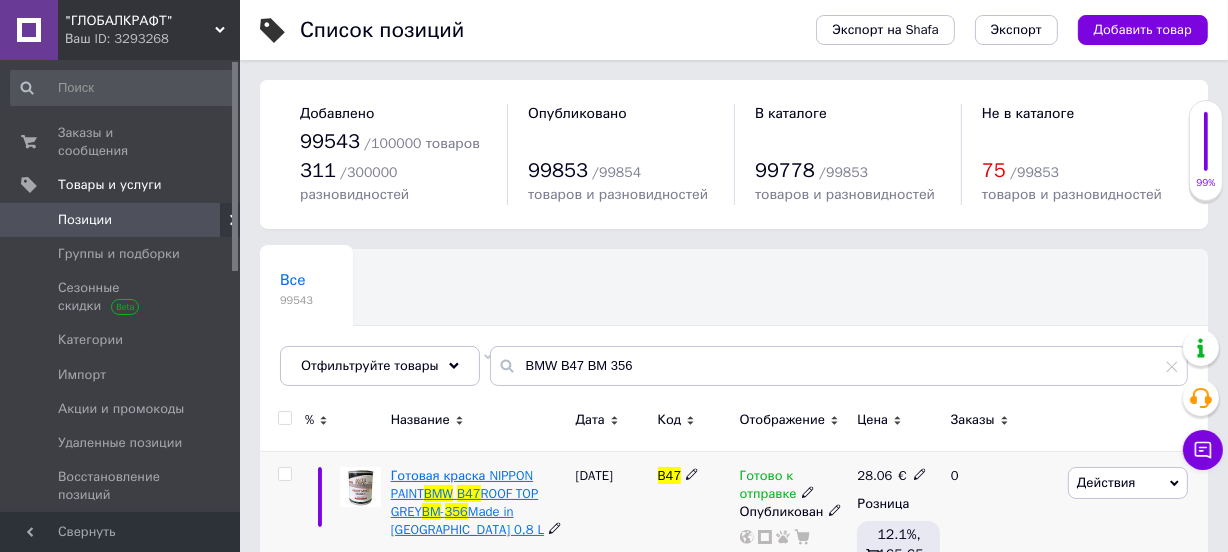 click on "ROOF TOP GREY" at bounding box center (465, 502) 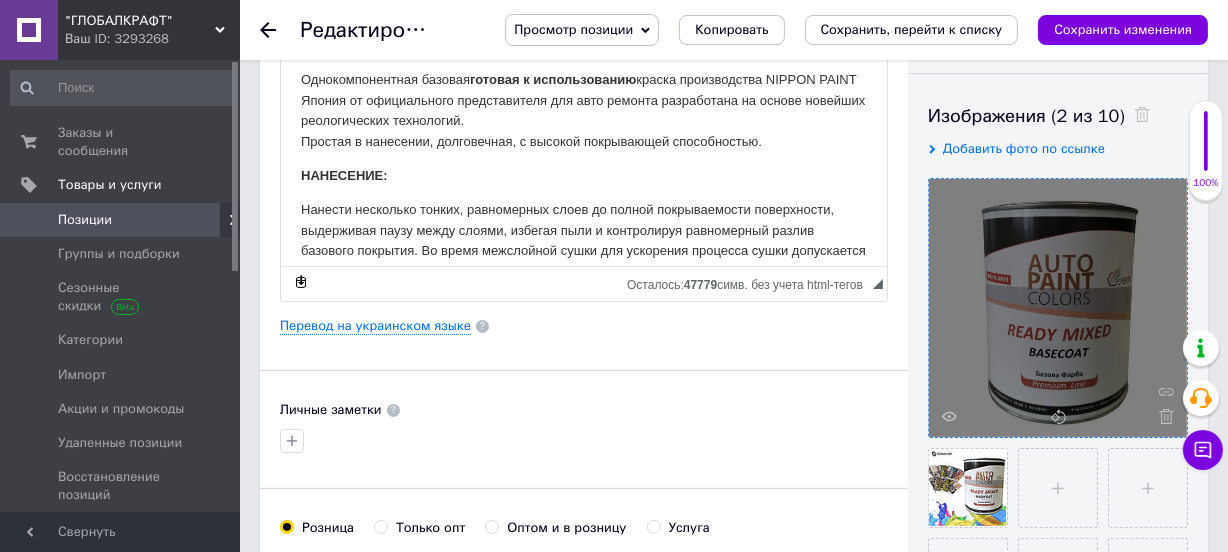 scroll, scrollTop: 454, scrollLeft: 0, axis: vertical 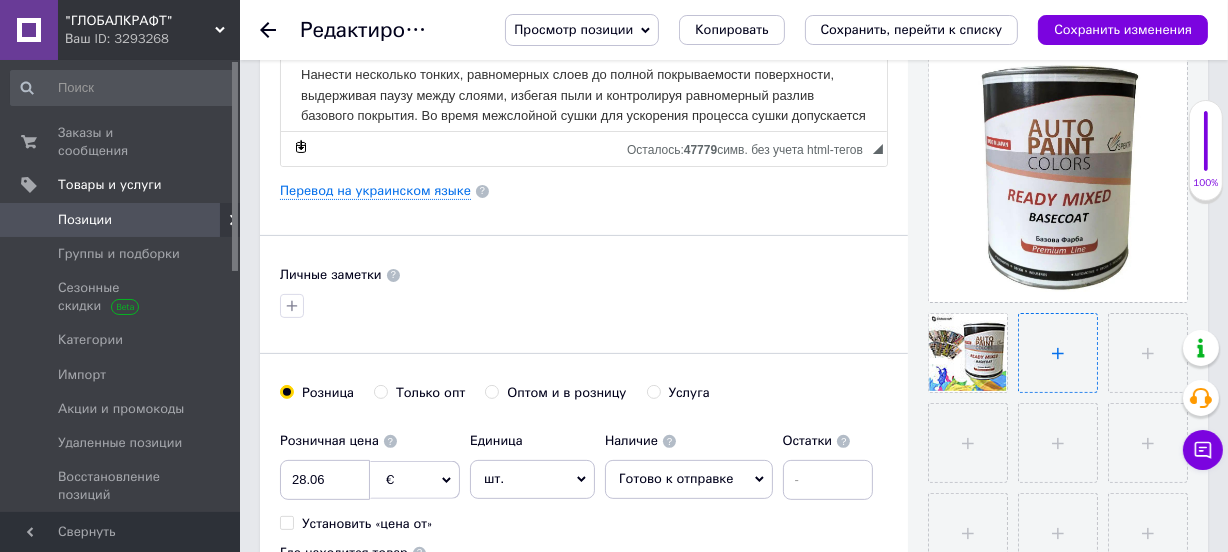 click at bounding box center (1058, 353) 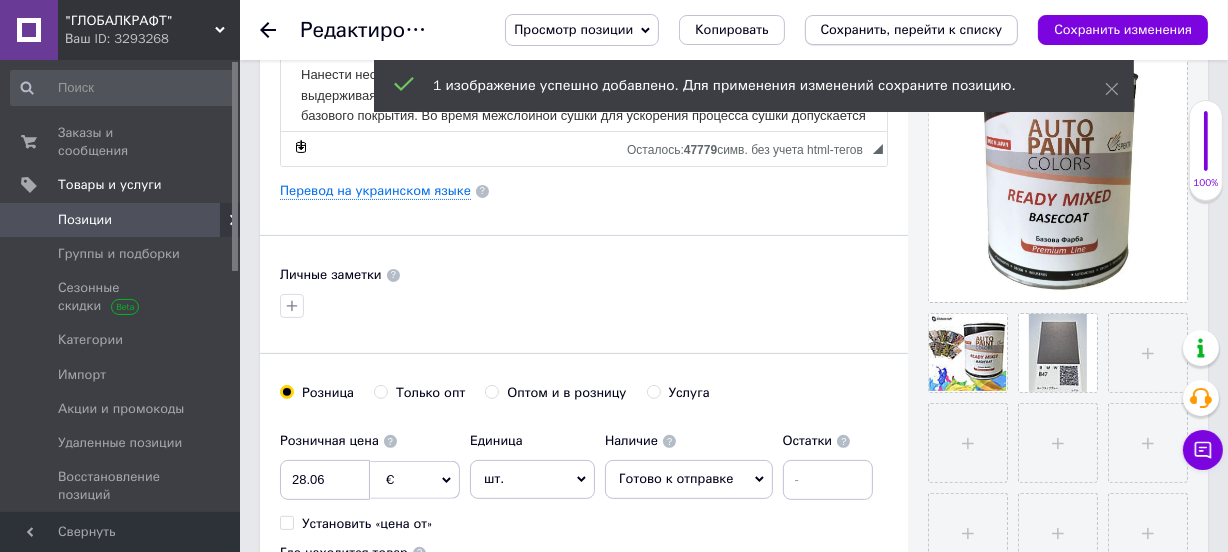 click on "Сохранить, перейти к списку" at bounding box center (912, 29) 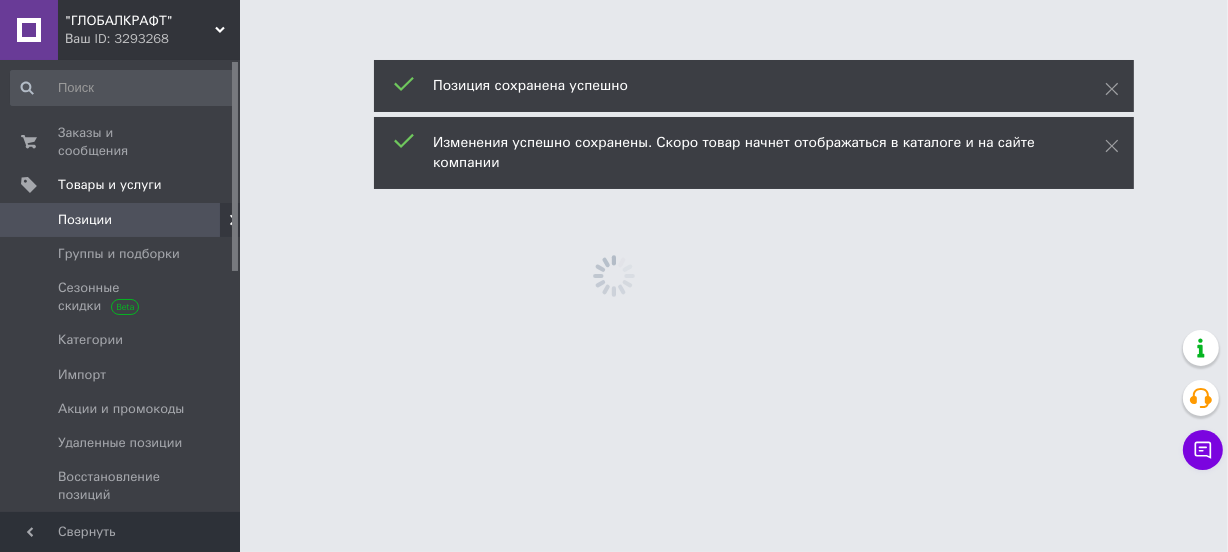 scroll, scrollTop: 0, scrollLeft: 0, axis: both 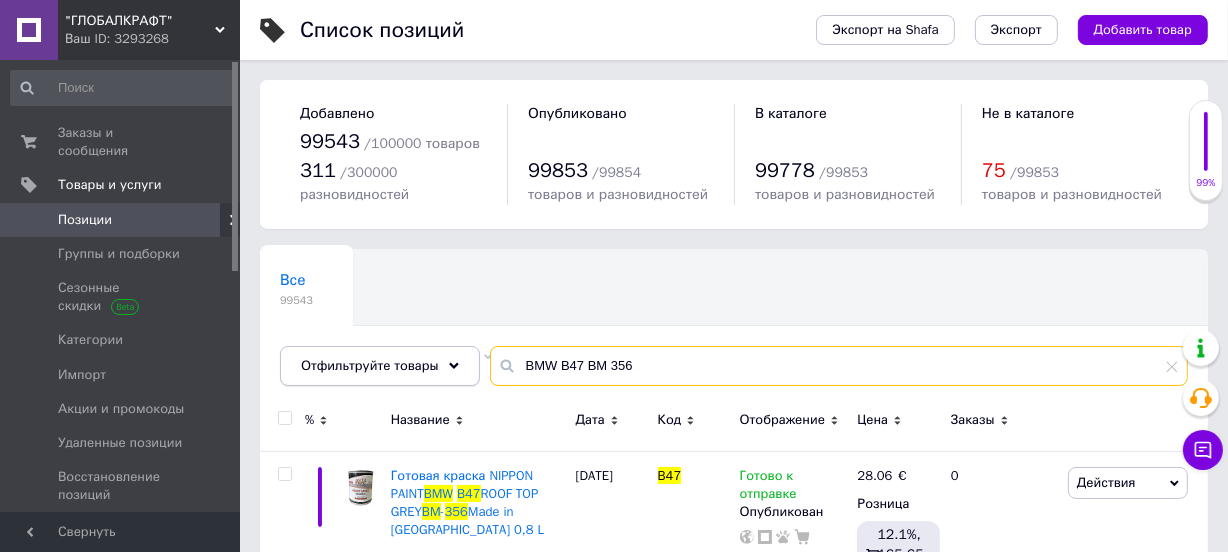 drag, startPoint x: 657, startPoint y: 369, endPoint x: 412, endPoint y: 371, distance: 245.00816 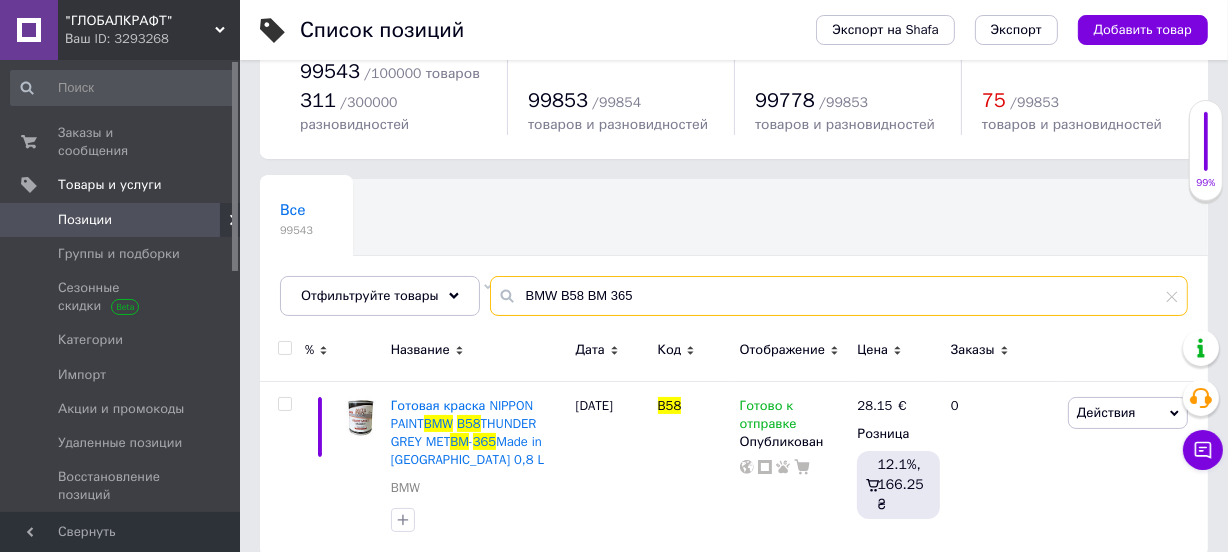 scroll, scrollTop: 90, scrollLeft: 0, axis: vertical 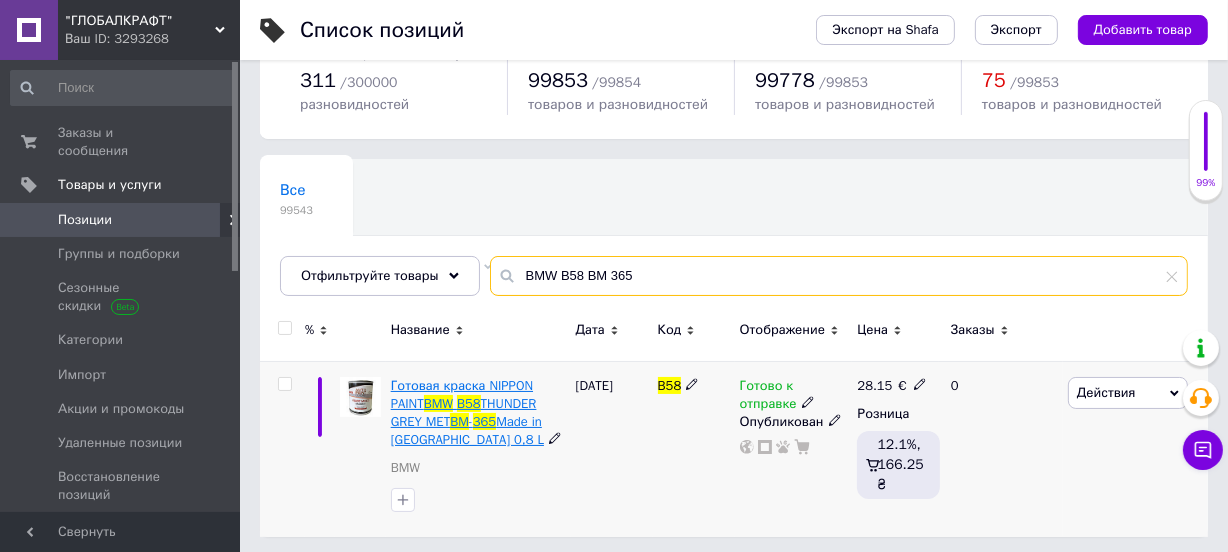 type on "BMW B58 BM 365" 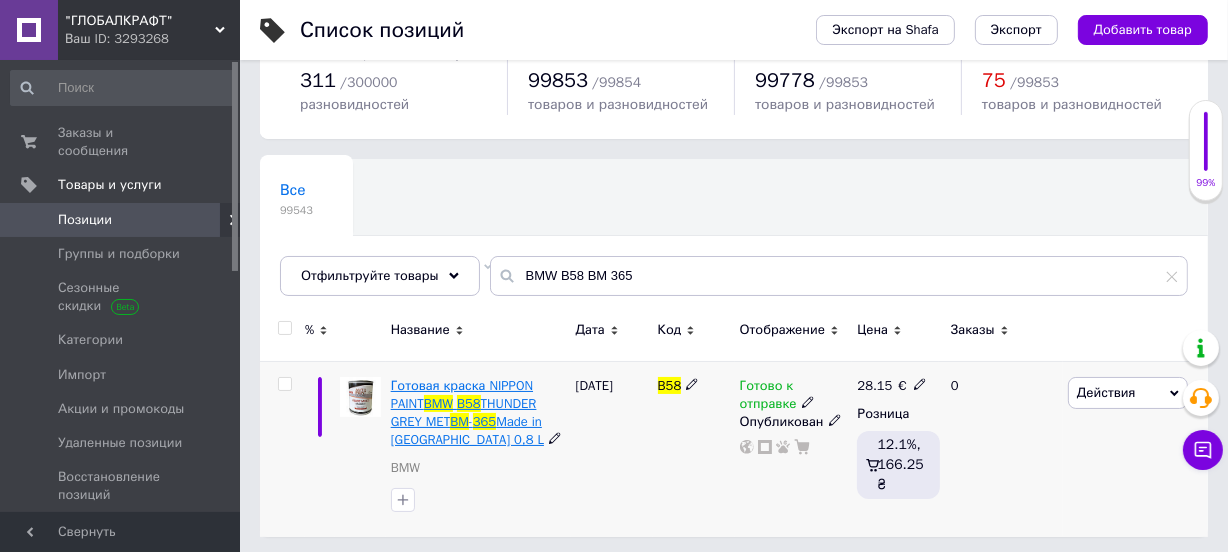 click on "Made in [GEOGRAPHIC_DATA] 0,8 L" at bounding box center (467, 430) 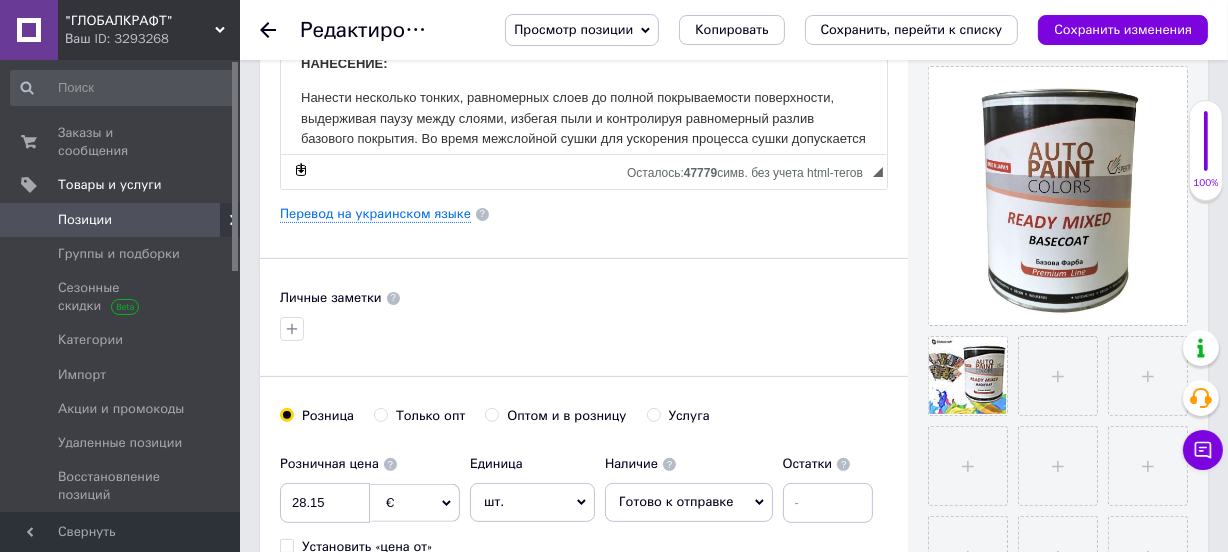 scroll, scrollTop: 545, scrollLeft: 0, axis: vertical 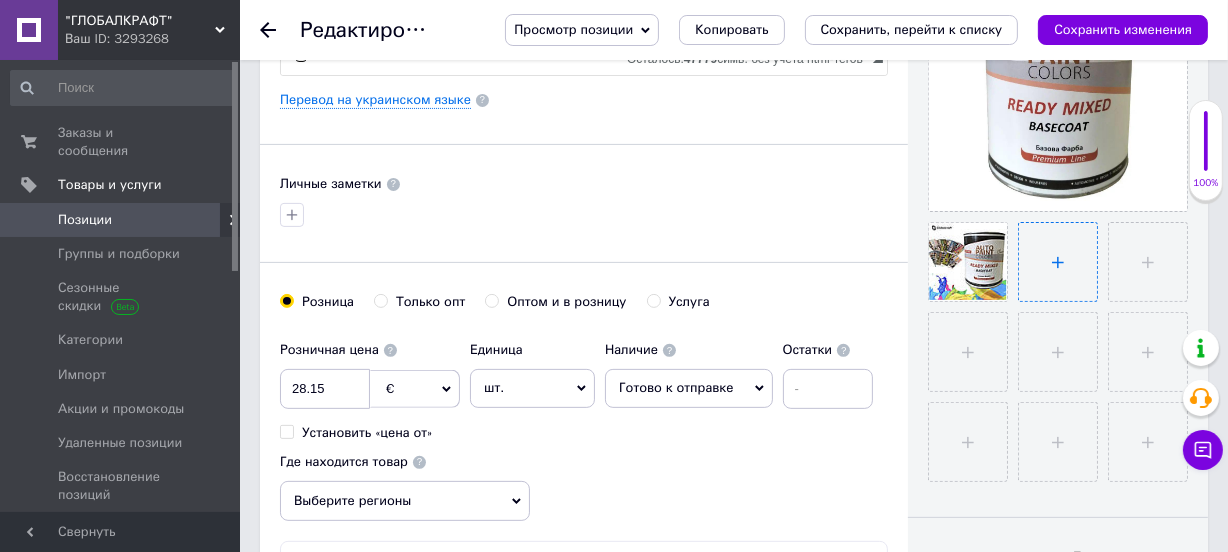 click at bounding box center (1058, 262) 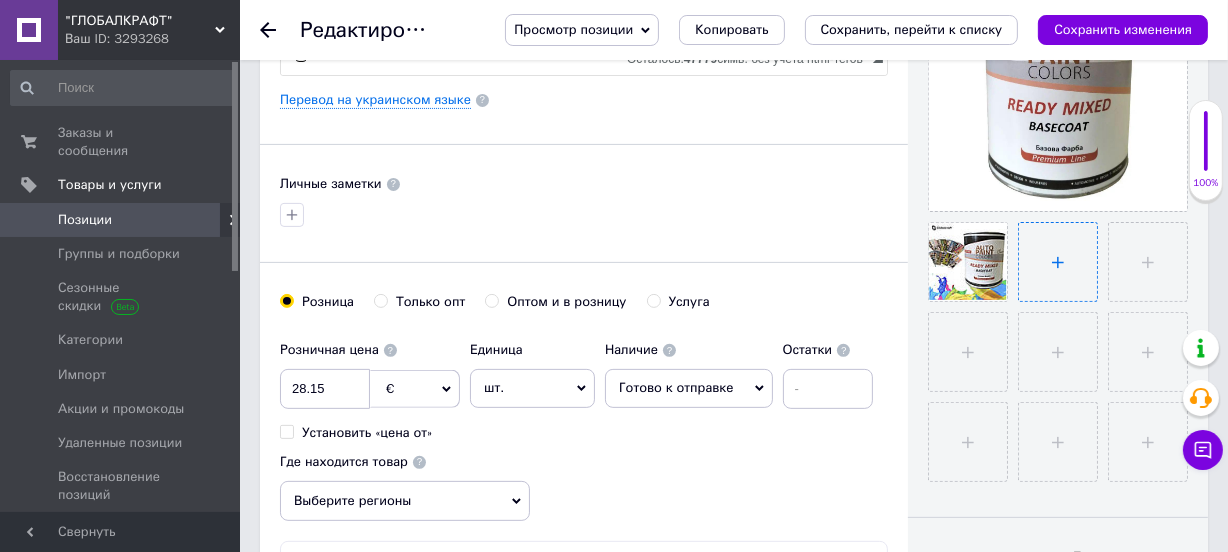type on "C:\fakepath\BMW B58 BM 365.jpg" 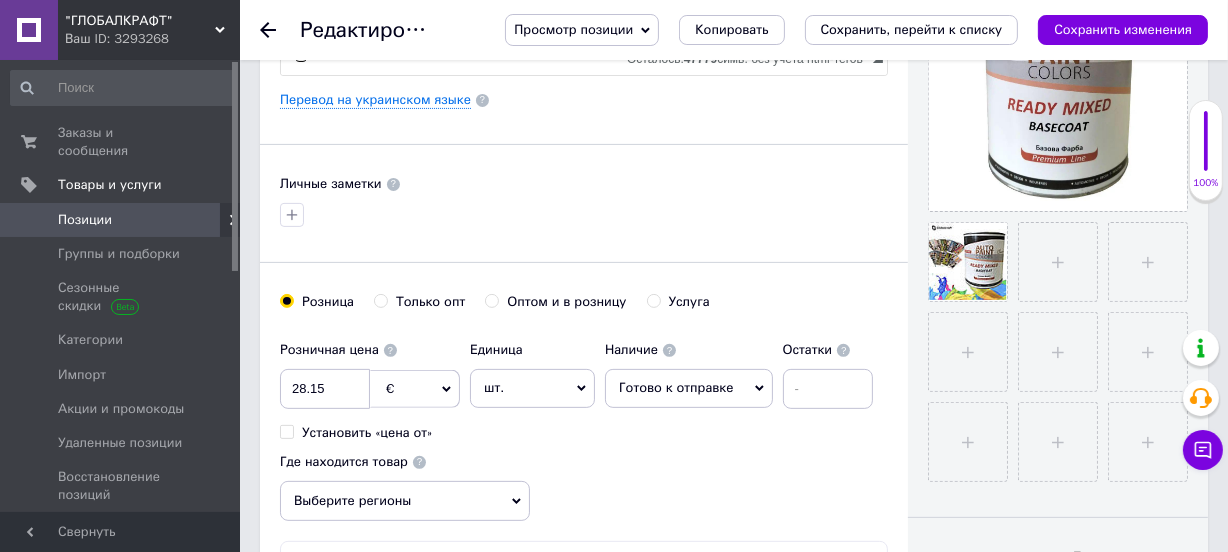 type 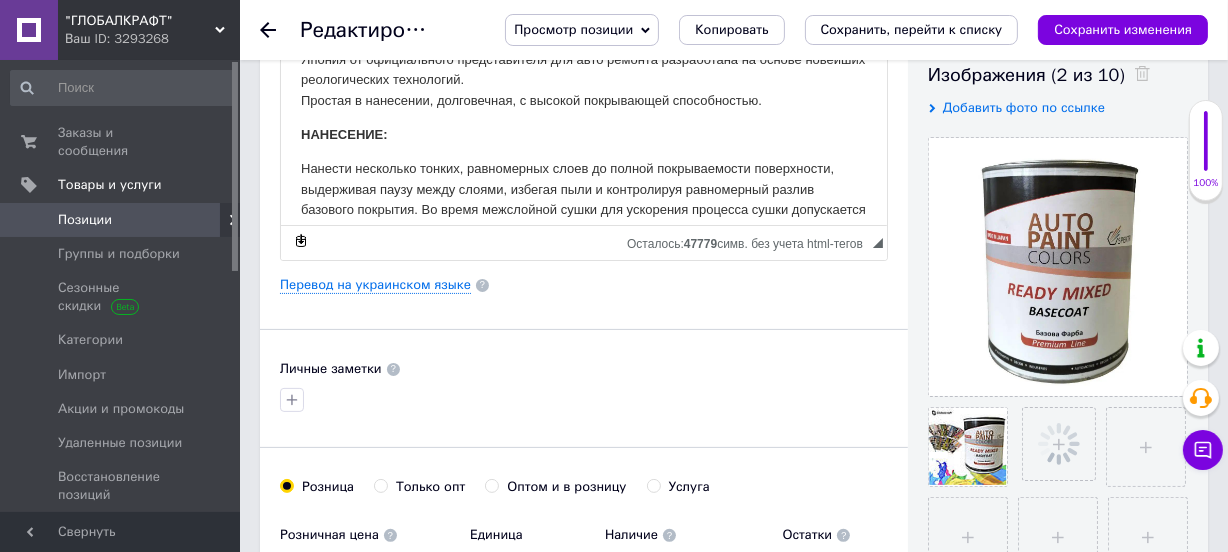 scroll, scrollTop: 0, scrollLeft: 0, axis: both 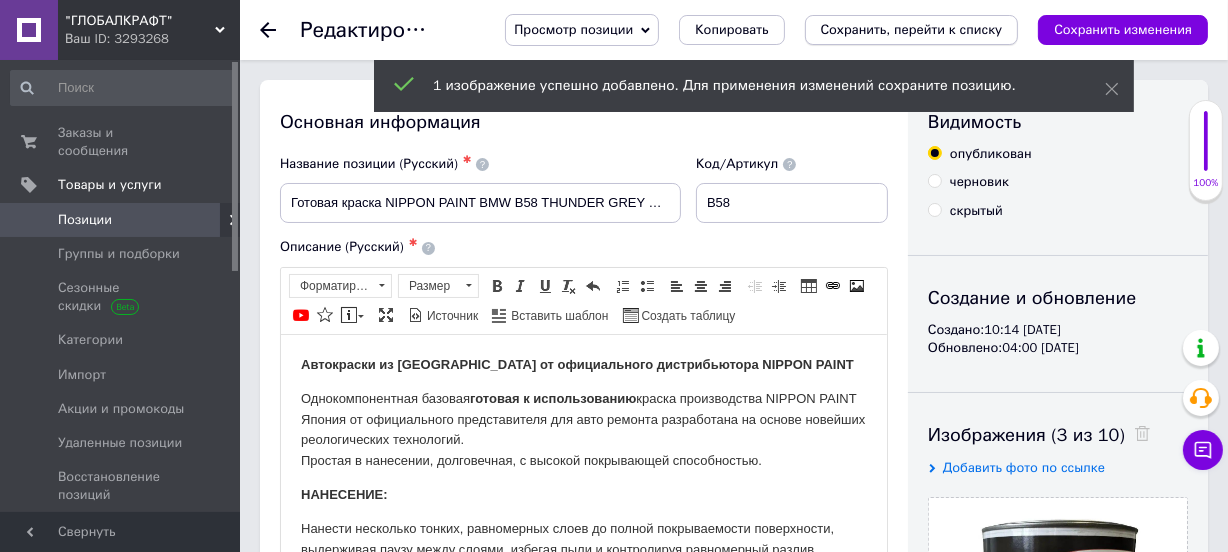 click on "Сохранить, перейти к списку" at bounding box center [912, 29] 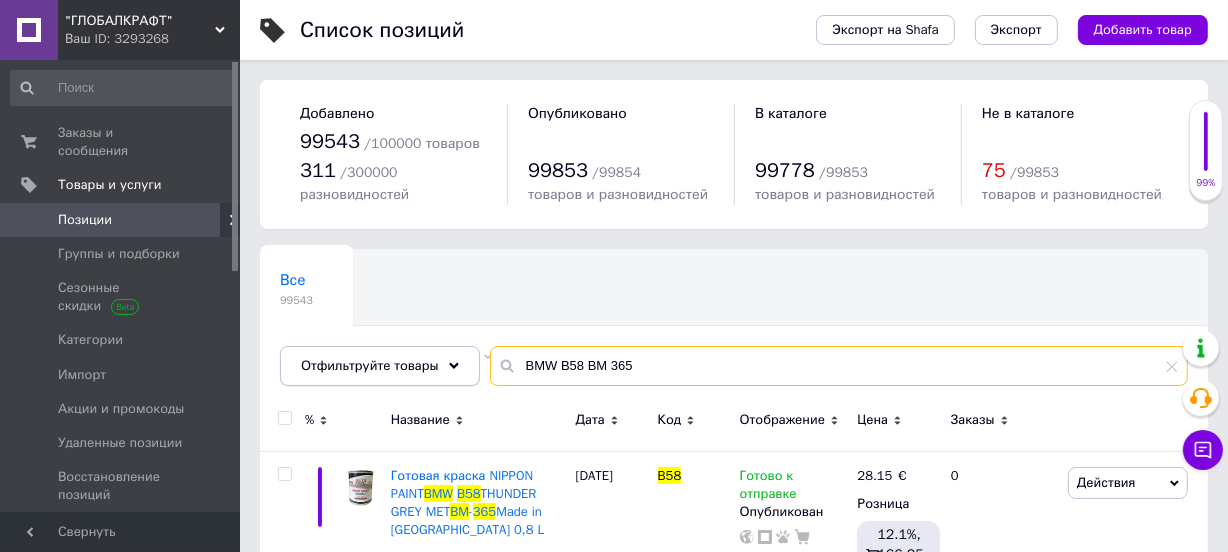 drag, startPoint x: 646, startPoint y: 360, endPoint x: 360, endPoint y: 360, distance: 286 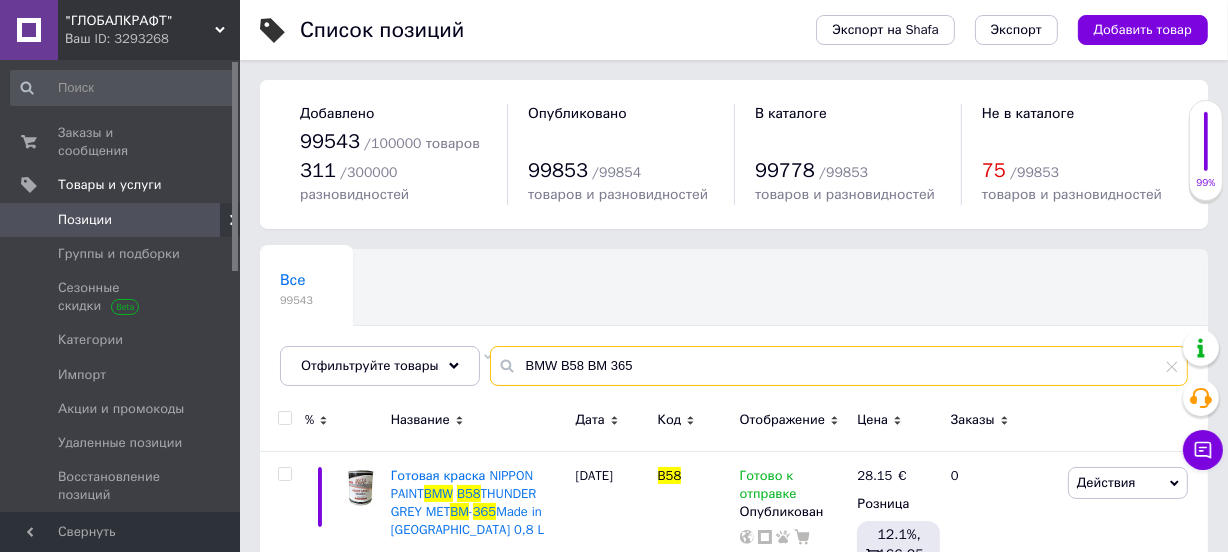 paste on "60 BM 367" 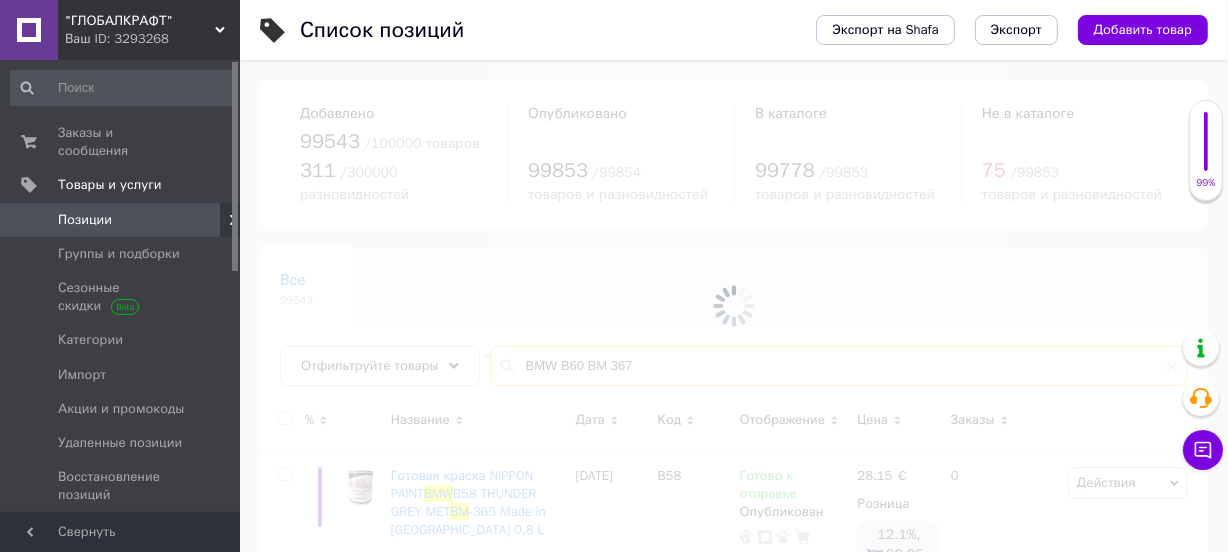 type on "BMW B60 BM 367" 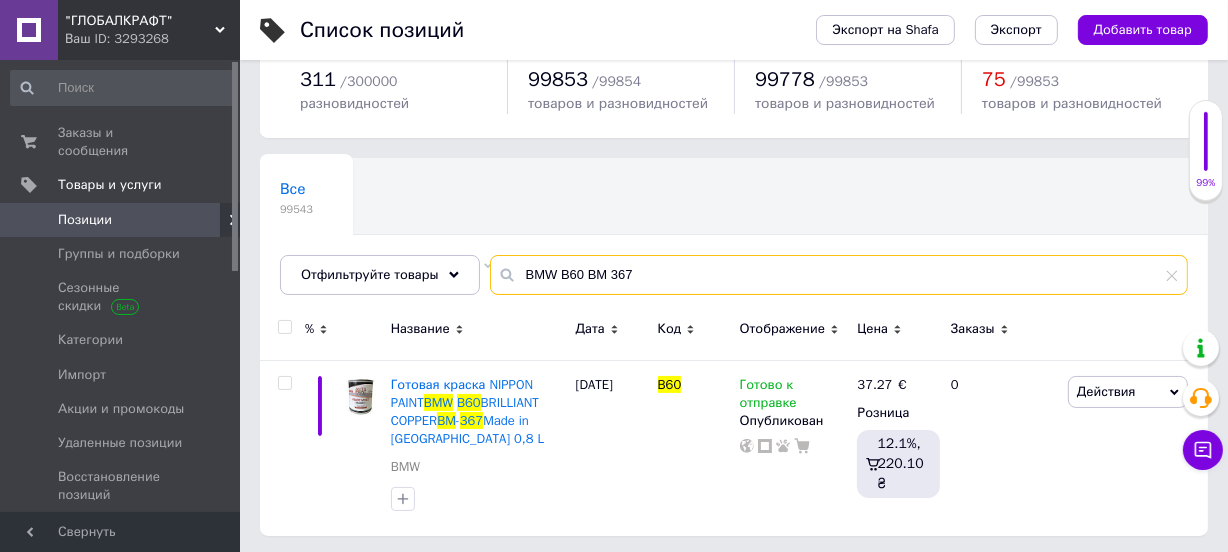 scroll, scrollTop: 94, scrollLeft: 0, axis: vertical 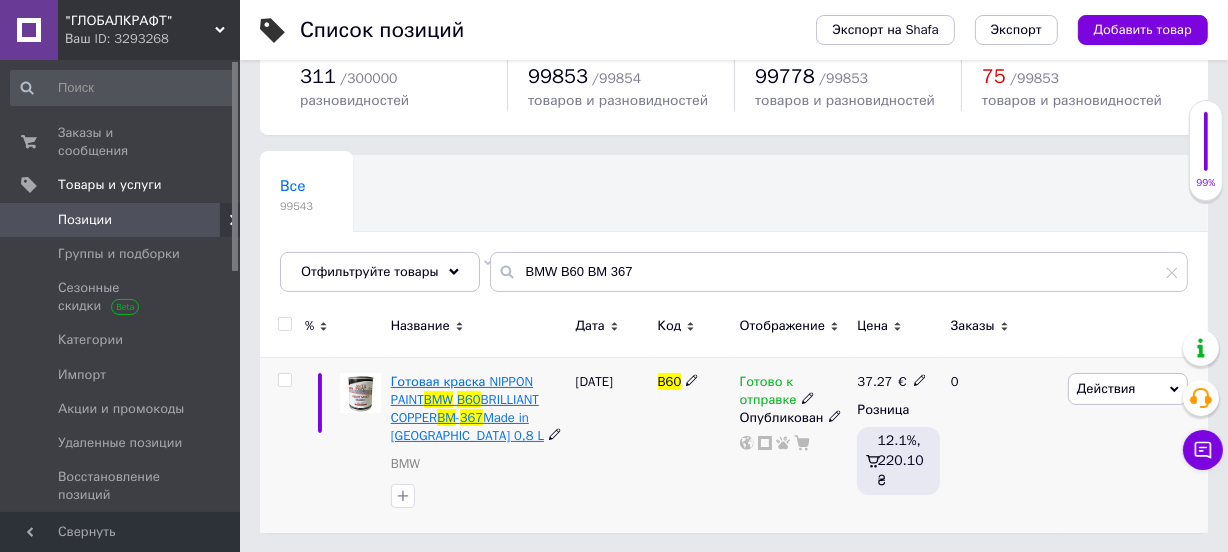 click on "367" at bounding box center [471, 417] 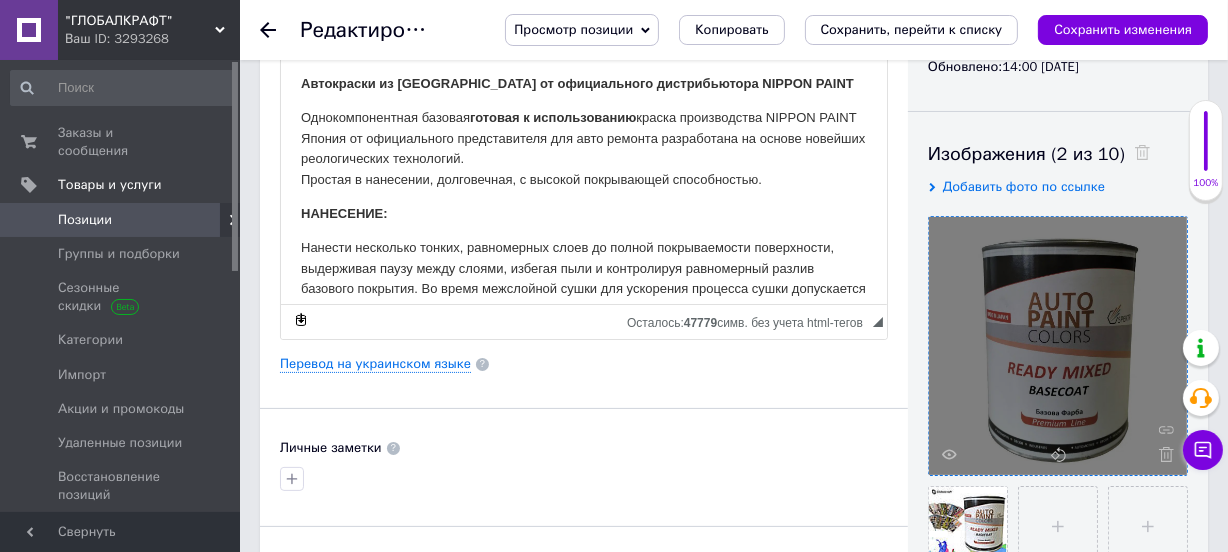 scroll, scrollTop: 454, scrollLeft: 0, axis: vertical 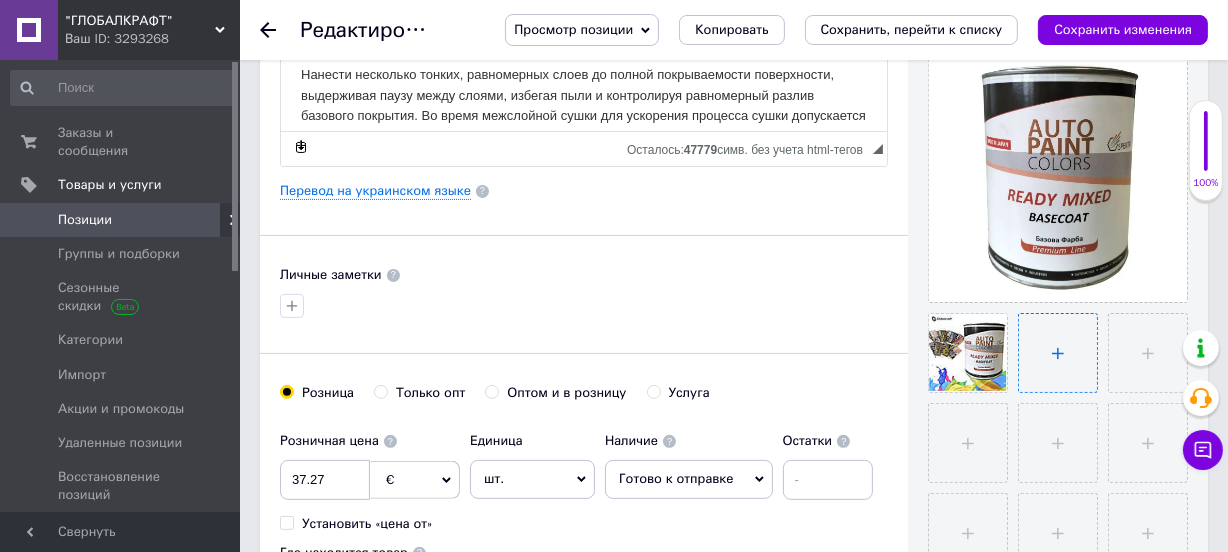click at bounding box center (1058, 353) 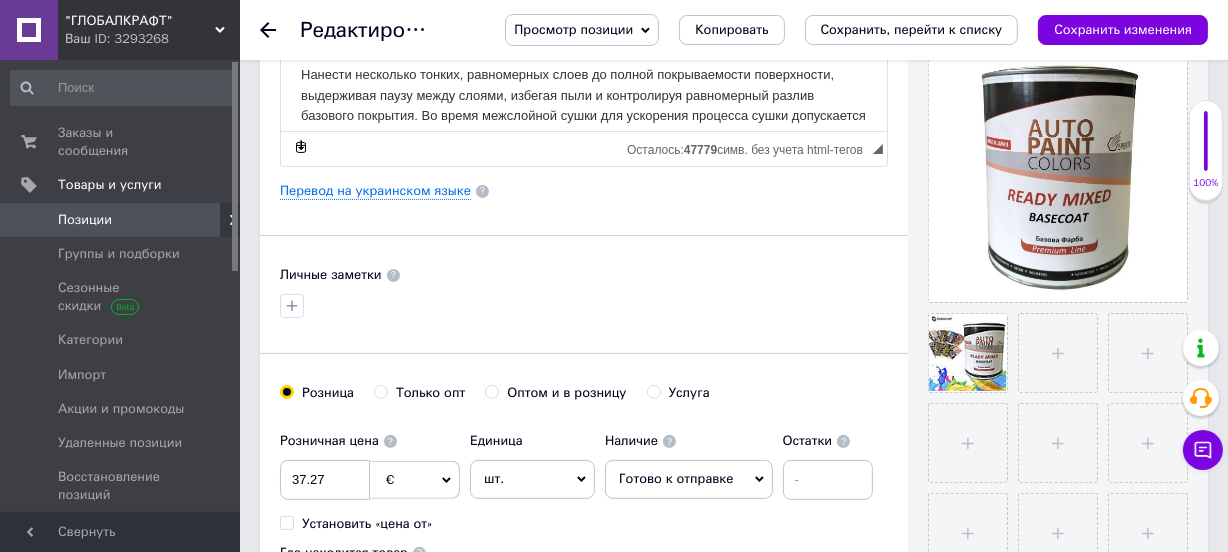 type on "C:\fakepath\BMW B60 BM 367.jpg" 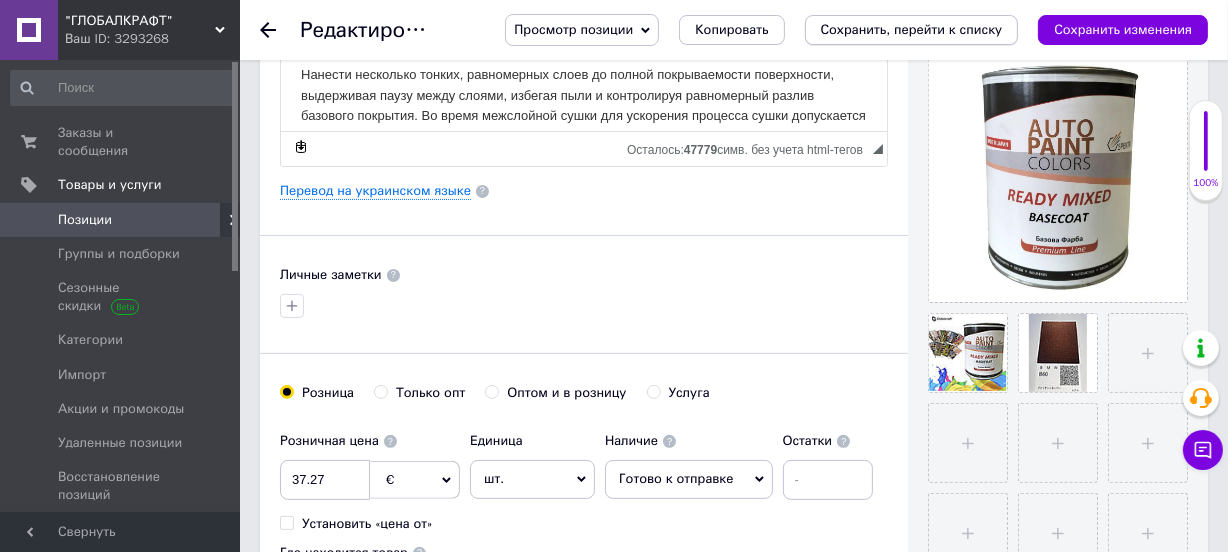 click on "Сохранить, перейти к списку" at bounding box center (912, 29) 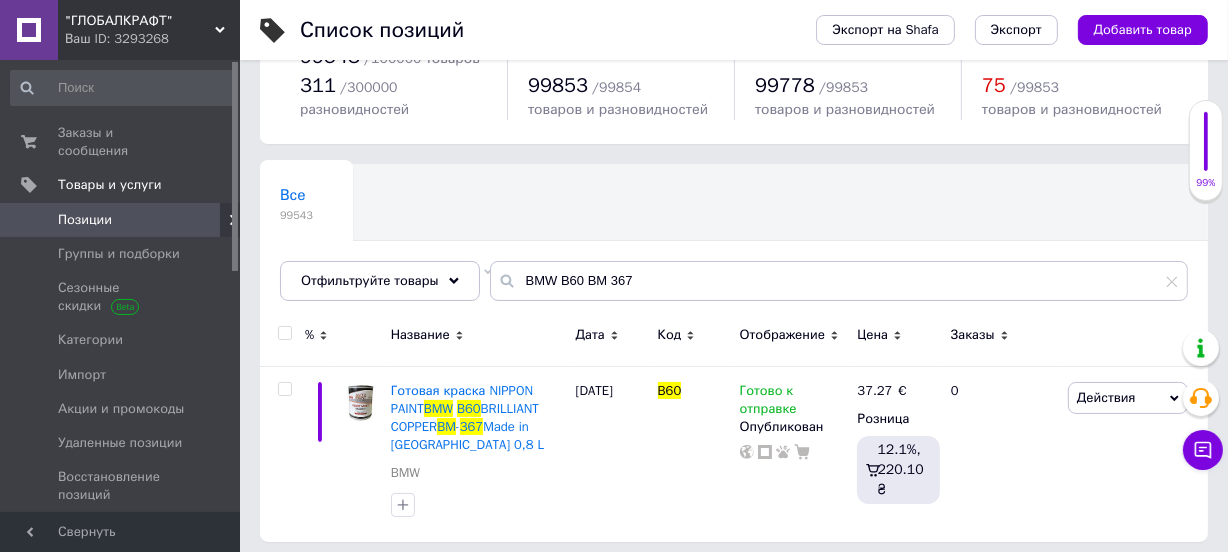 scroll, scrollTop: 94, scrollLeft: 0, axis: vertical 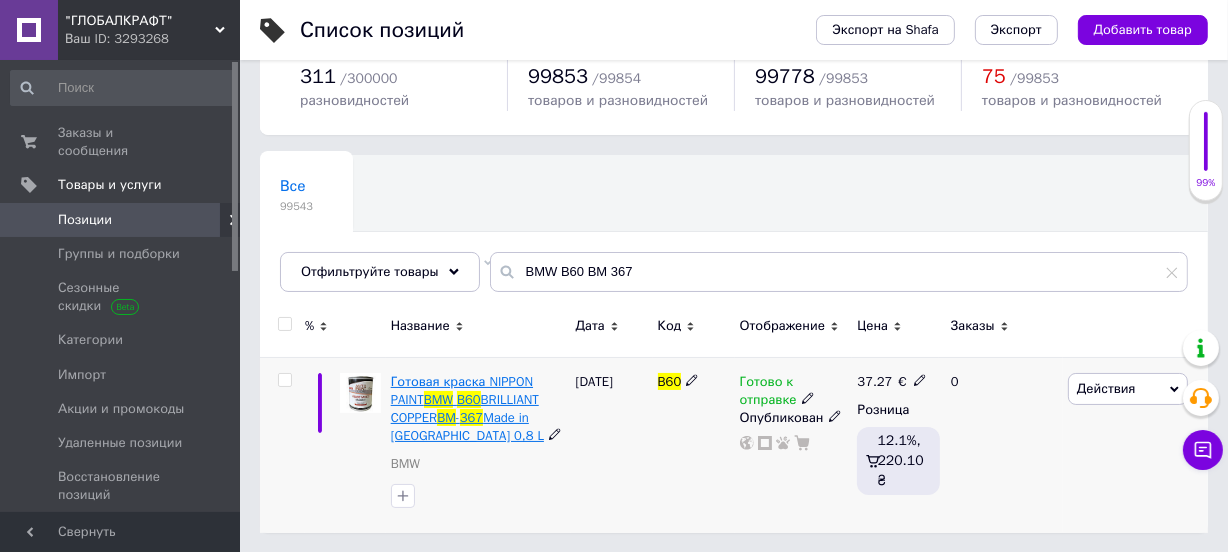 click on "B60" at bounding box center (469, 399) 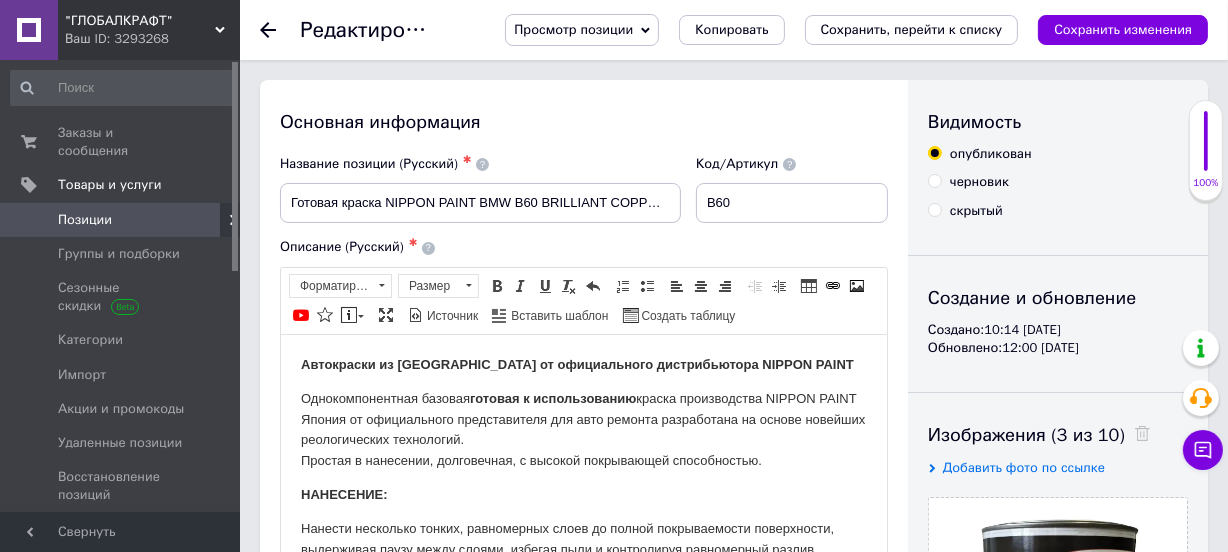 scroll, scrollTop: 0, scrollLeft: 0, axis: both 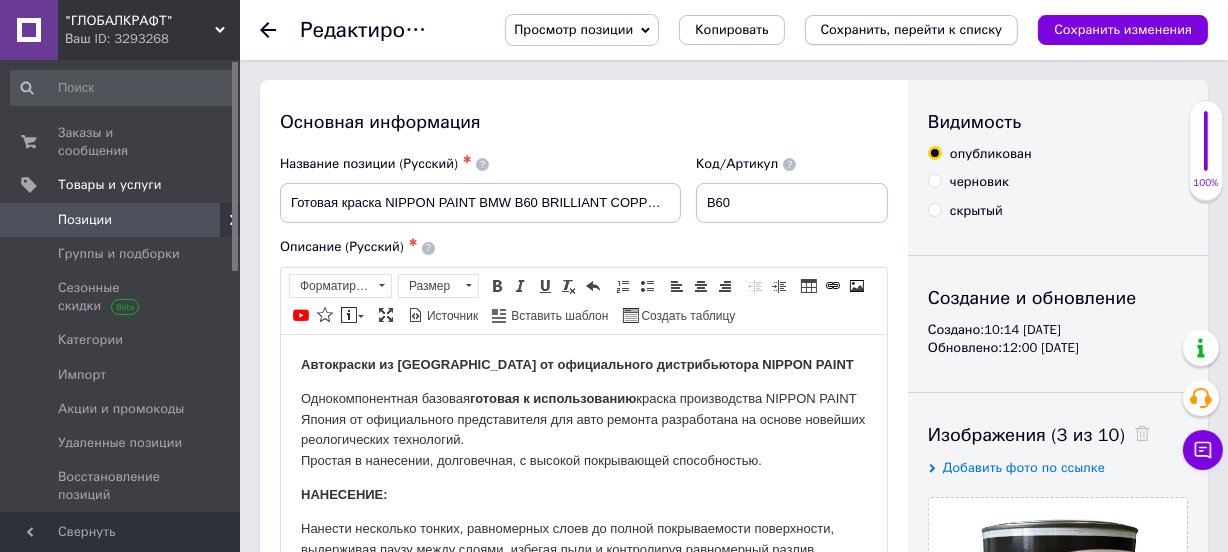 click on "Сохранить, перейти к списку" at bounding box center [912, 29] 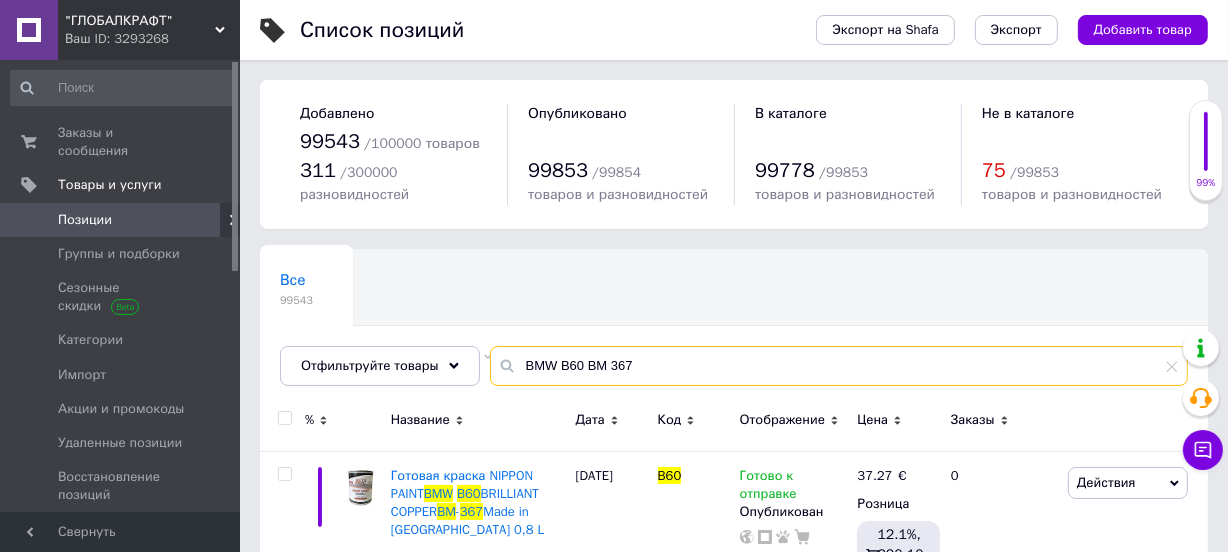 drag, startPoint x: 657, startPoint y: 360, endPoint x: 245, endPoint y: 380, distance: 412.48514 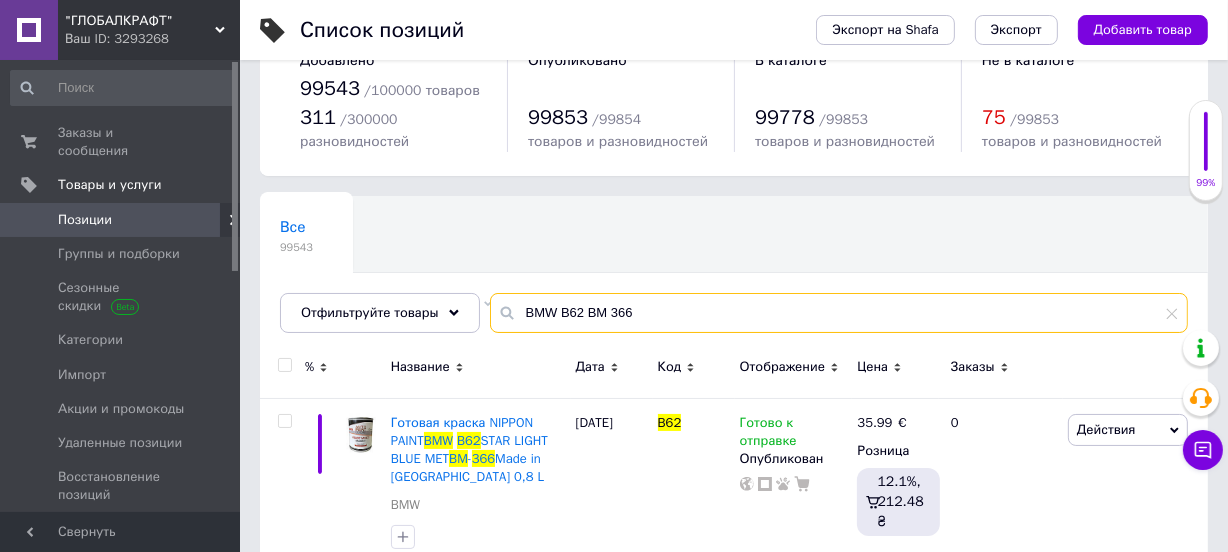 scroll, scrollTop: 94, scrollLeft: 0, axis: vertical 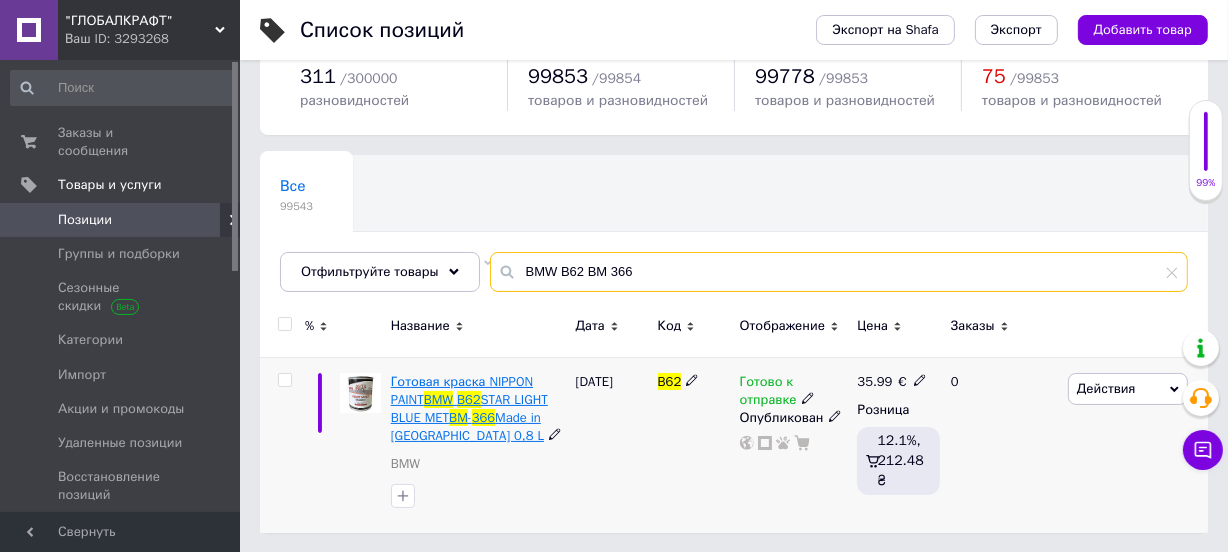type on "BMW B62 BM 366" 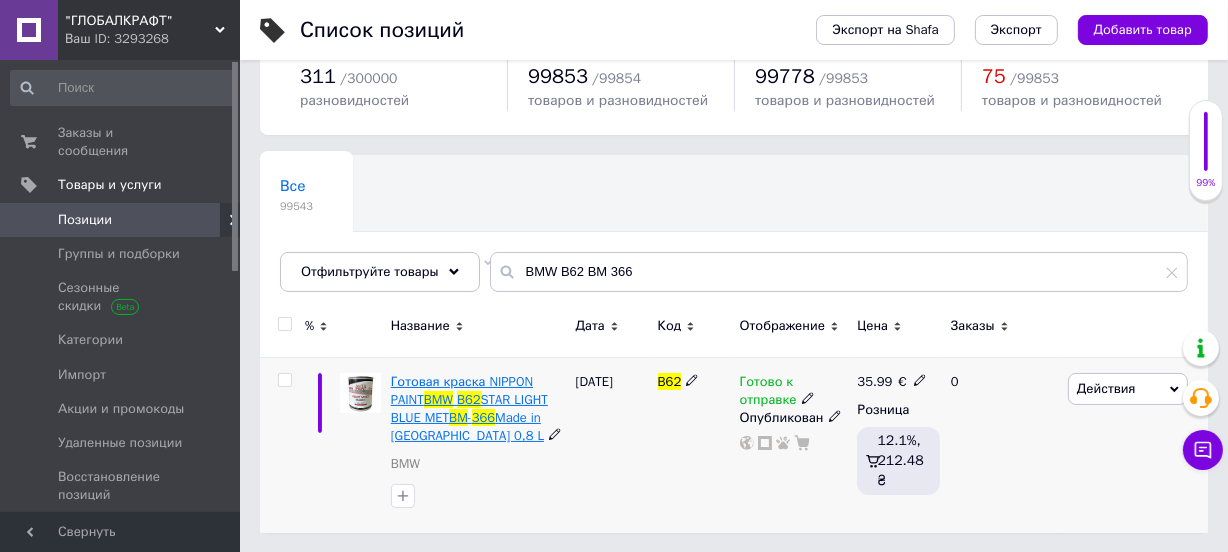 click on "STAR LIGHT BLUE MET" at bounding box center (469, 408) 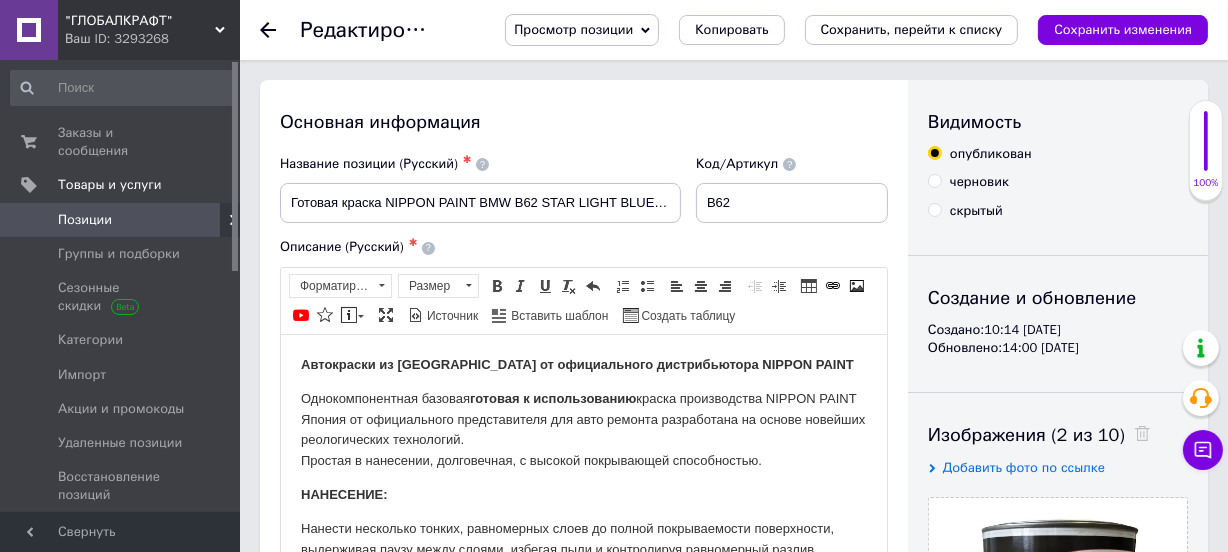 scroll, scrollTop: 545, scrollLeft: 0, axis: vertical 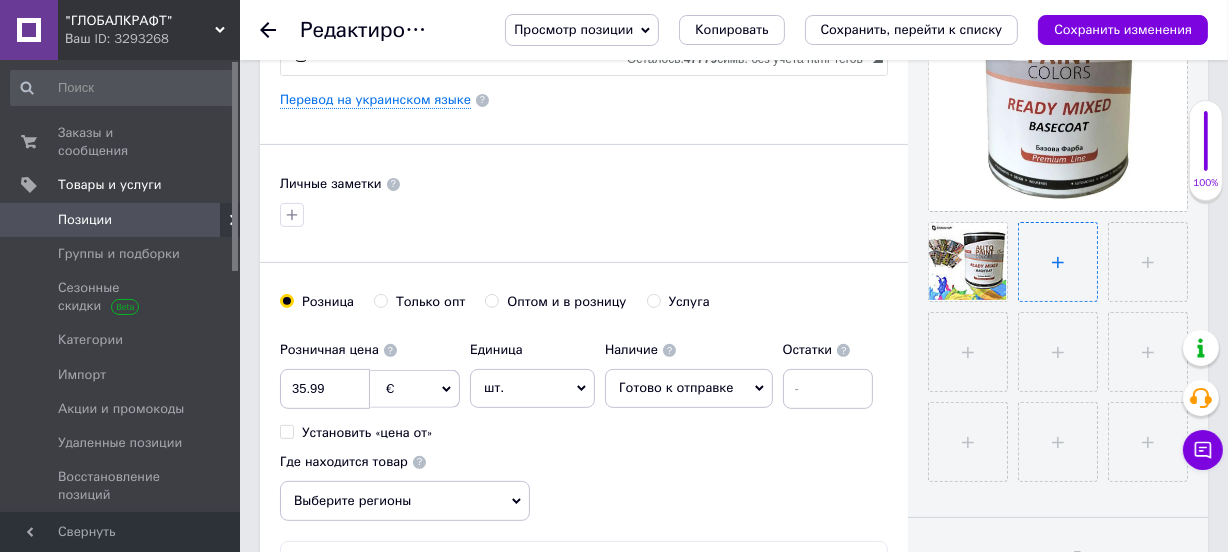 click at bounding box center [1058, 262] 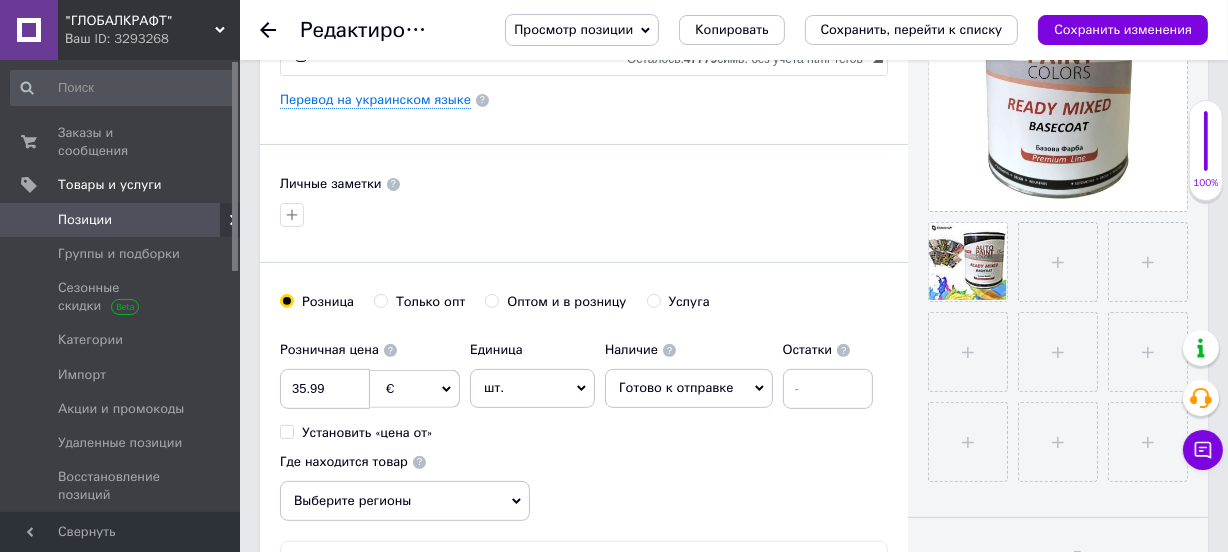 type 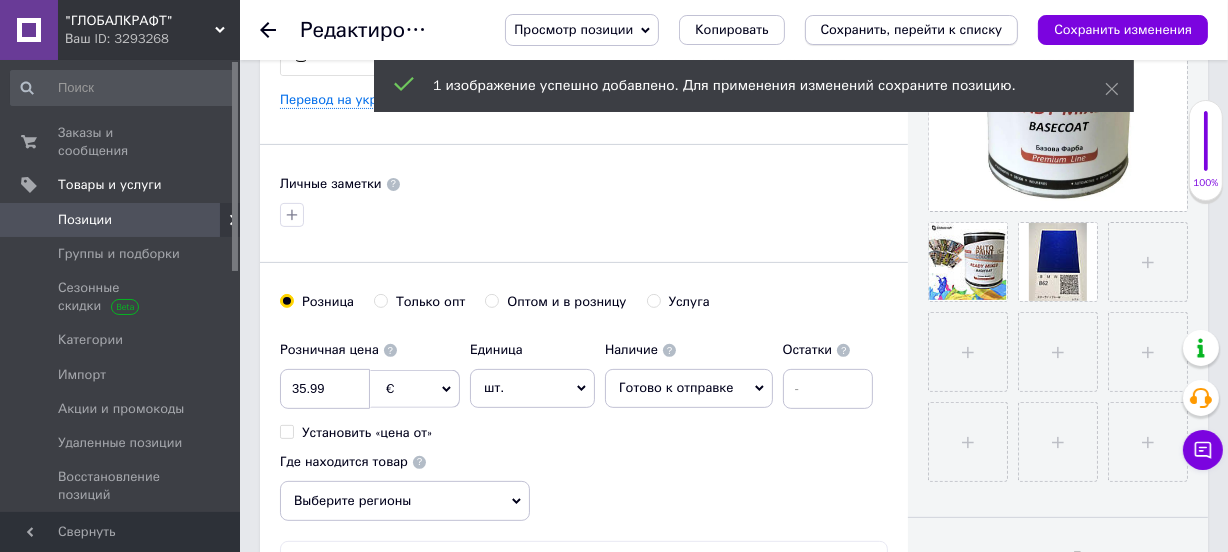 click on "Сохранить, перейти к списку" at bounding box center (912, 29) 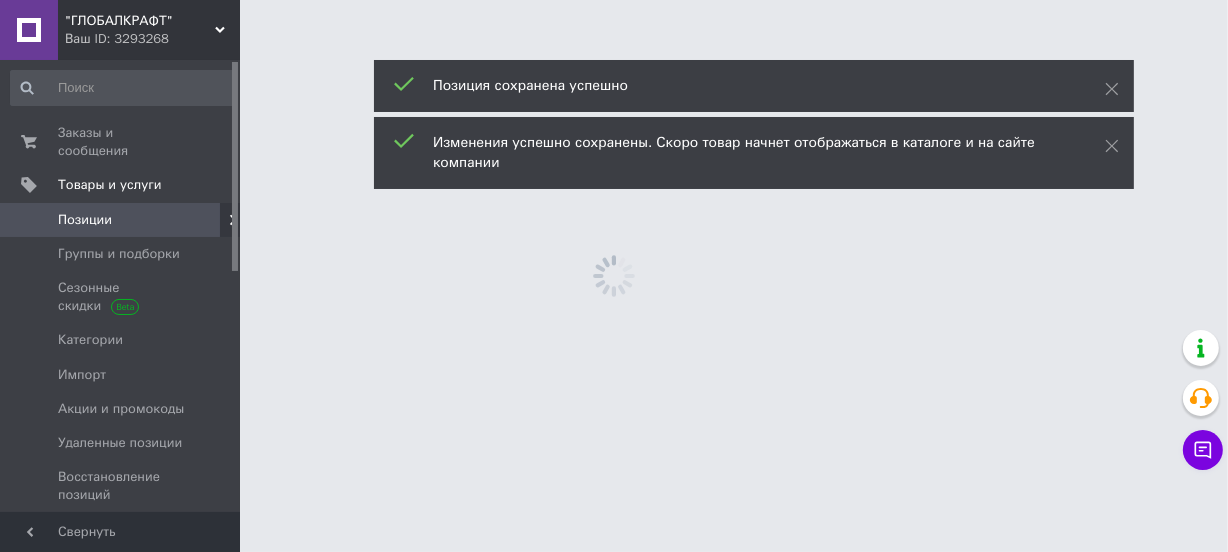 scroll, scrollTop: 0, scrollLeft: 0, axis: both 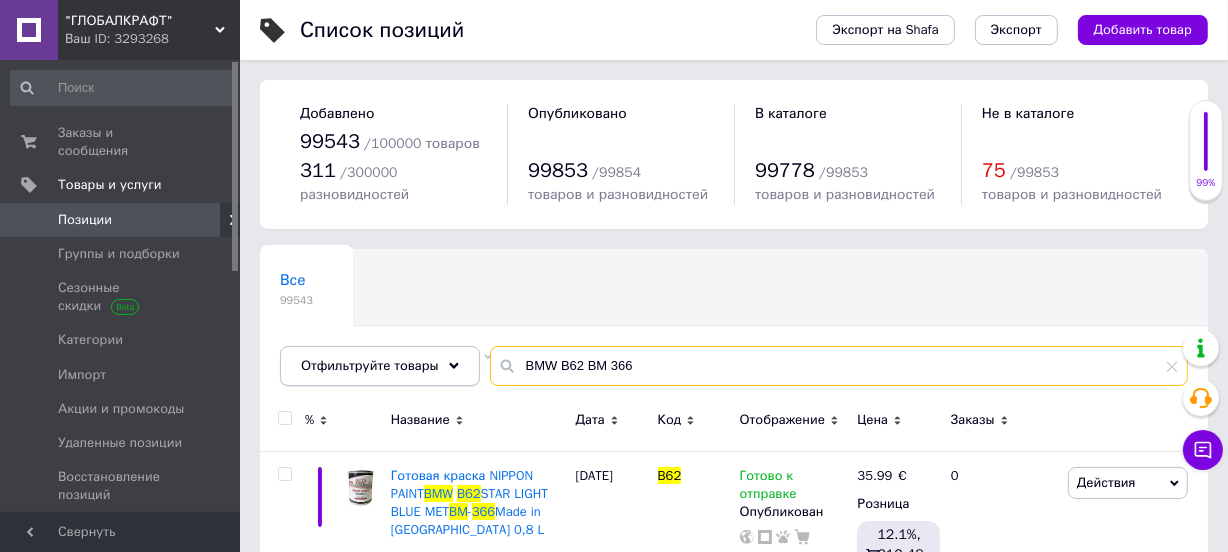 drag, startPoint x: 633, startPoint y: 370, endPoint x: 284, endPoint y: 362, distance: 349.09167 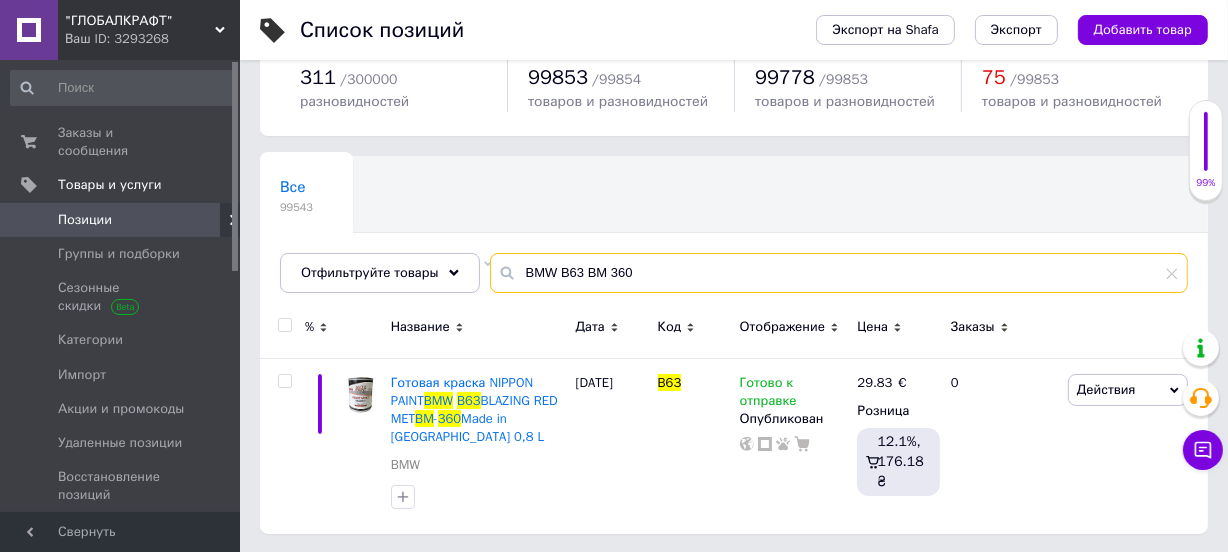 scroll, scrollTop: 94, scrollLeft: 0, axis: vertical 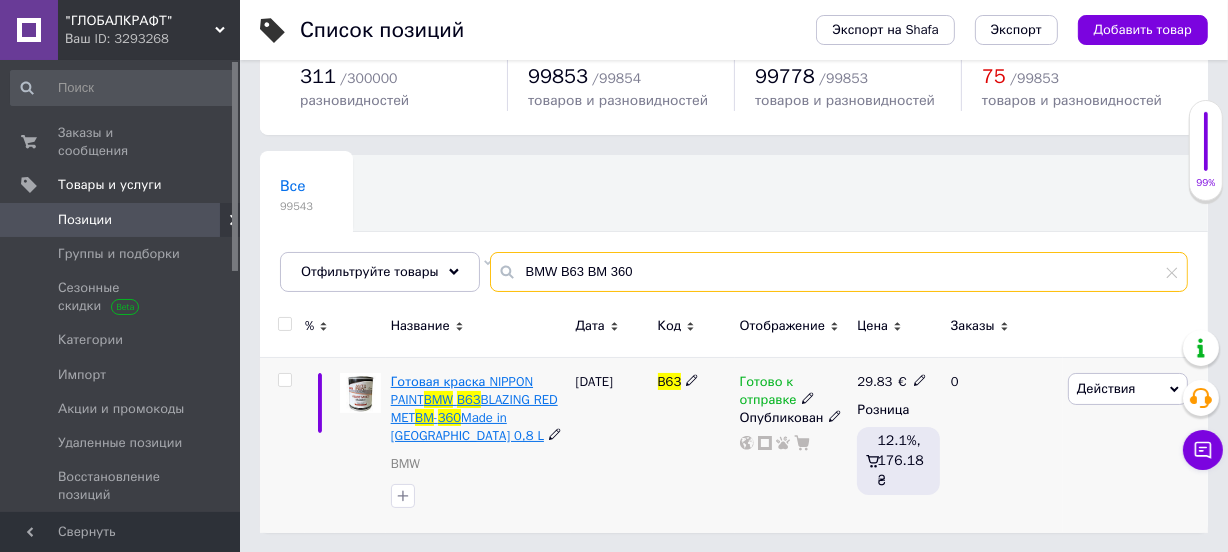 type on "BMW B63 BM 360" 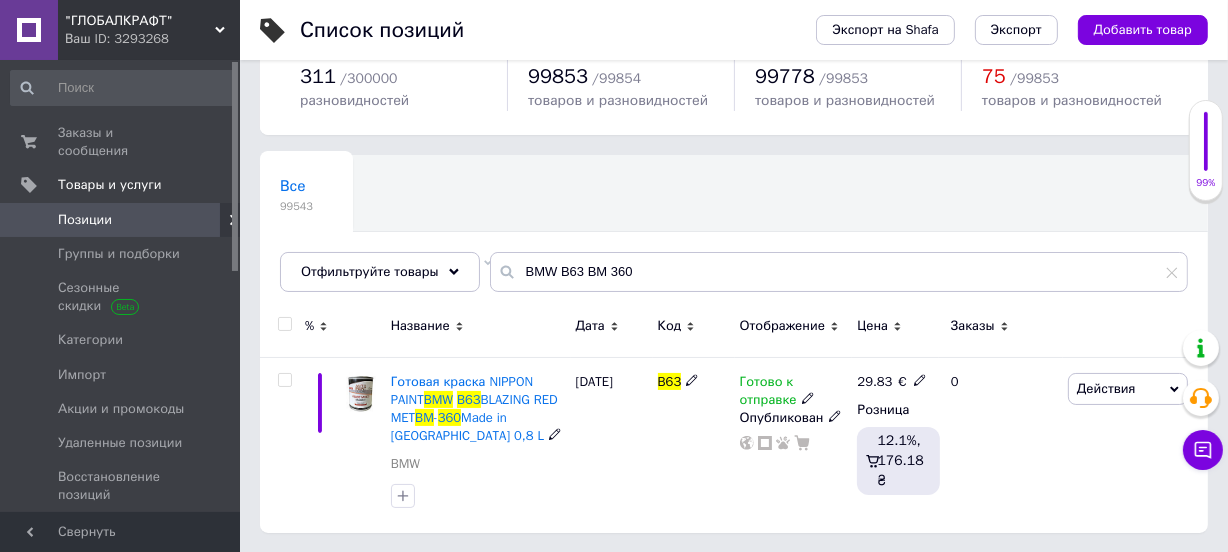 click on "BLAZING RED MET" at bounding box center (474, 408) 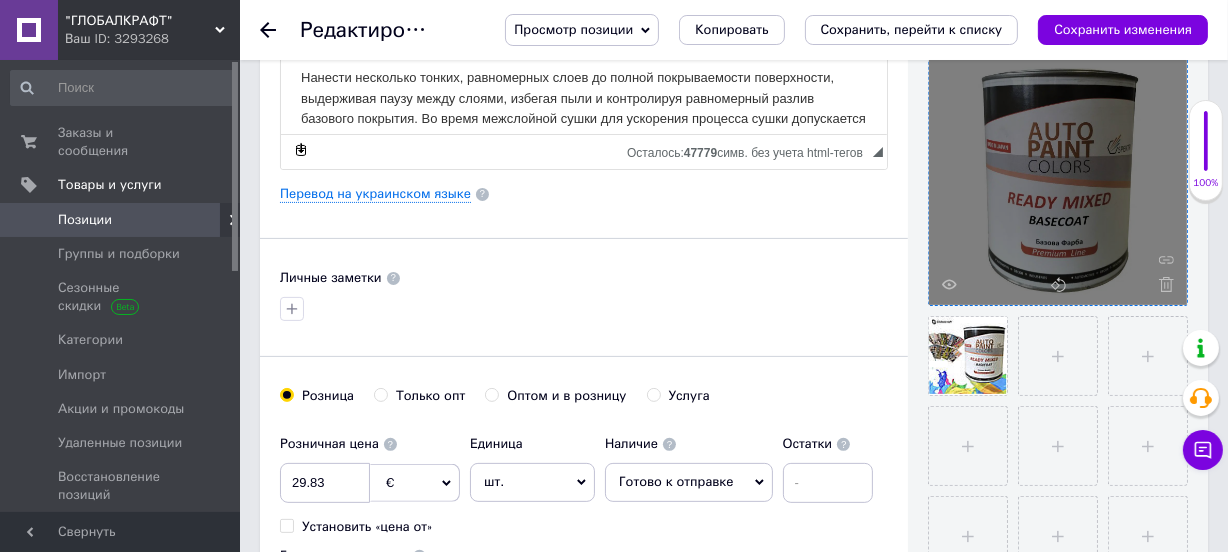 scroll, scrollTop: 454, scrollLeft: 0, axis: vertical 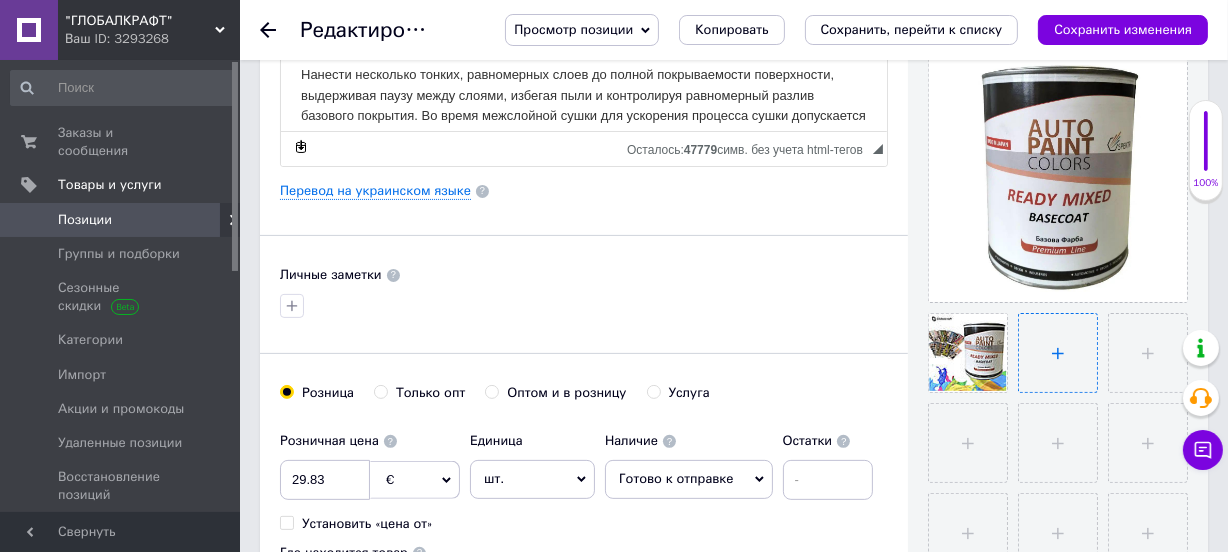 click at bounding box center [1058, 353] 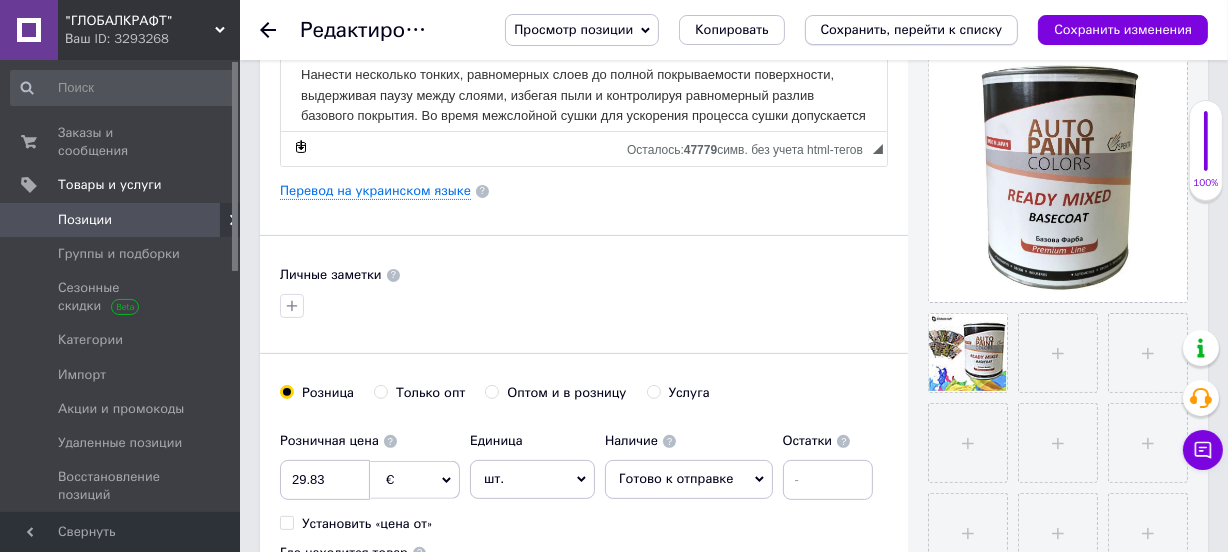 type 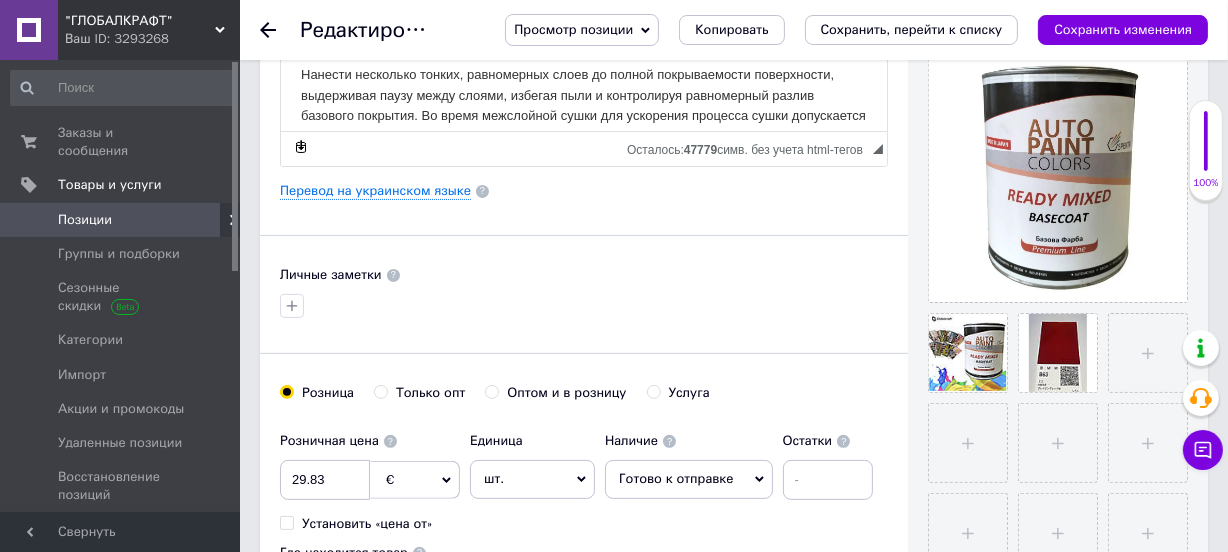scroll, scrollTop: 0, scrollLeft: 0, axis: both 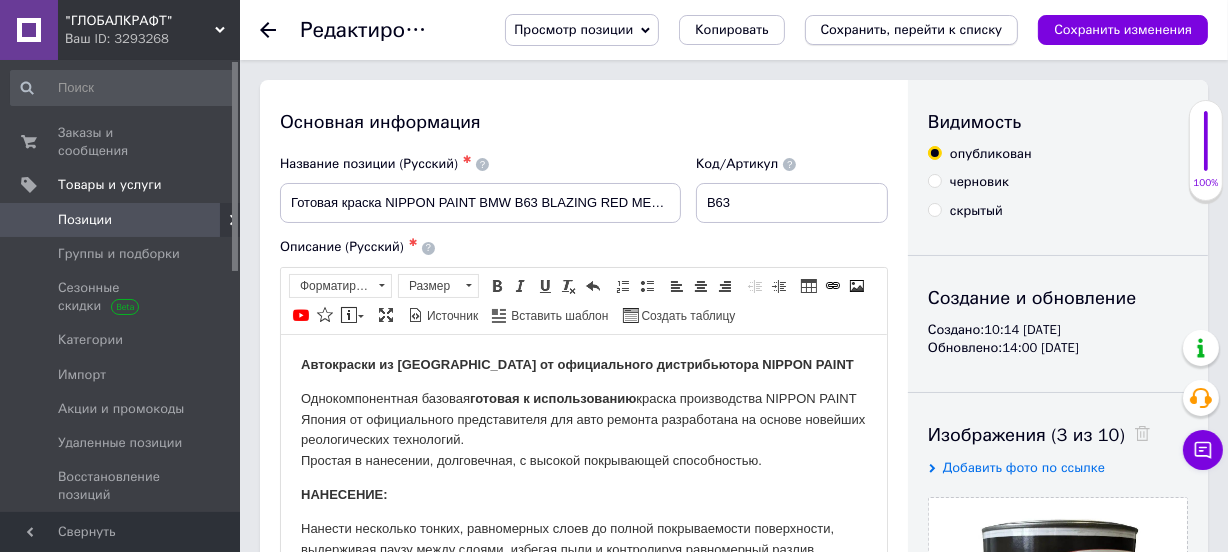 click on "Сохранить, перейти к списку" at bounding box center (912, 29) 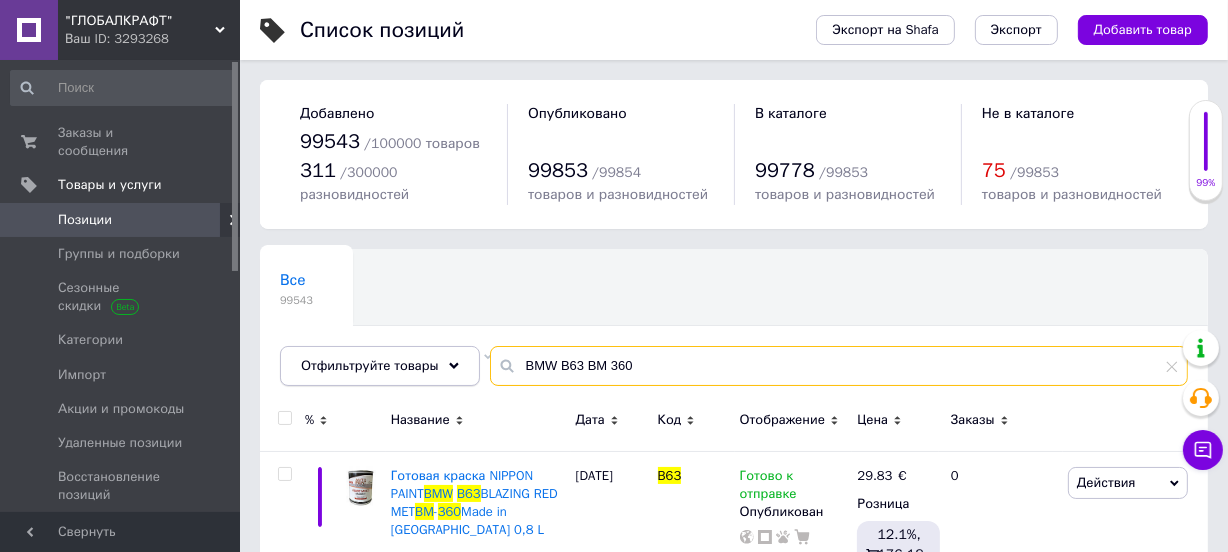 drag, startPoint x: 661, startPoint y: 368, endPoint x: 394, endPoint y: 364, distance: 267.02997 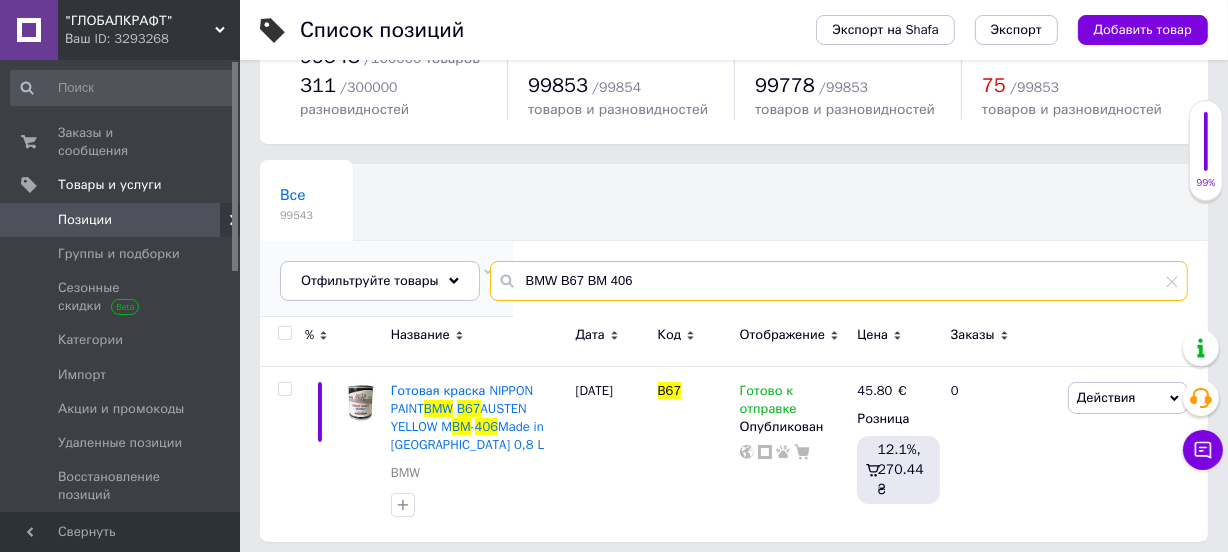 scroll, scrollTop: 94, scrollLeft: 0, axis: vertical 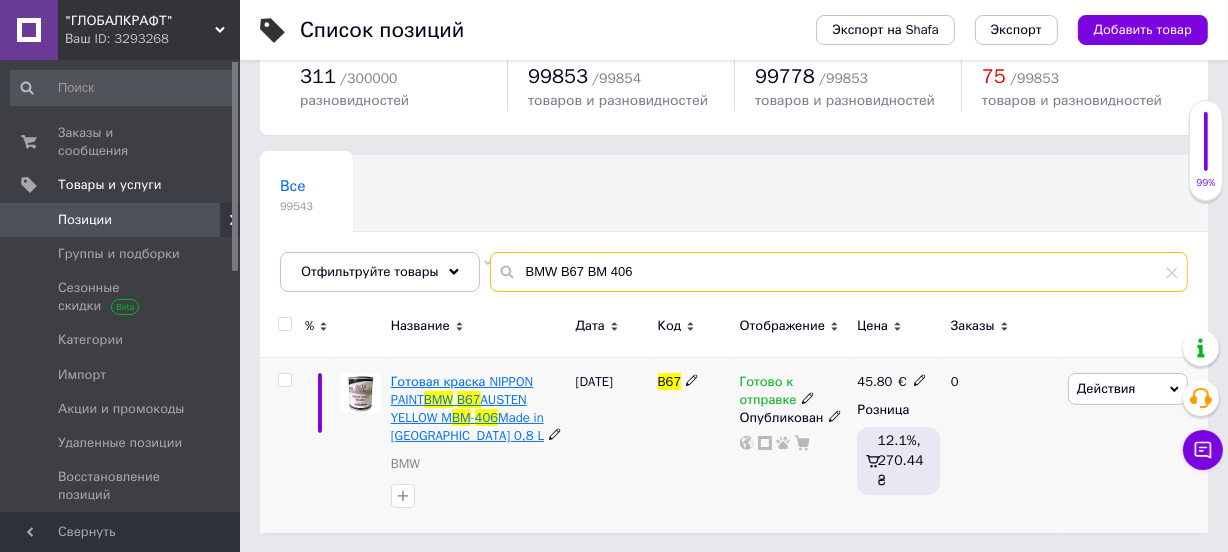 type on "BMW B67 BM 406" 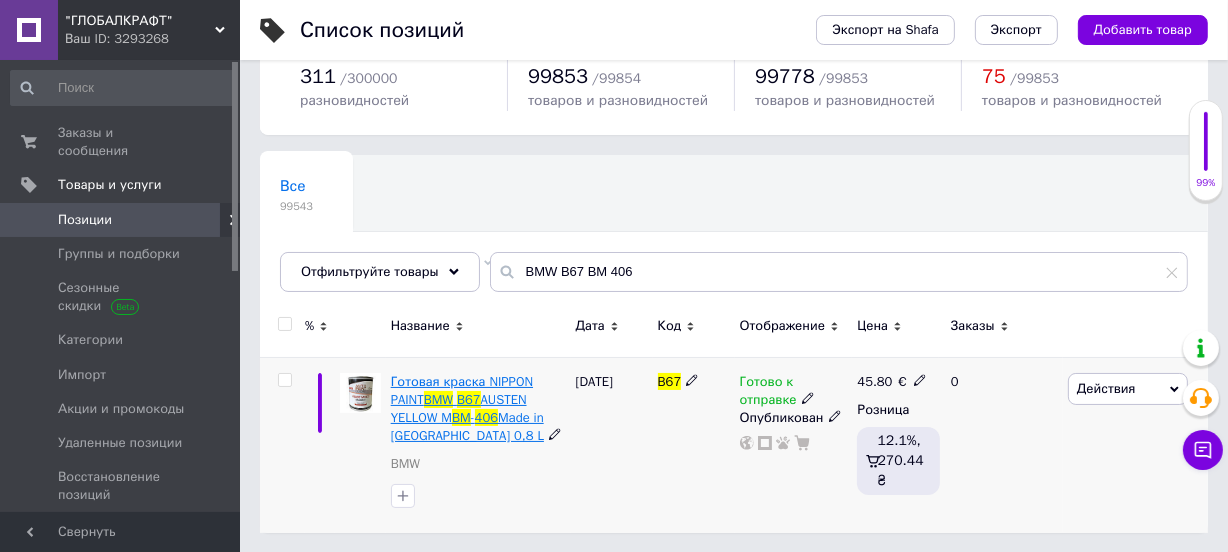 click on "Готовая краска NIPPON PAINT  BMW   B67  AUSTEN YELLOW M  BM - 406  Made in [GEOGRAPHIC_DATA] 0,8 L" at bounding box center [467, 409] 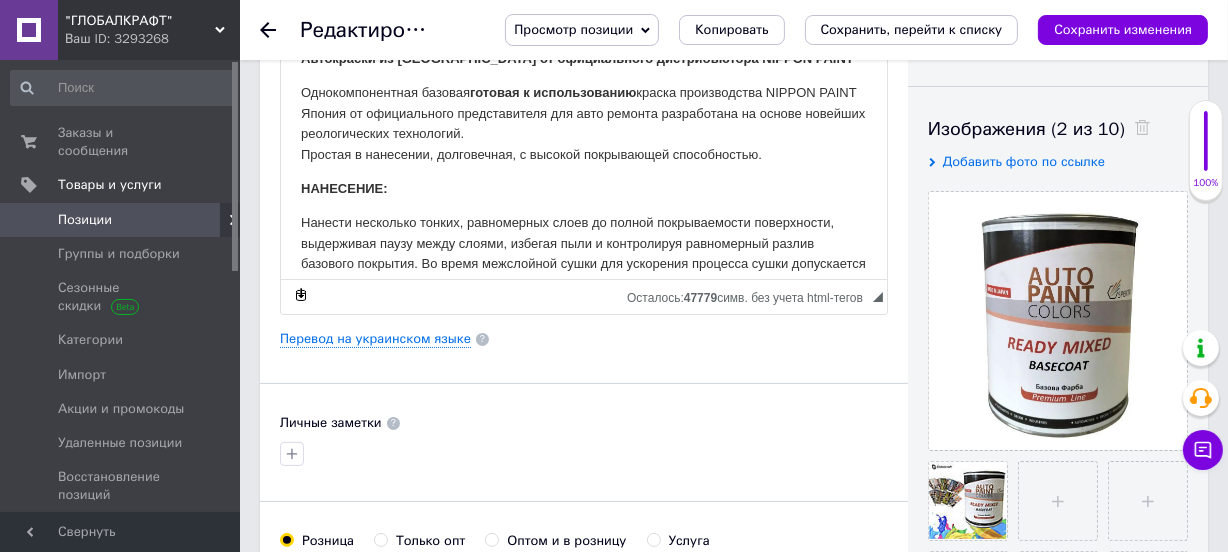 scroll, scrollTop: 363, scrollLeft: 0, axis: vertical 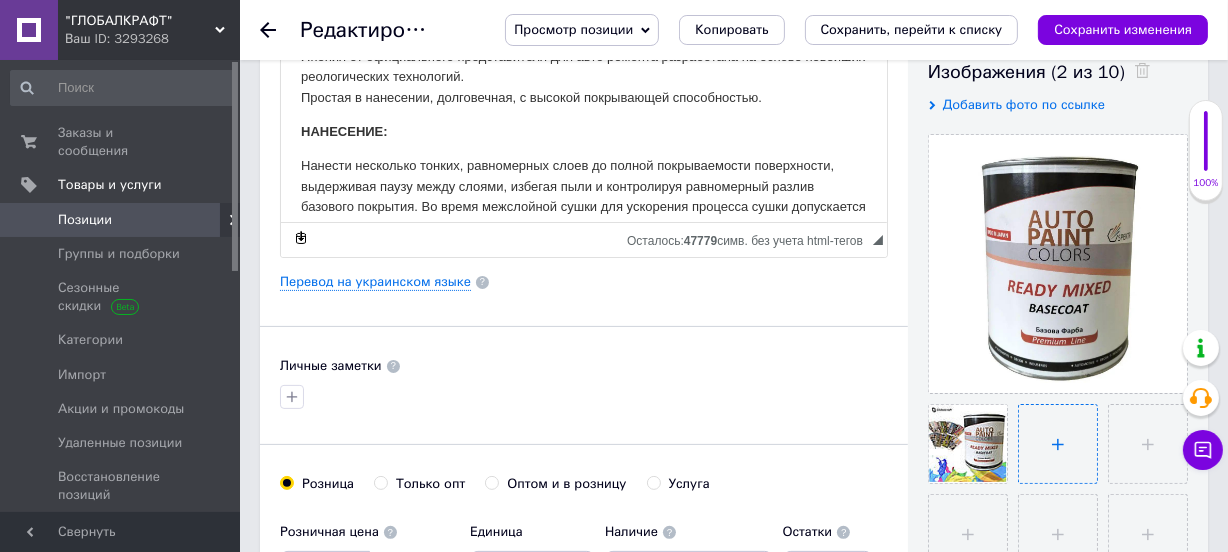 click at bounding box center (1058, 444) 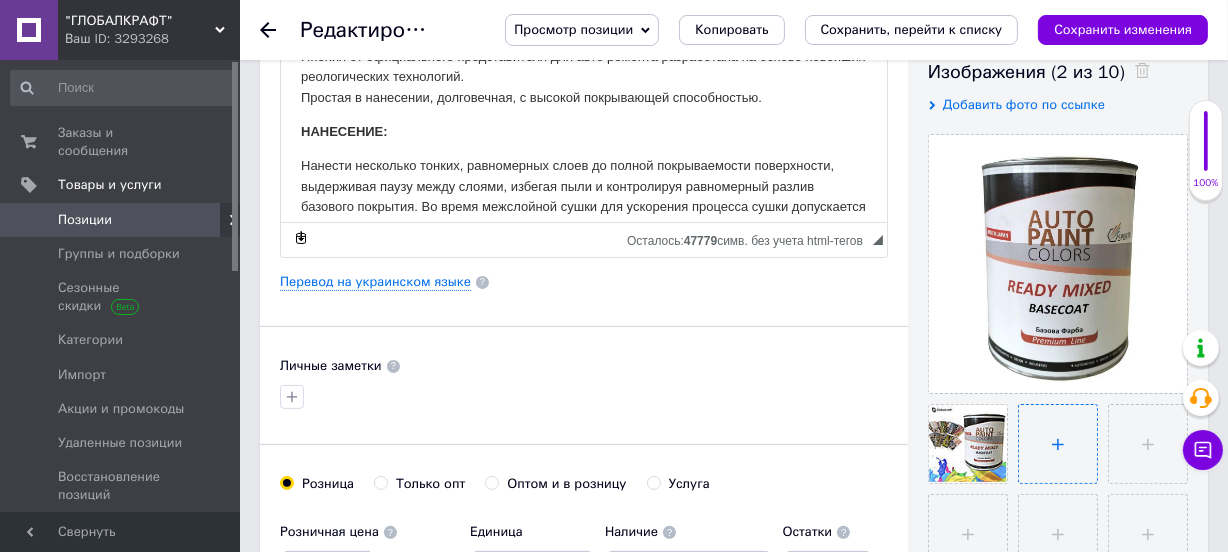 type on "C:\fakepath\BMW B67 BM 406.jpg" 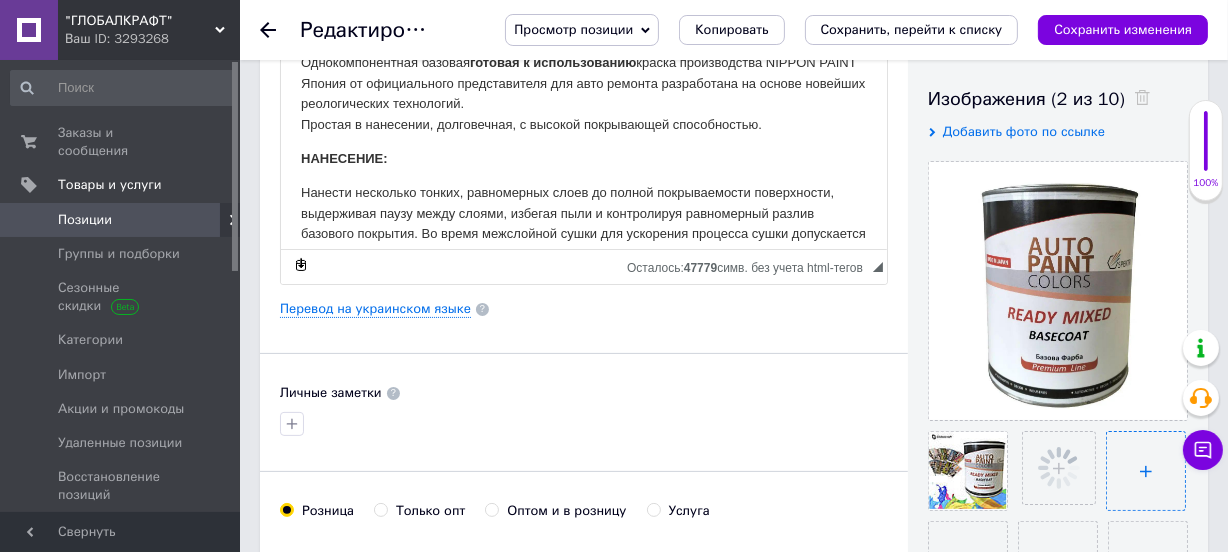 scroll, scrollTop: 0, scrollLeft: 0, axis: both 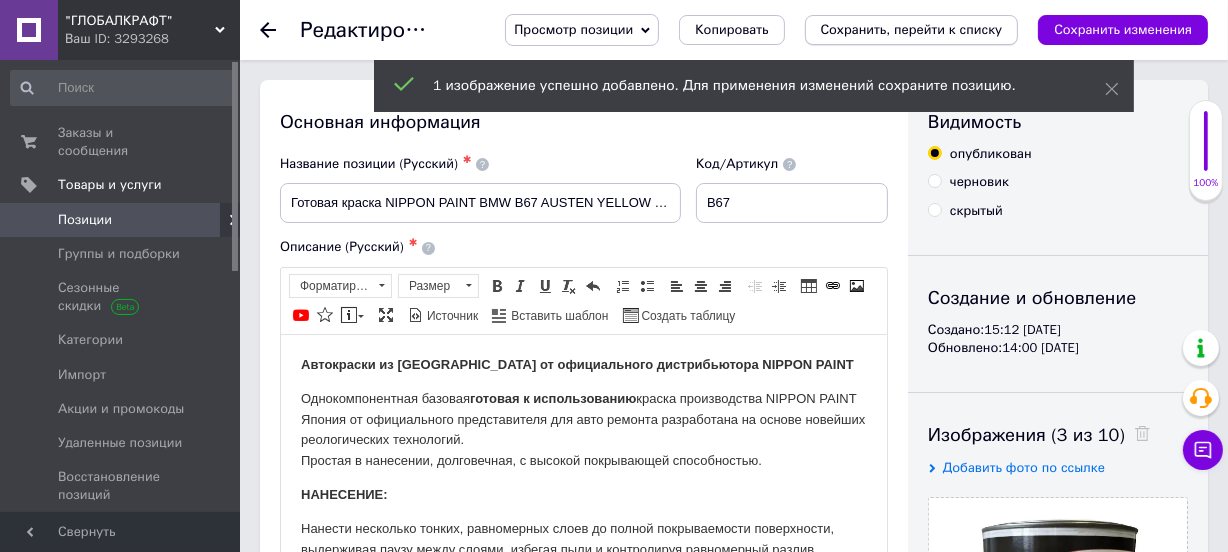 click on "Сохранить, перейти к списку" at bounding box center (912, 29) 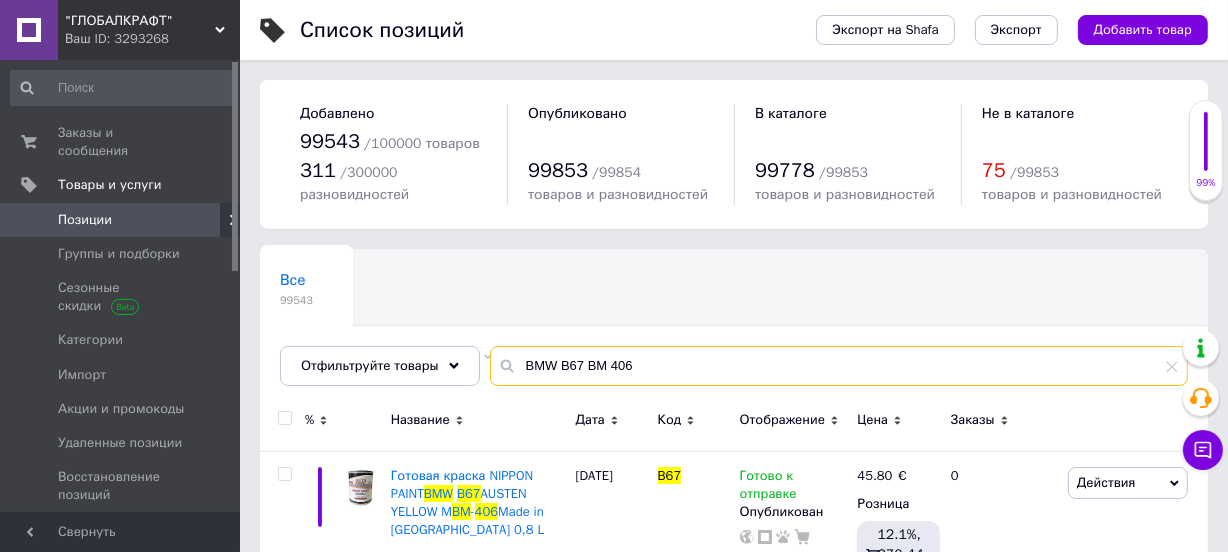 drag, startPoint x: 638, startPoint y: 364, endPoint x: 492, endPoint y: 358, distance: 146.12323 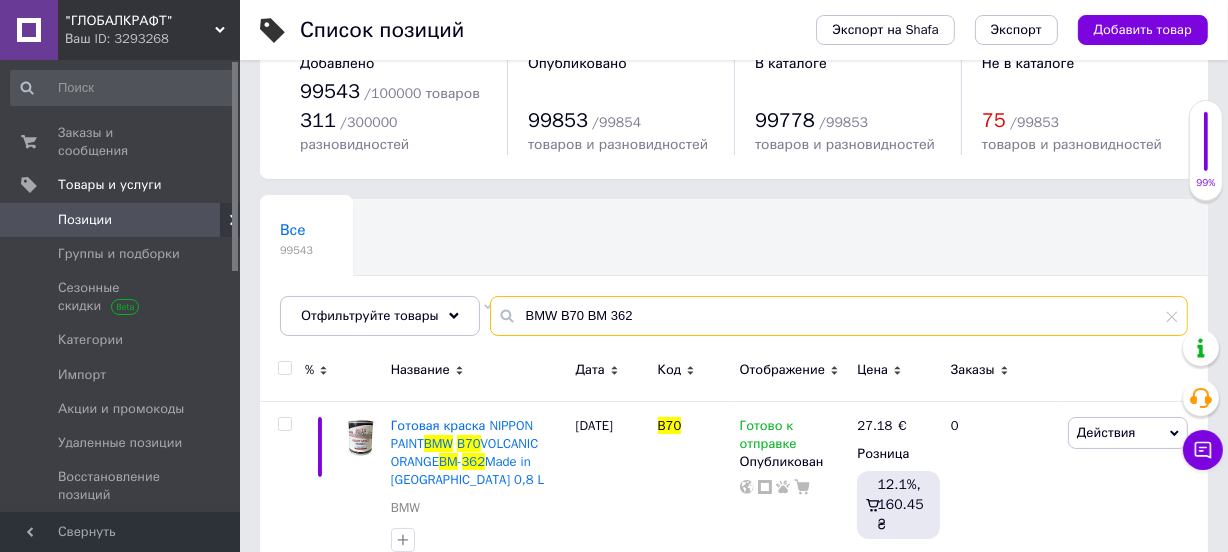 scroll, scrollTop: 94, scrollLeft: 0, axis: vertical 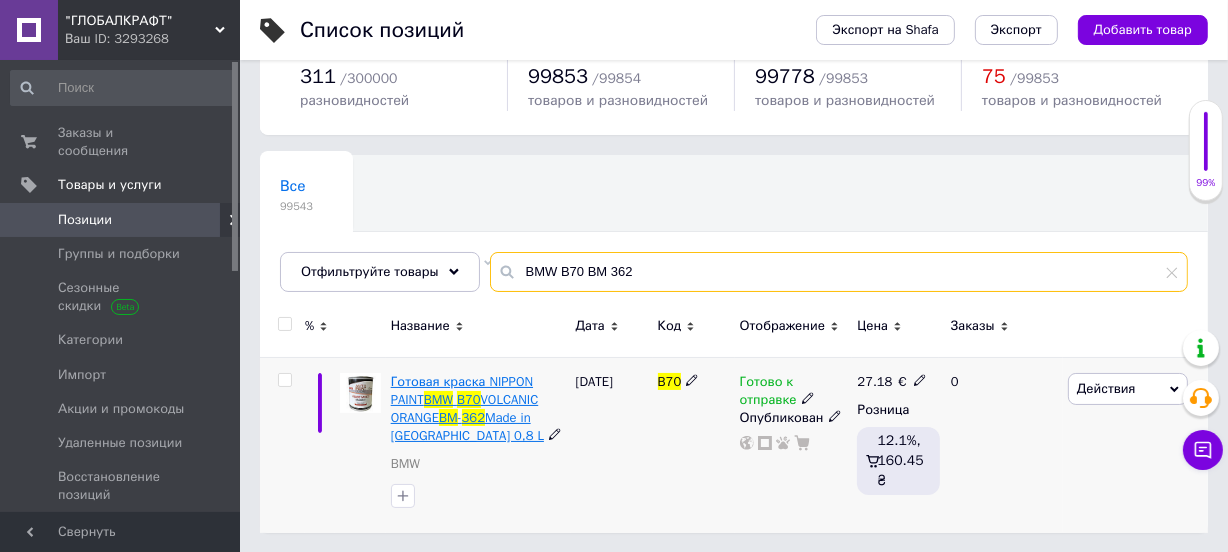 type on "BMW B70 BM 362" 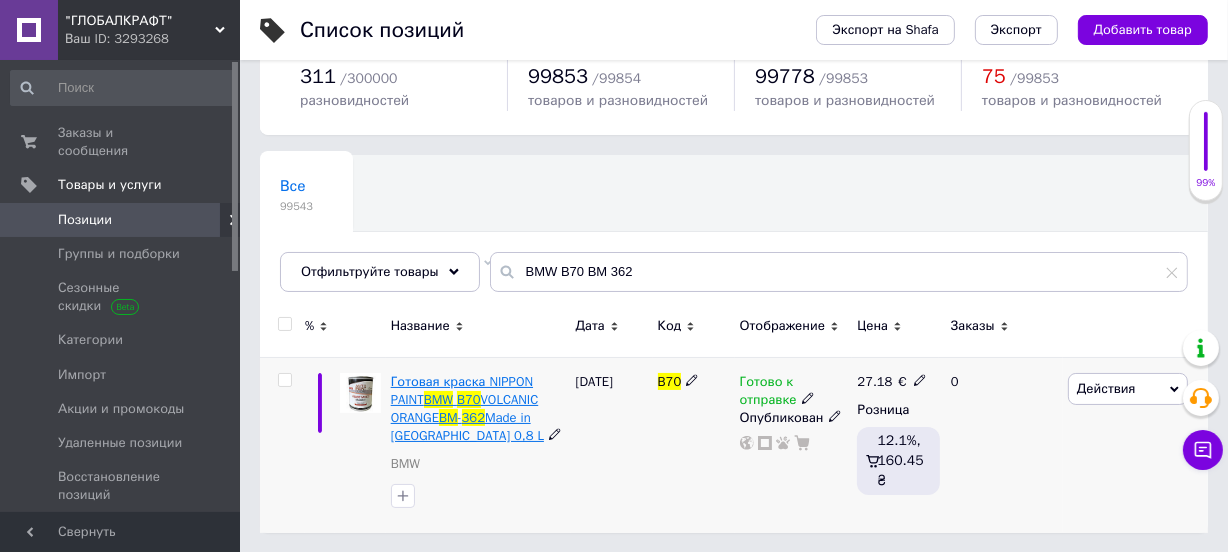 click on "VOLCANIC ORANGE" at bounding box center (465, 408) 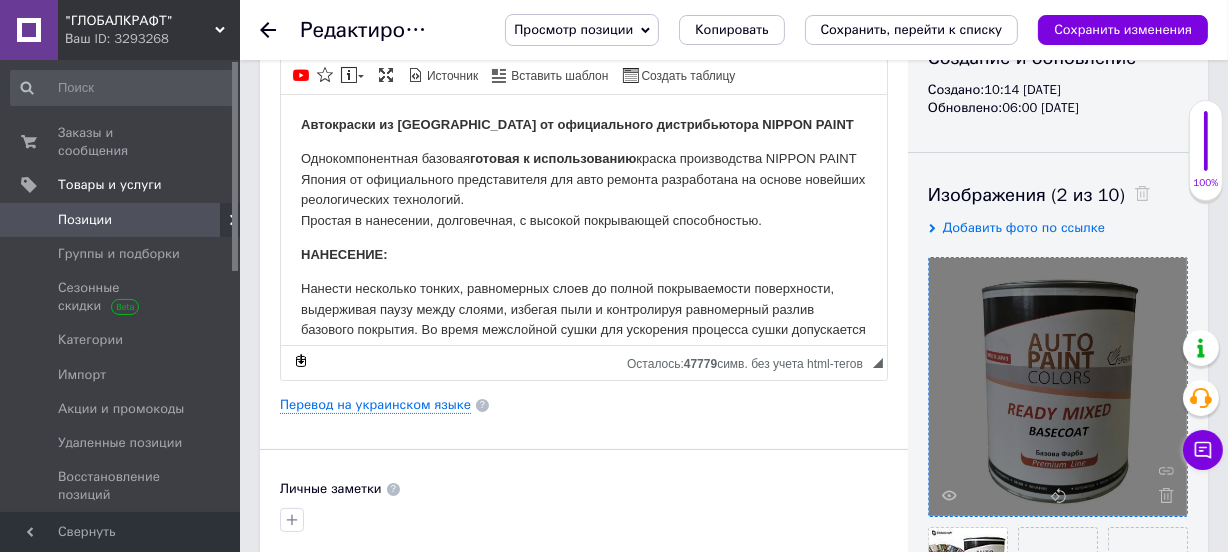 scroll, scrollTop: 363, scrollLeft: 0, axis: vertical 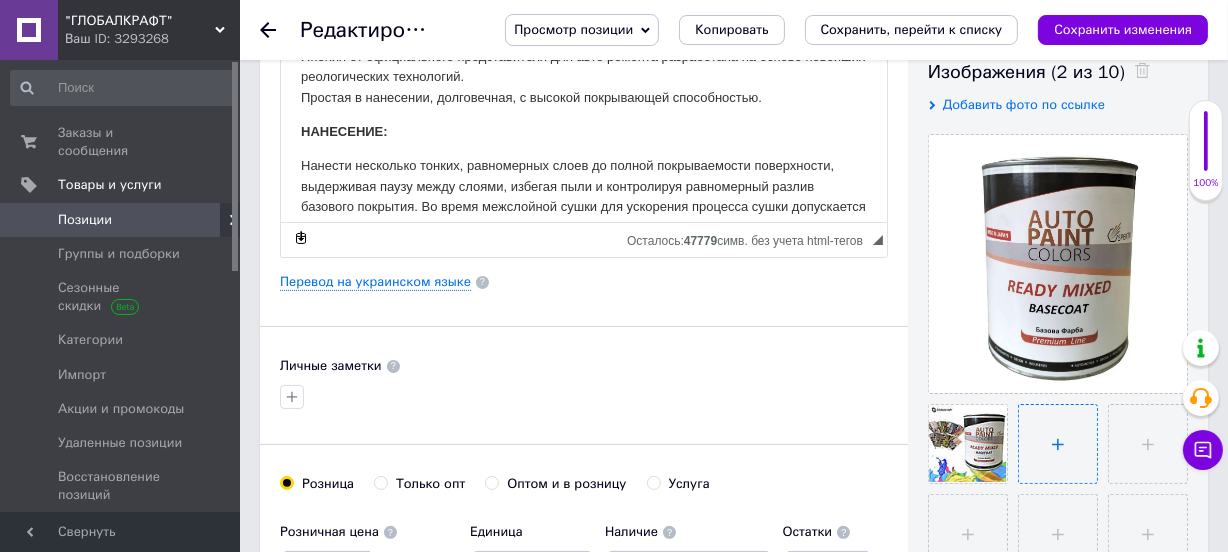 click at bounding box center [1058, 444] 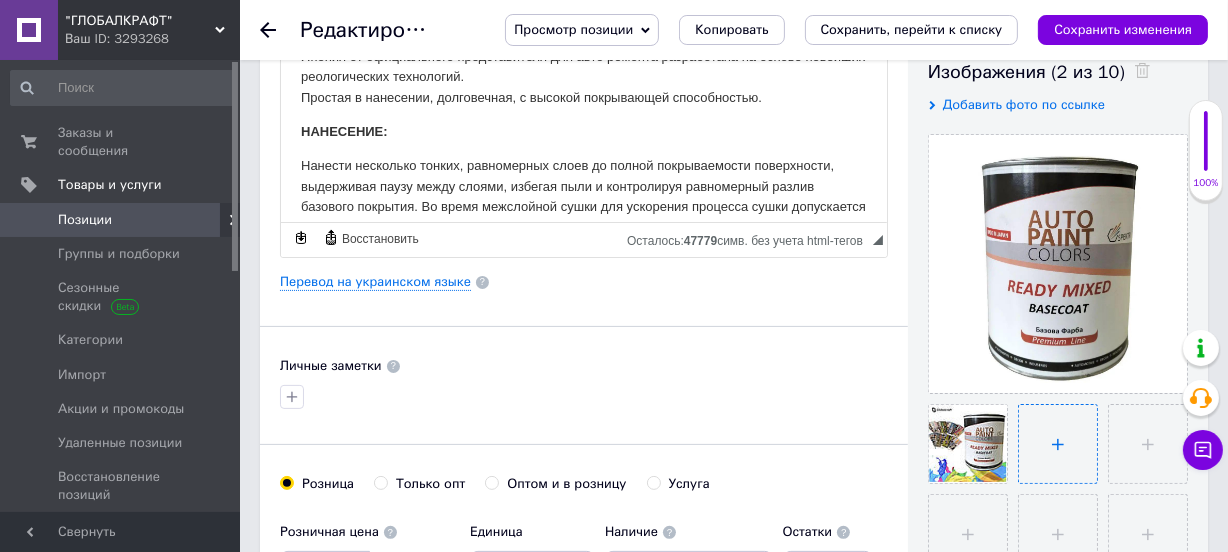 type on "C:\fakepath\BMW B70 BM 362.jpg" 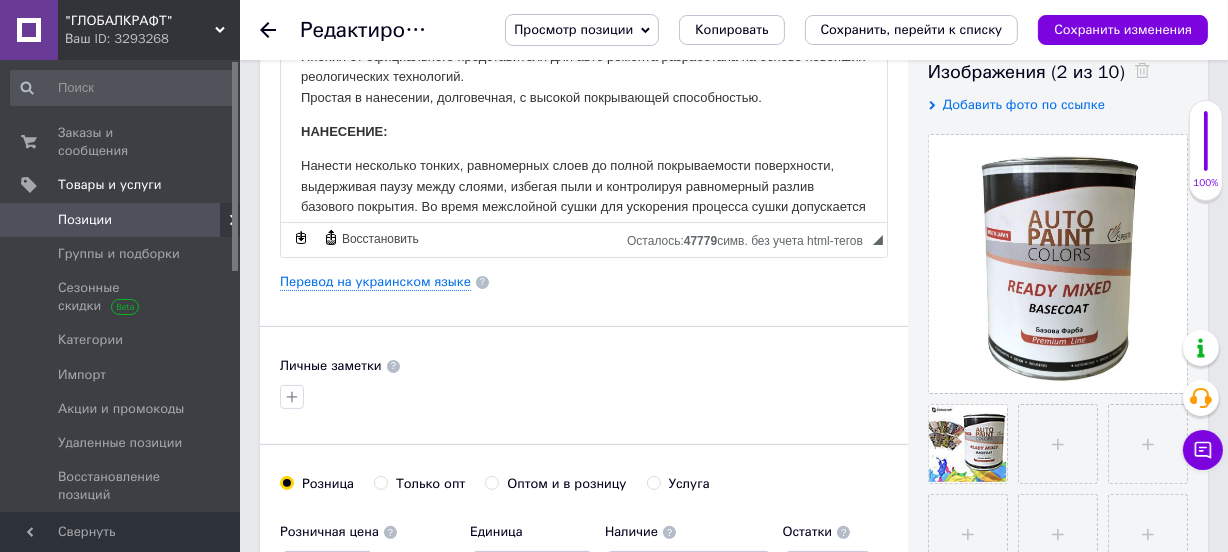 type 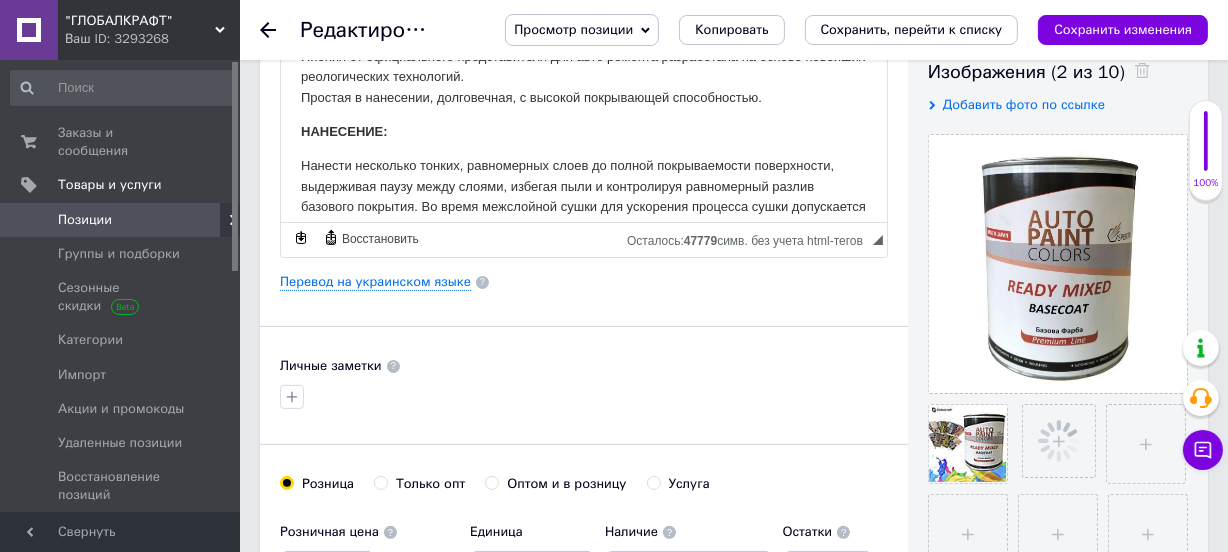 scroll, scrollTop: 0, scrollLeft: 0, axis: both 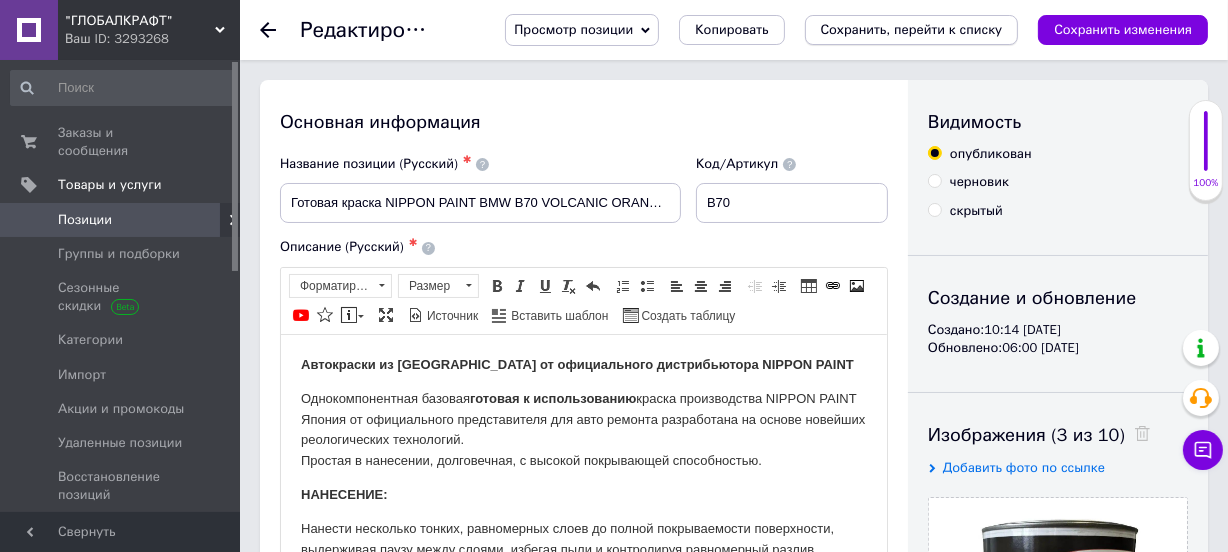 click on "Сохранить, перейти к списку" at bounding box center (912, 29) 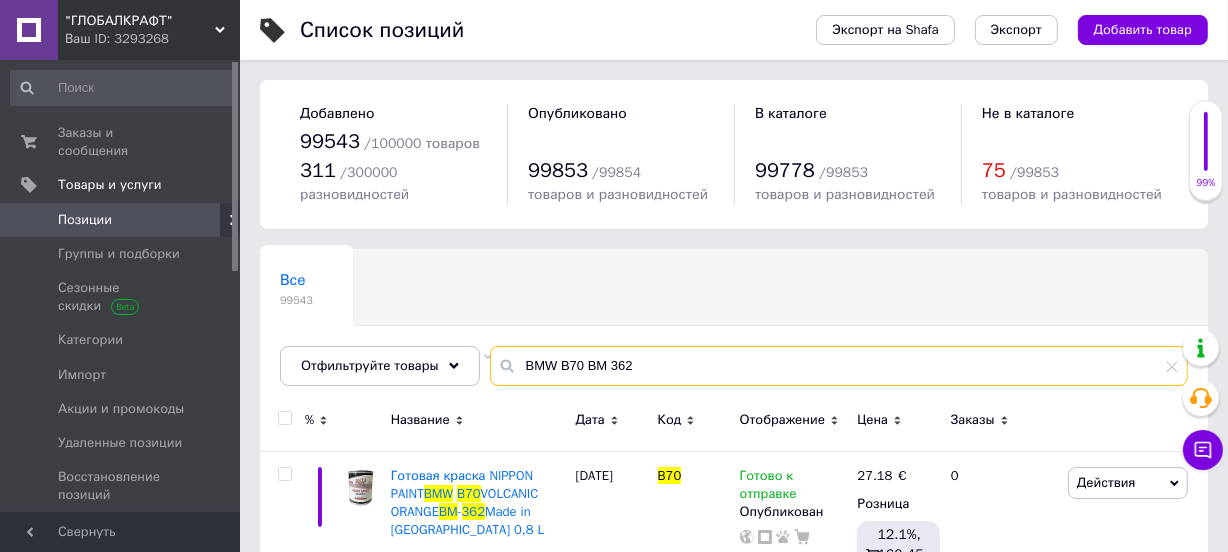 drag, startPoint x: 637, startPoint y: 366, endPoint x: 482, endPoint y: 364, distance: 155.01291 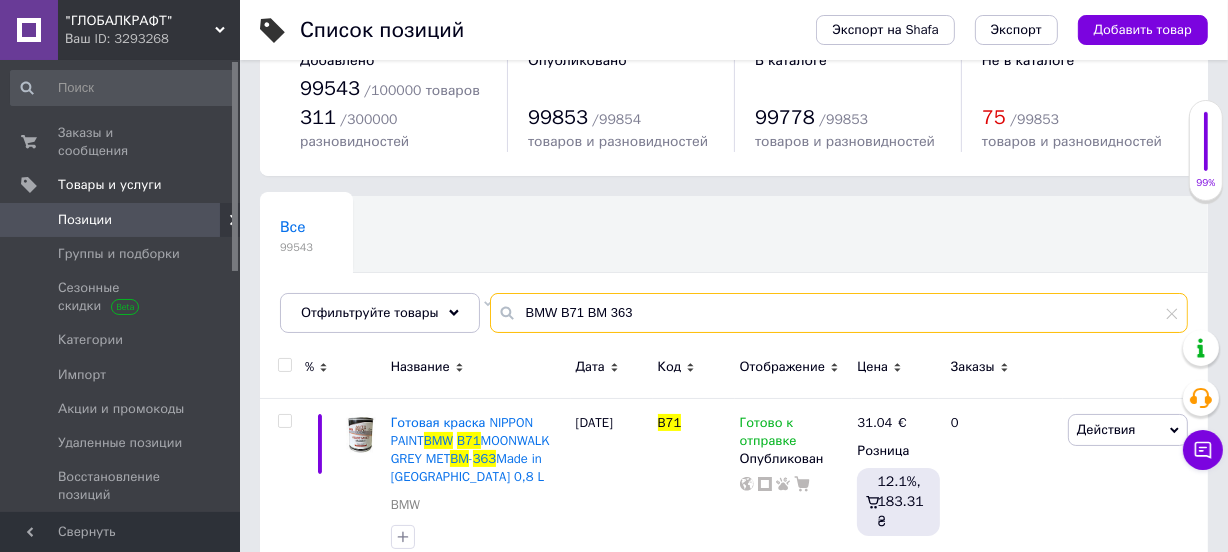 scroll, scrollTop: 94, scrollLeft: 0, axis: vertical 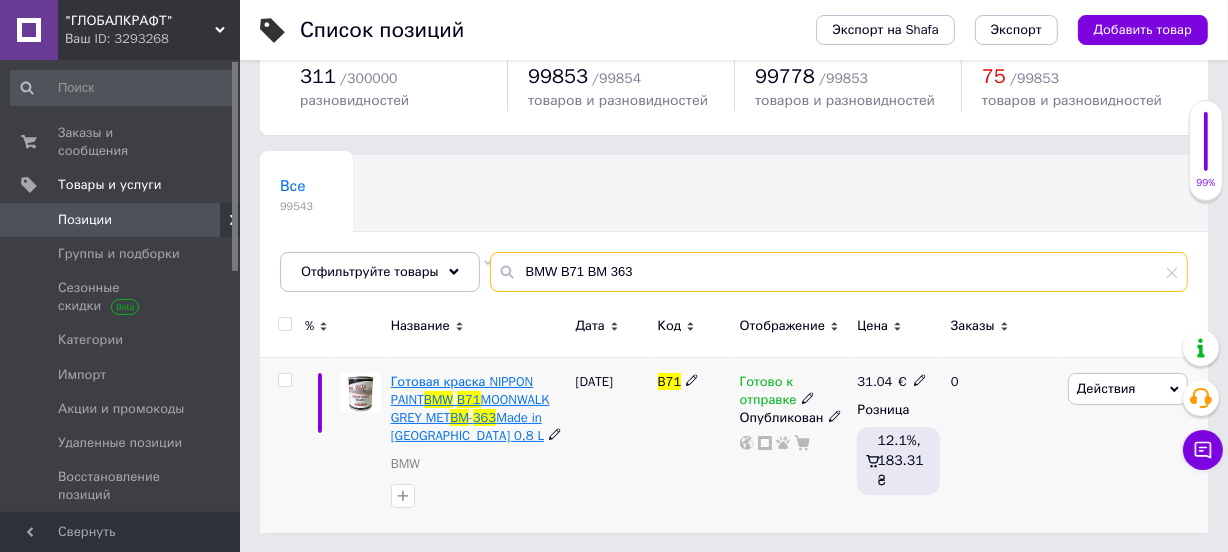 type on "BMW B71 BM 363" 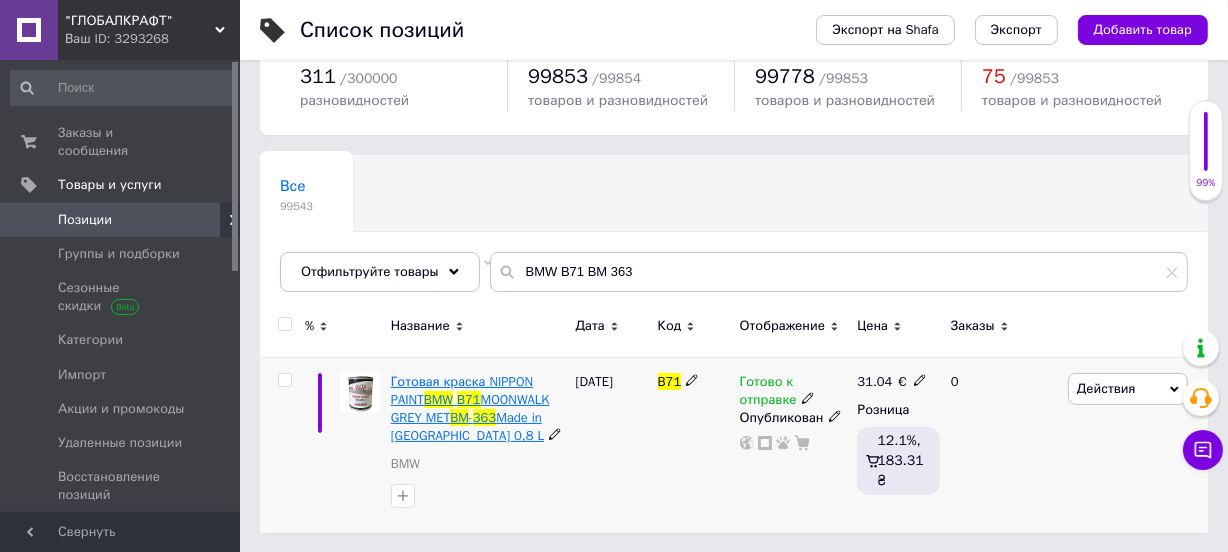 click on "B71" at bounding box center (469, 399) 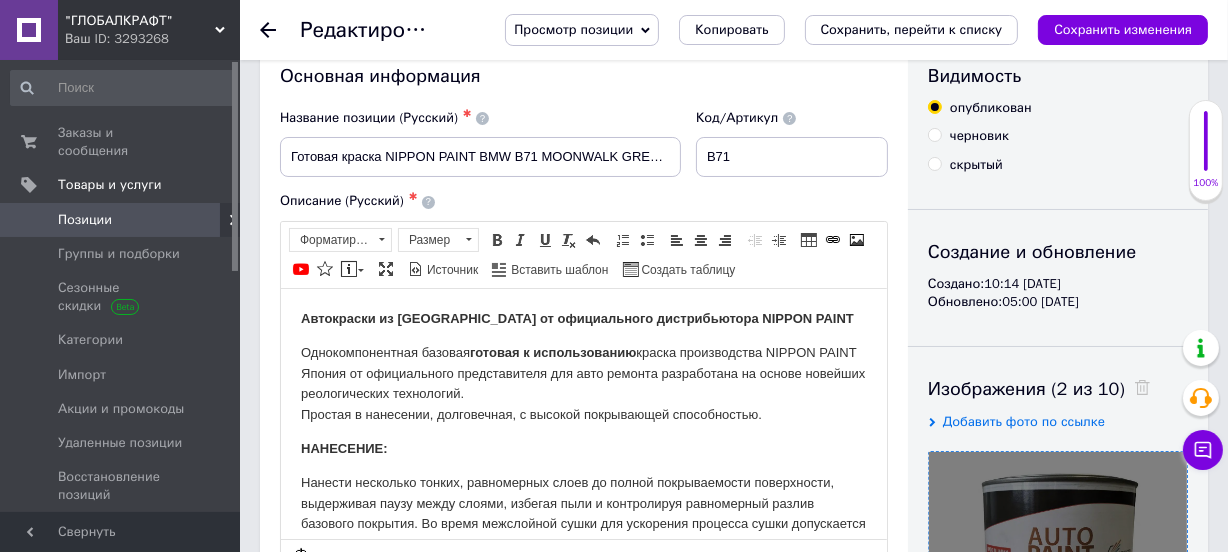 scroll, scrollTop: 454, scrollLeft: 0, axis: vertical 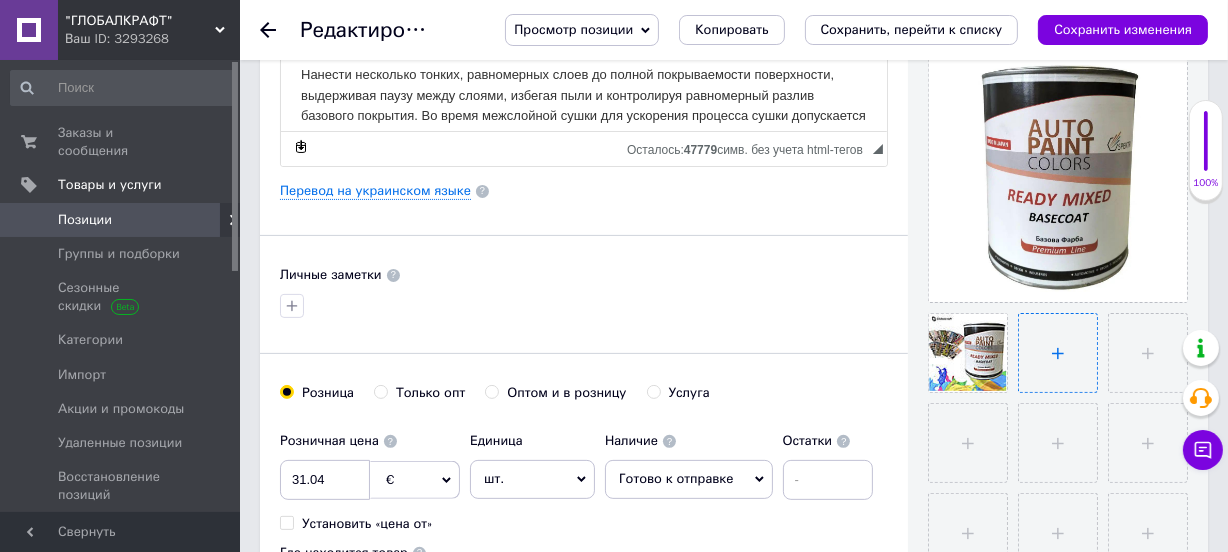 click at bounding box center (1058, 353) 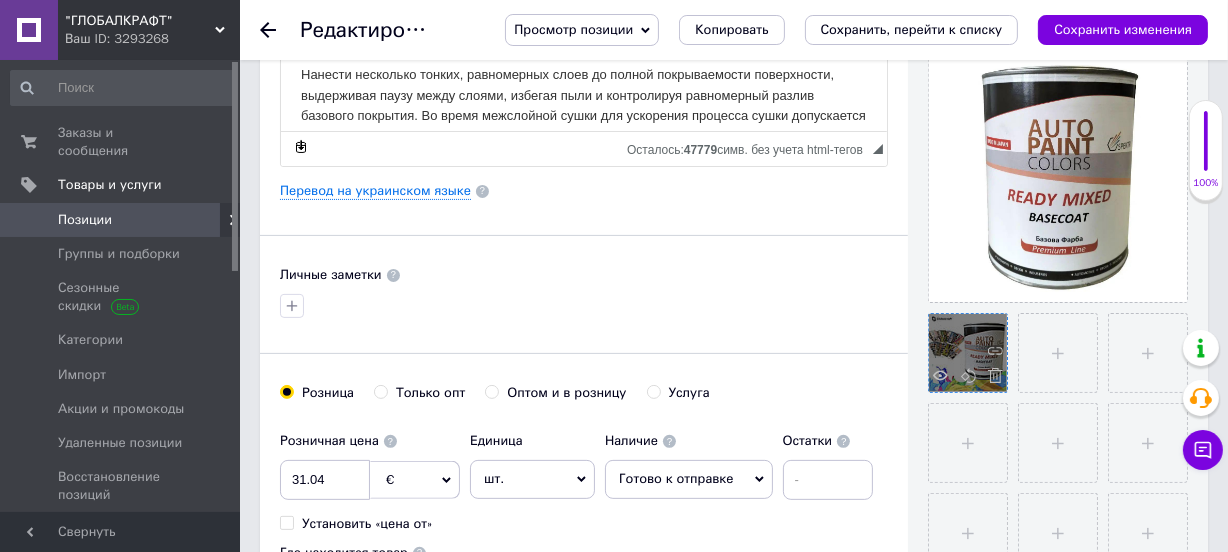 type on "C:\fakepath\BMW B71 BM 363.jpg" 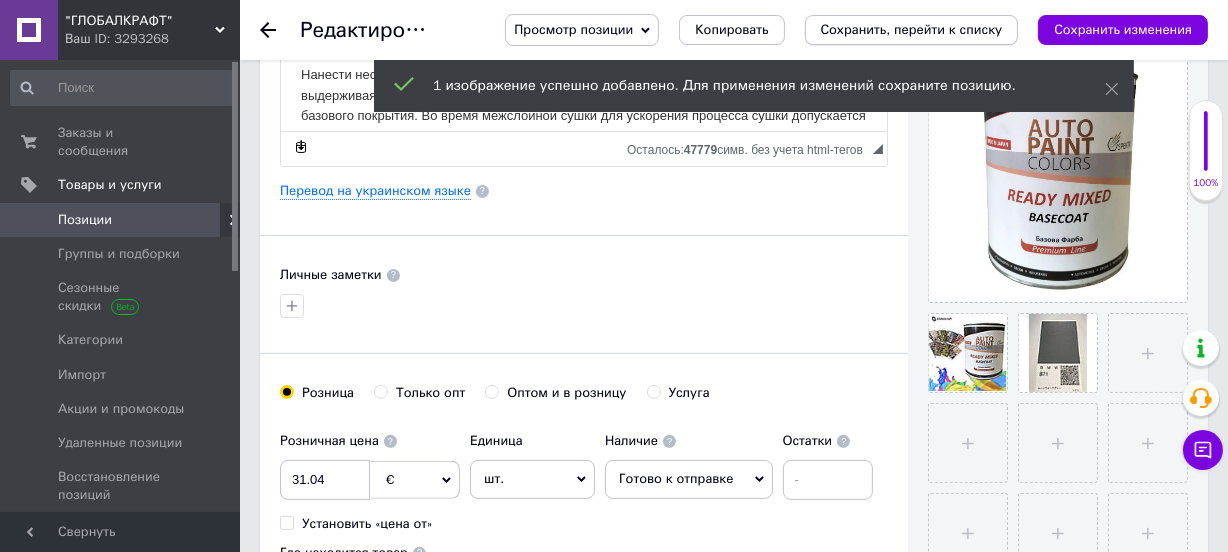 click on "Сохранить, перейти к списку" at bounding box center (912, 29) 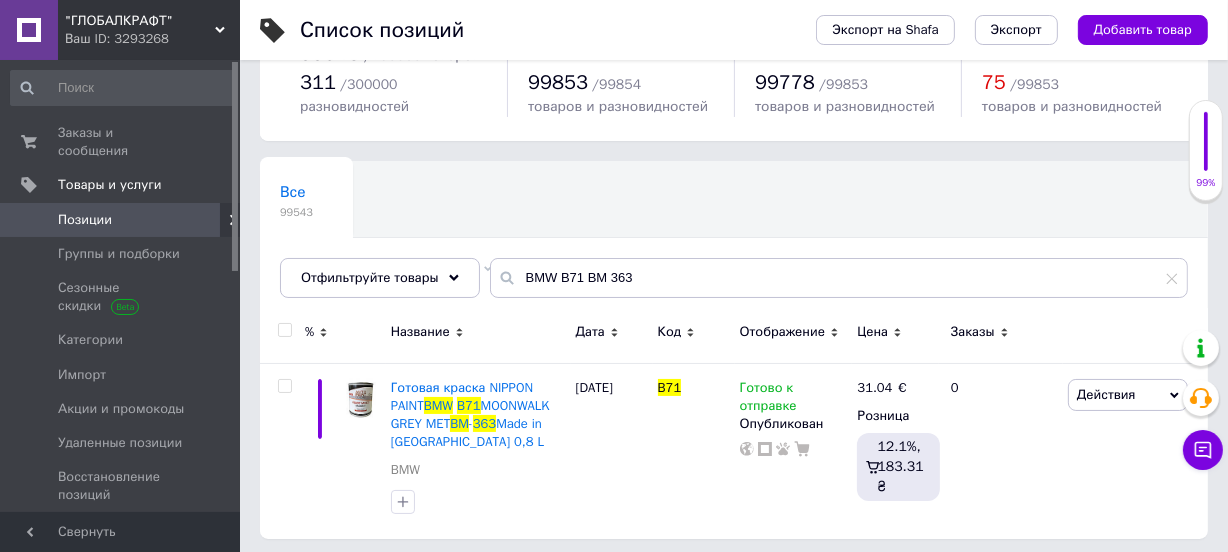 scroll, scrollTop: 94, scrollLeft: 0, axis: vertical 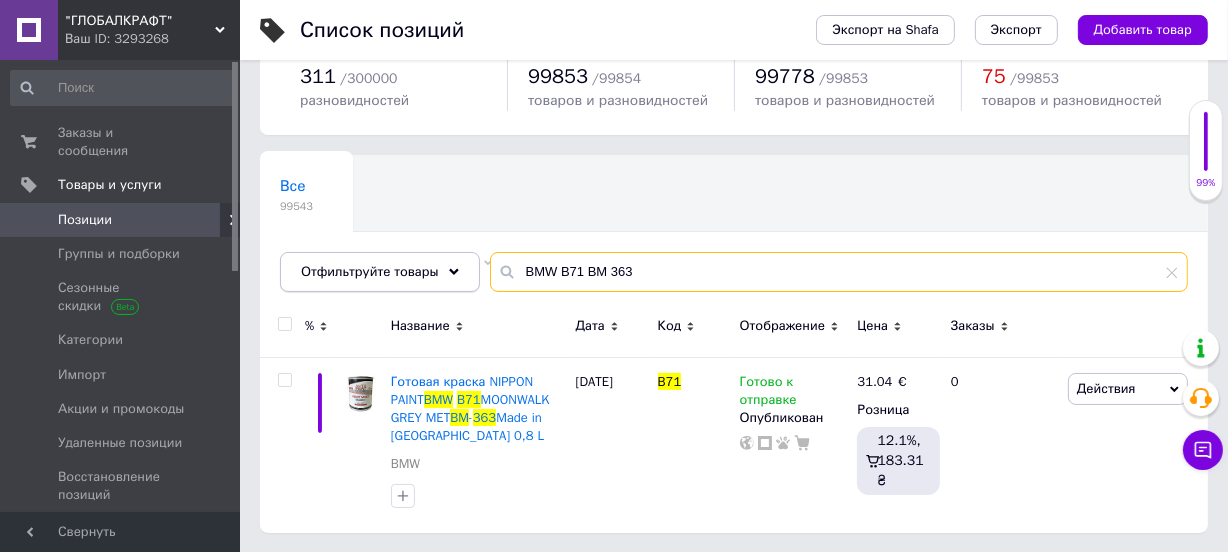 drag, startPoint x: 664, startPoint y: 275, endPoint x: 376, endPoint y: 273, distance: 288.00696 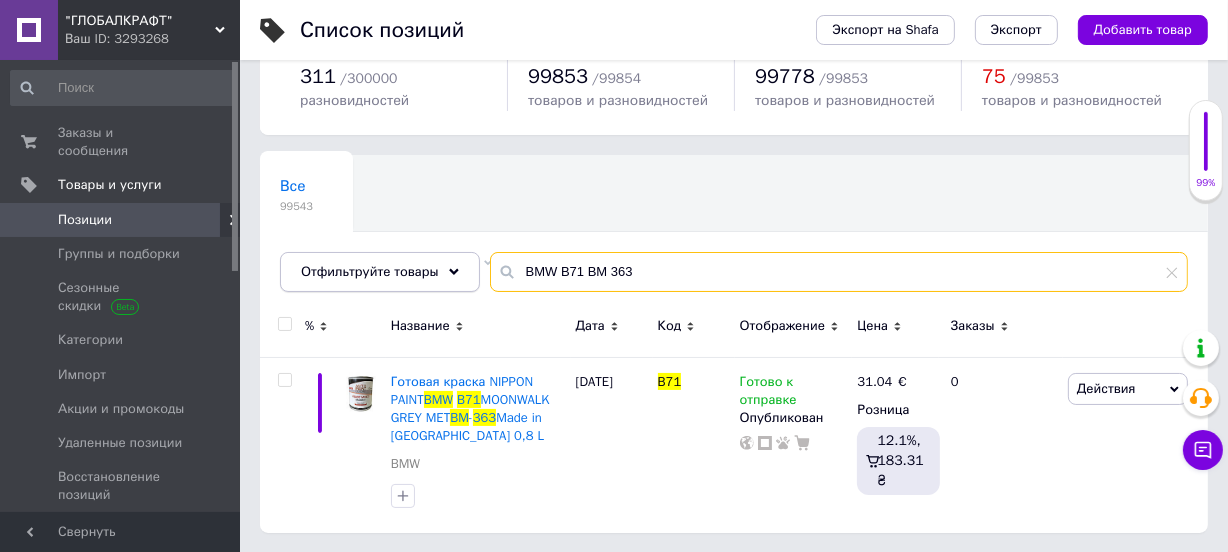 paste on "90 BM 357" 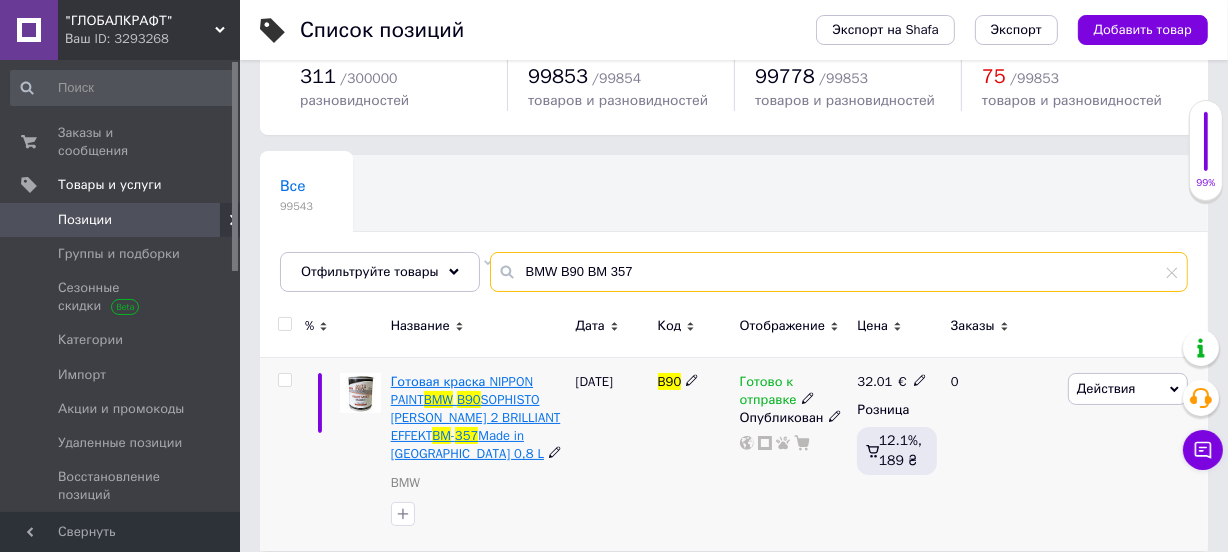 type on "BMW B90 BM 357" 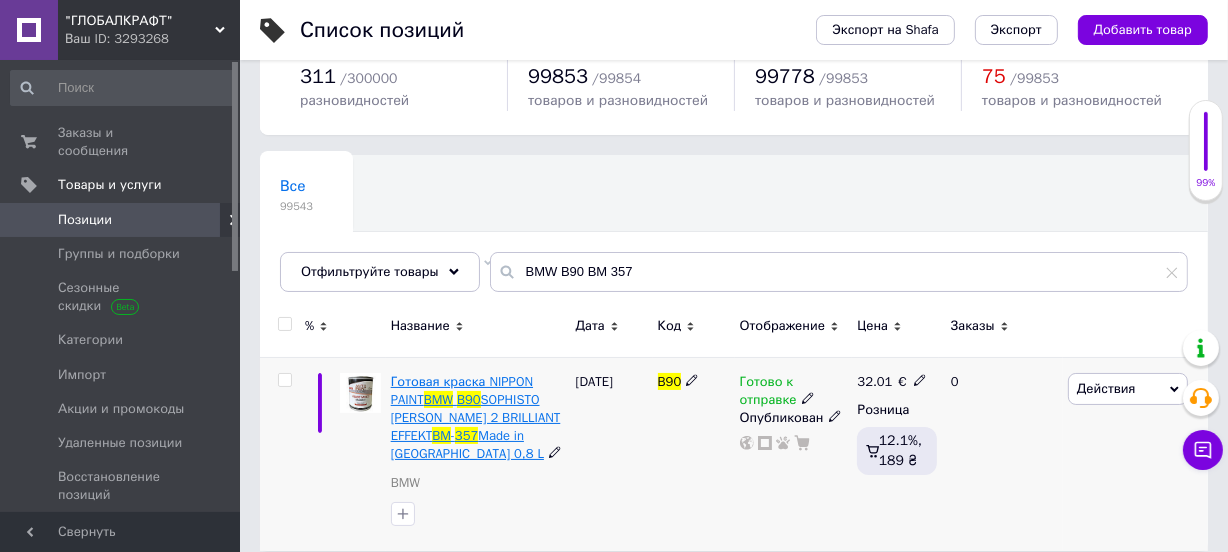 click on "SOPHISTO [PERSON_NAME] 2 BRILLIANT EFFEKT" at bounding box center (476, 417) 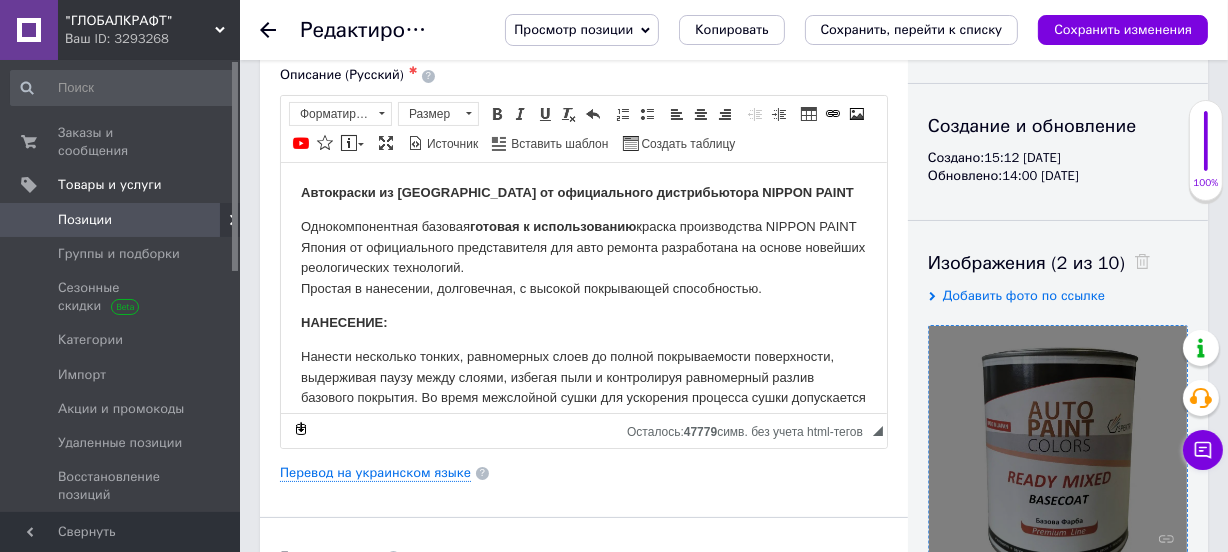 scroll, scrollTop: 363, scrollLeft: 0, axis: vertical 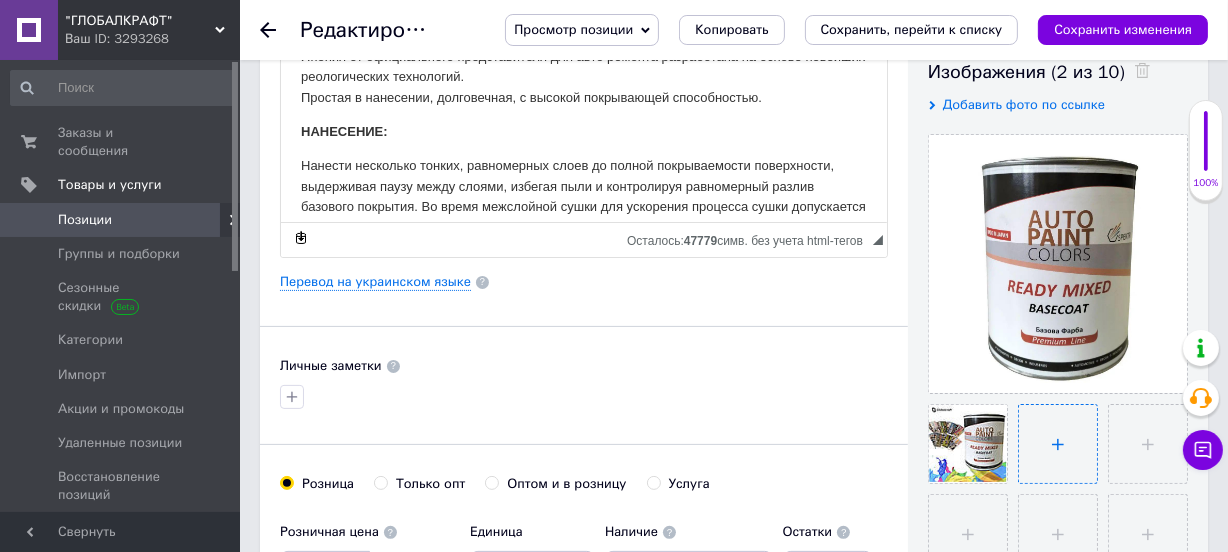 click at bounding box center [1058, 444] 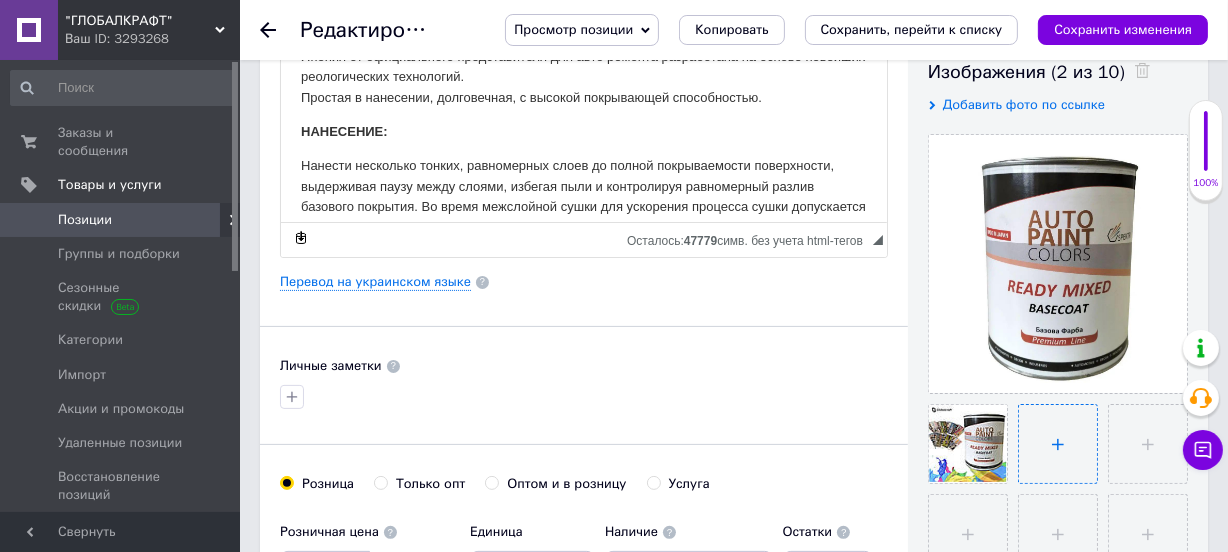 type on "C:\fakepath\BMW B90 BM 357.jpg" 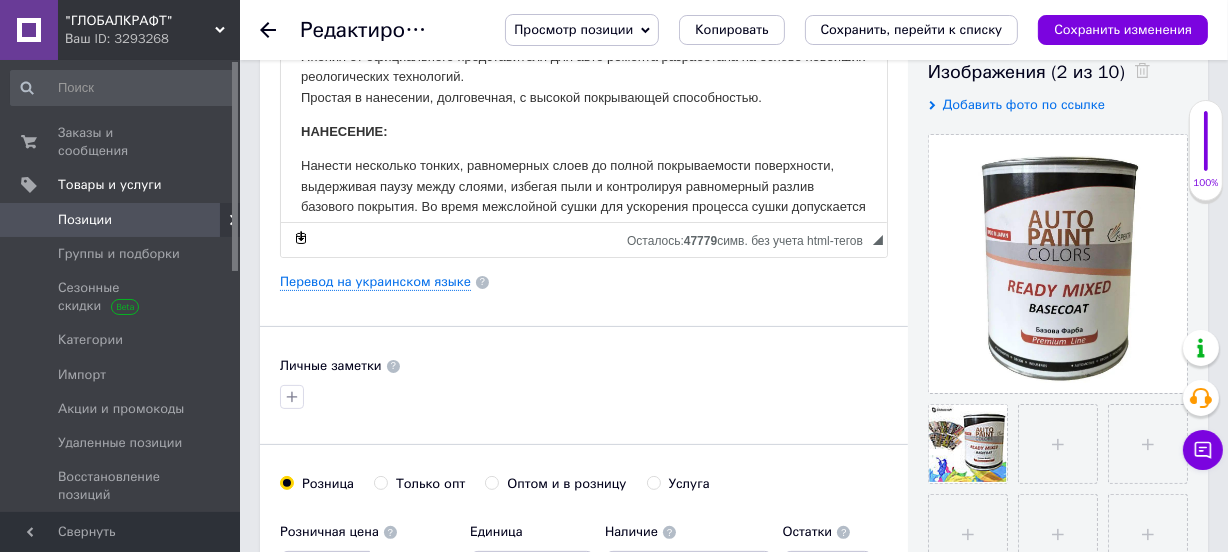 type 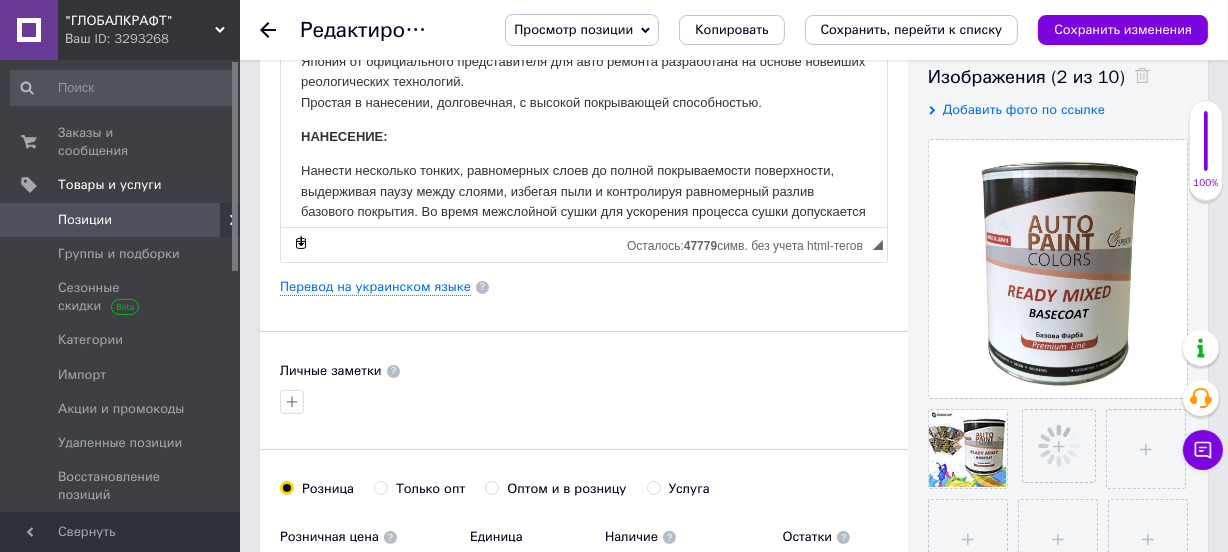 scroll, scrollTop: 0, scrollLeft: 0, axis: both 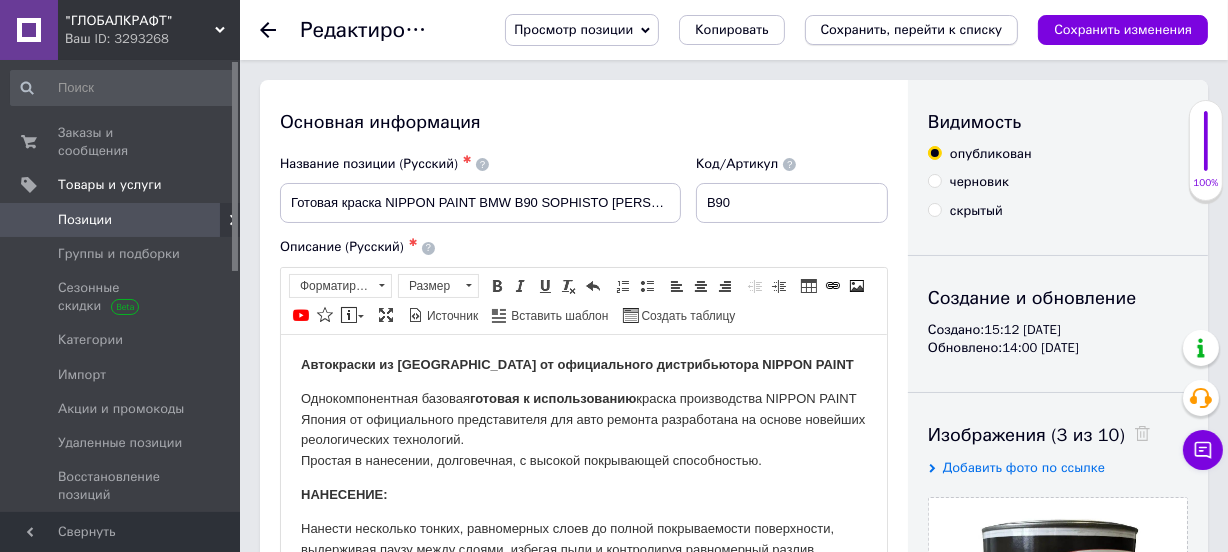 click on "Сохранить, перейти к списку" at bounding box center [912, 29] 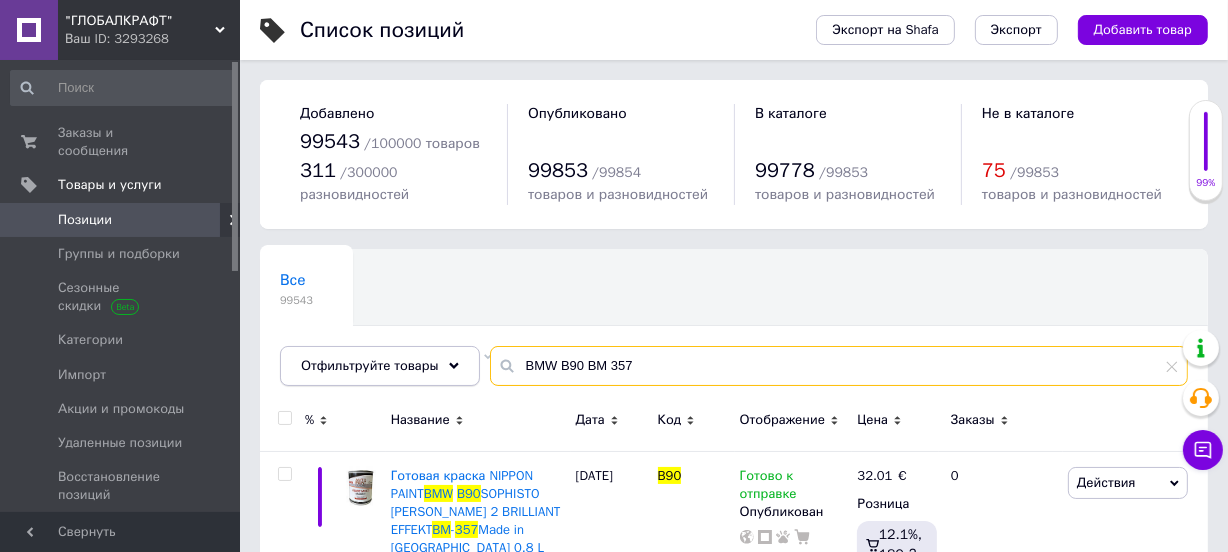 drag, startPoint x: 653, startPoint y: 362, endPoint x: 432, endPoint y: 355, distance: 221.11082 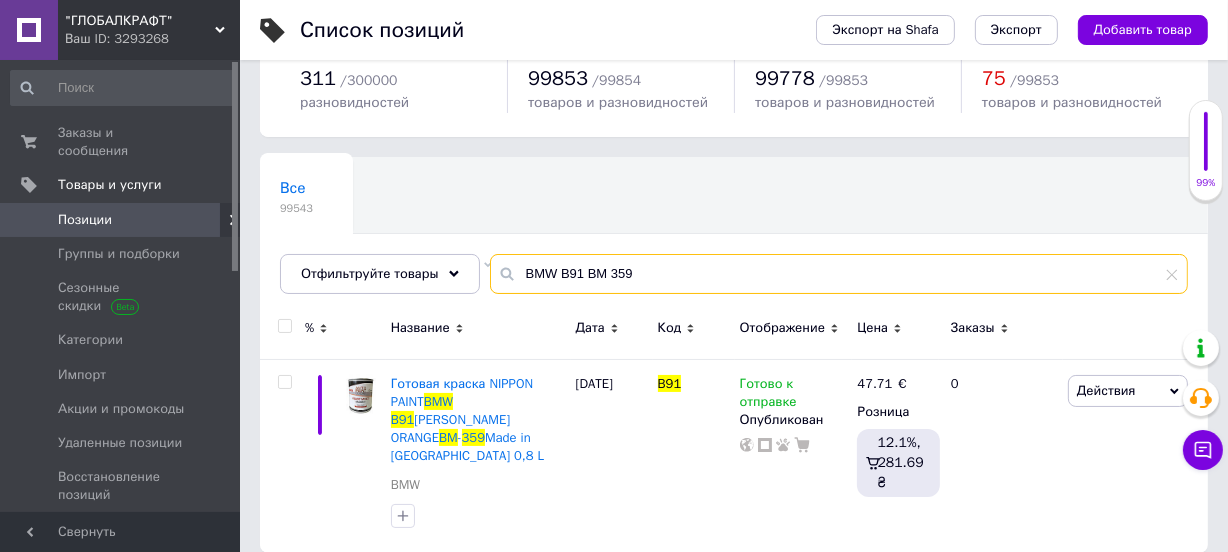 scroll, scrollTop: 94, scrollLeft: 0, axis: vertical 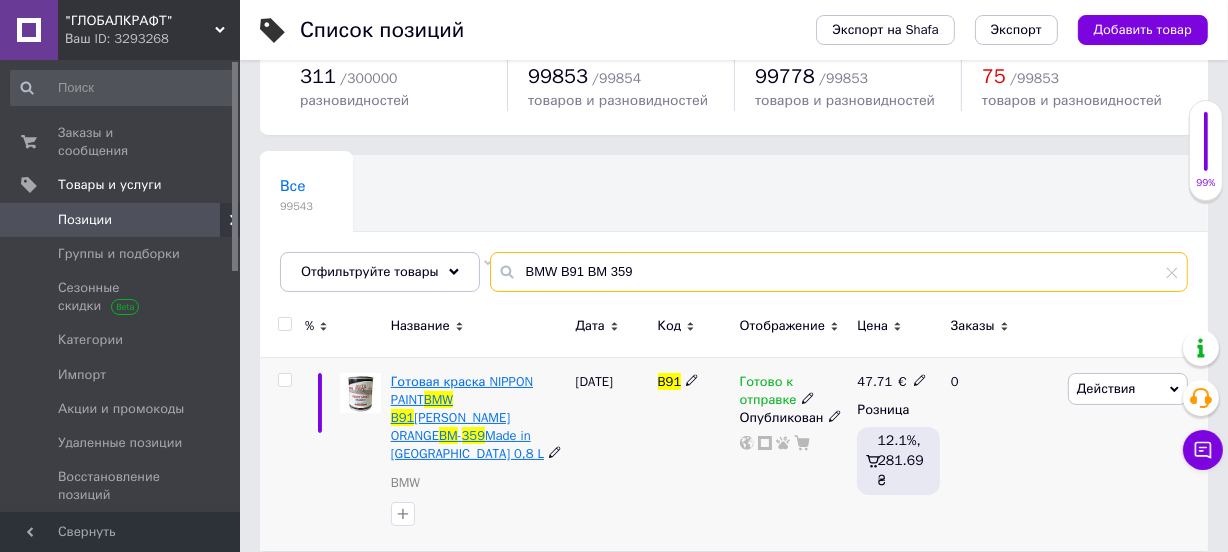 type on "BMW B91 BM 359" 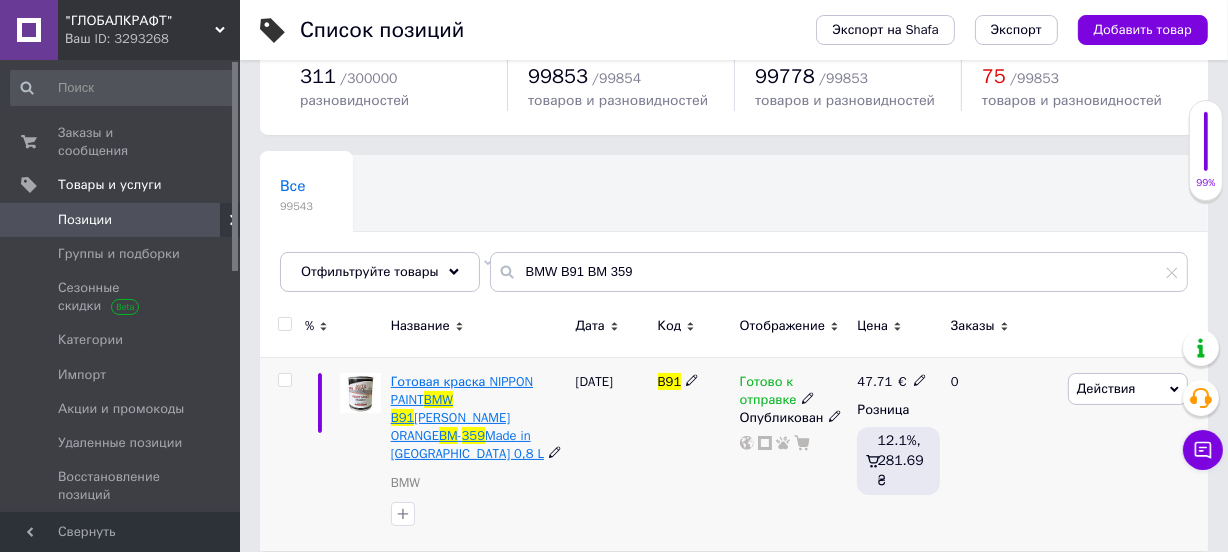 click on "Made in [GEOGRAPHIC_DATA] 0,8 L" at bounding box center [467, 444] 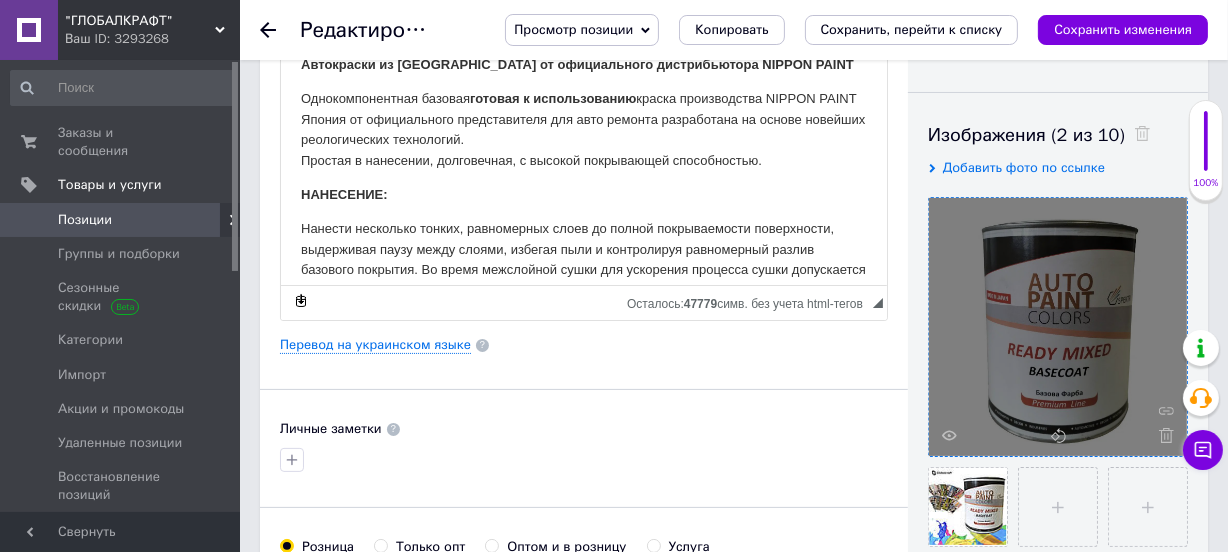 scroll, scrollTop: 363, scrollLeft: 0, axis: vertical 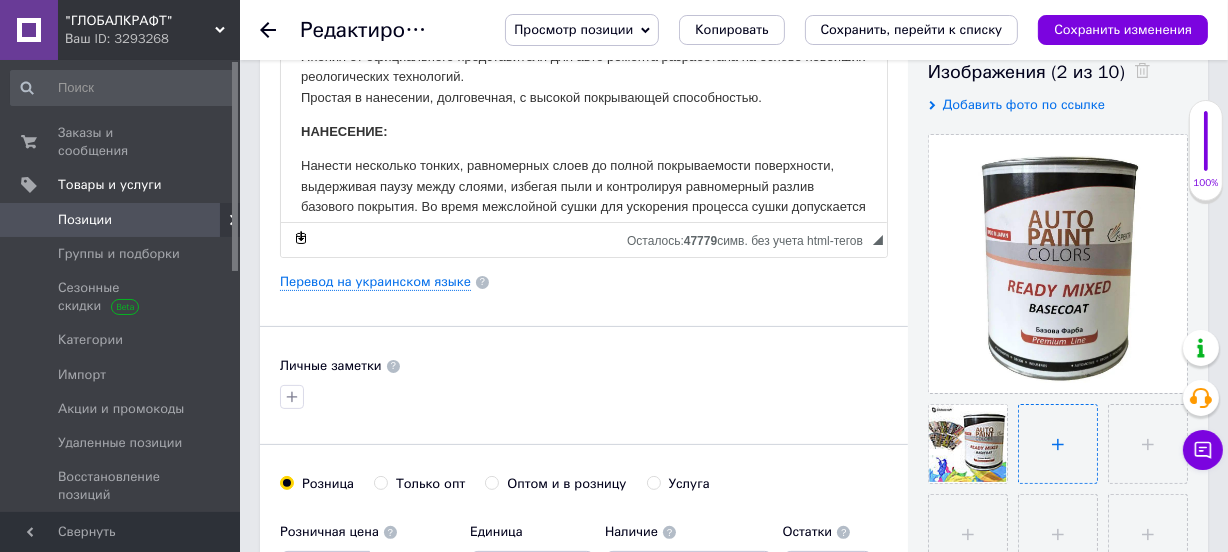 click at bounding box center [1058, 444] 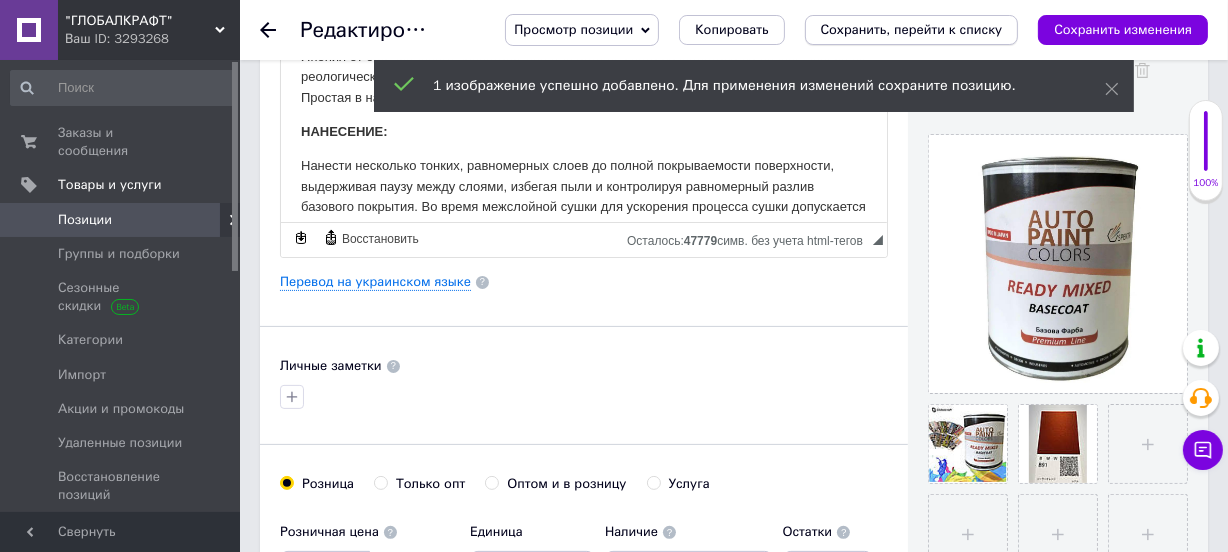 click on "Сохранить, перейти к списку" at bounding box center [912, 29] 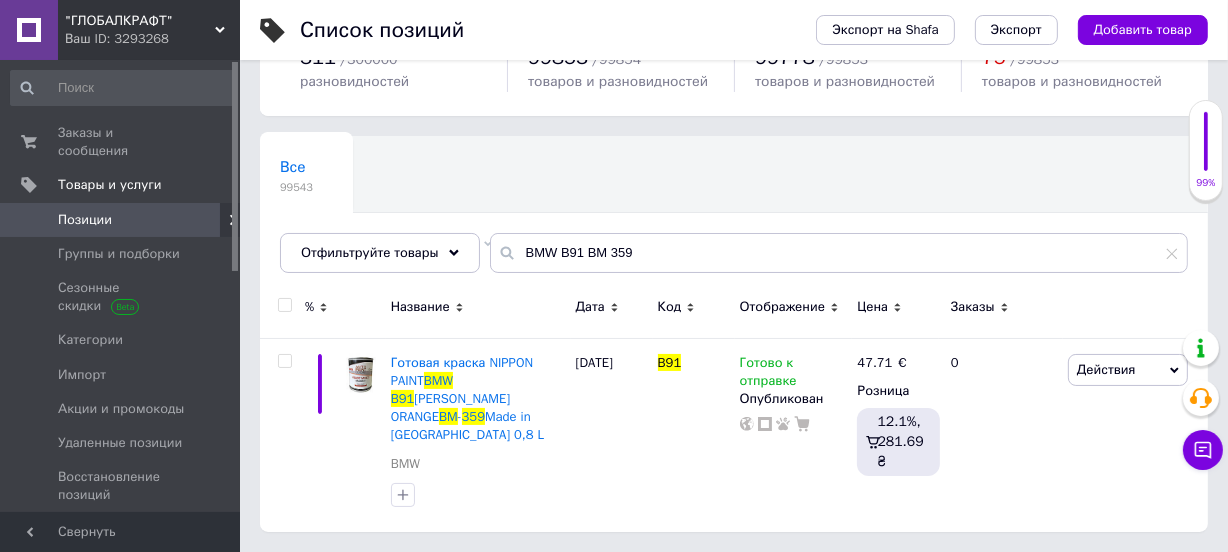 scroll, scrollTop: 0, scrollLeft: 0, axis: both 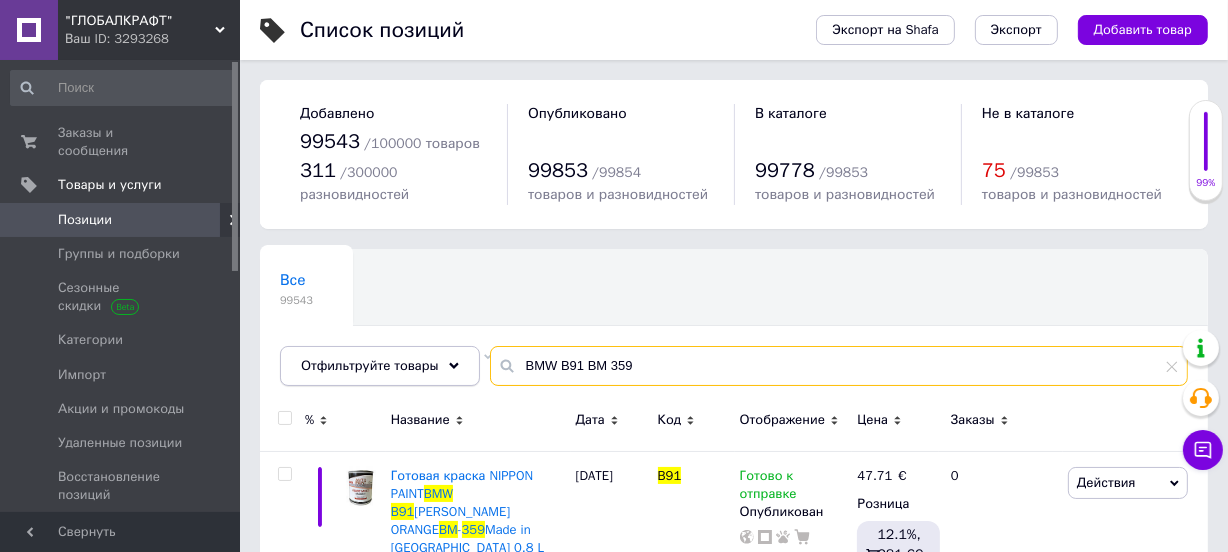 drag, startPoint x: 635, startPoint y: 370, endPoint x: 375, endPoint y: 361, distance: 260.15573 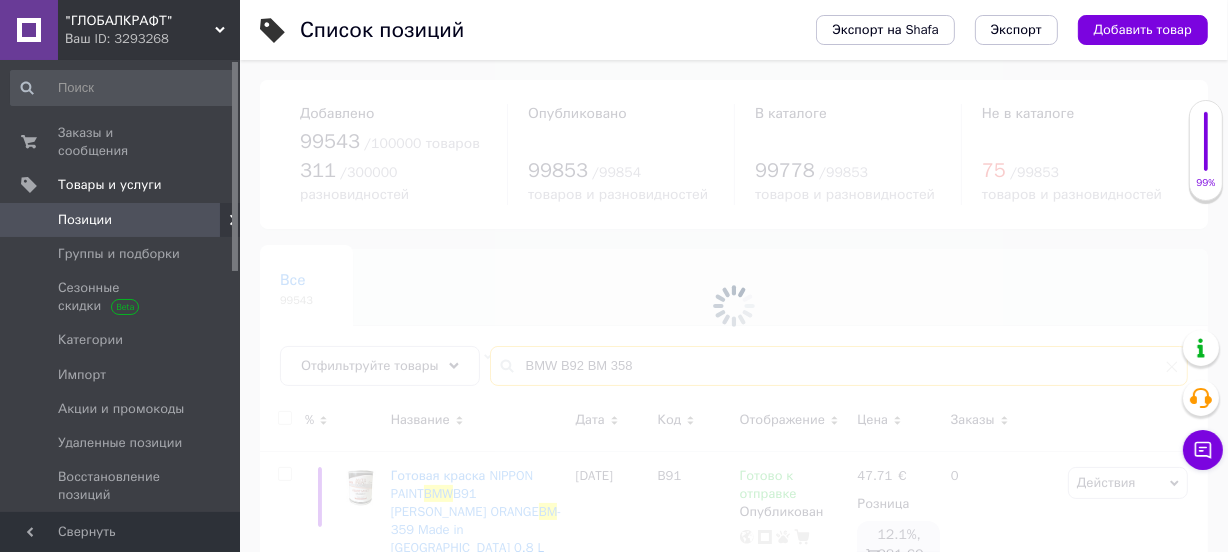 type on "BMW B92 BM 358" 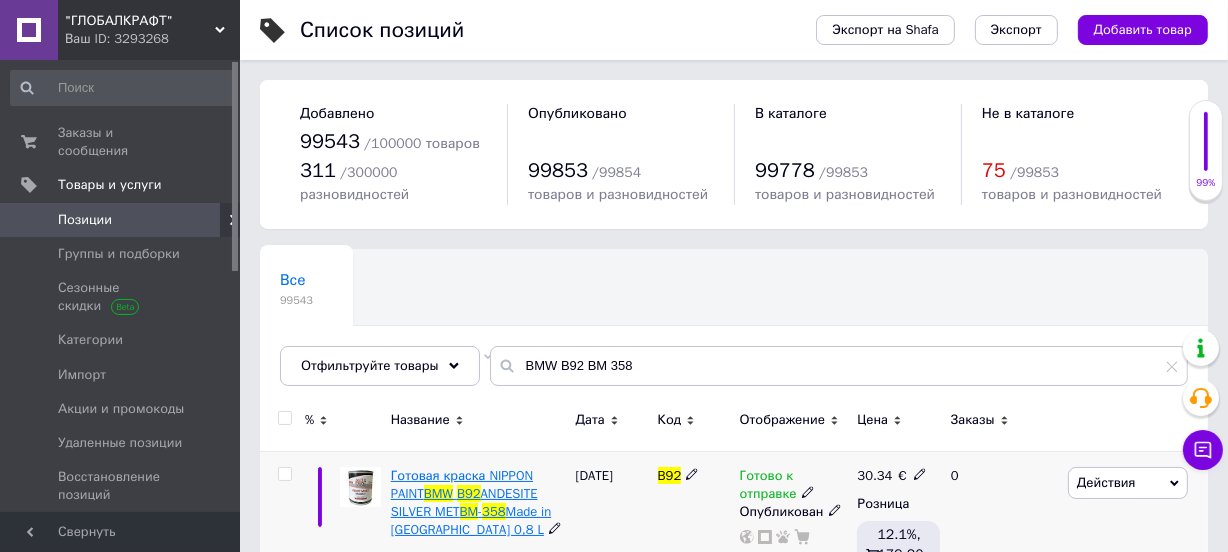click on "Готовая краска NIPPON PAINT" at bounding box center [462, 484] 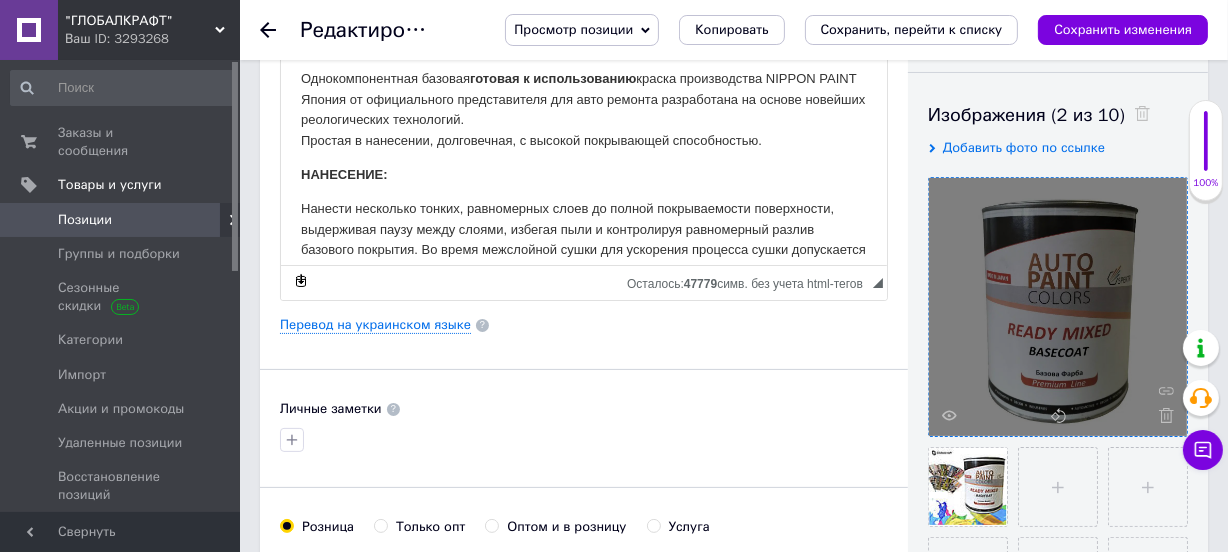 scroll, scrollTop: 454, scrollLeft: 0, axis: vertical 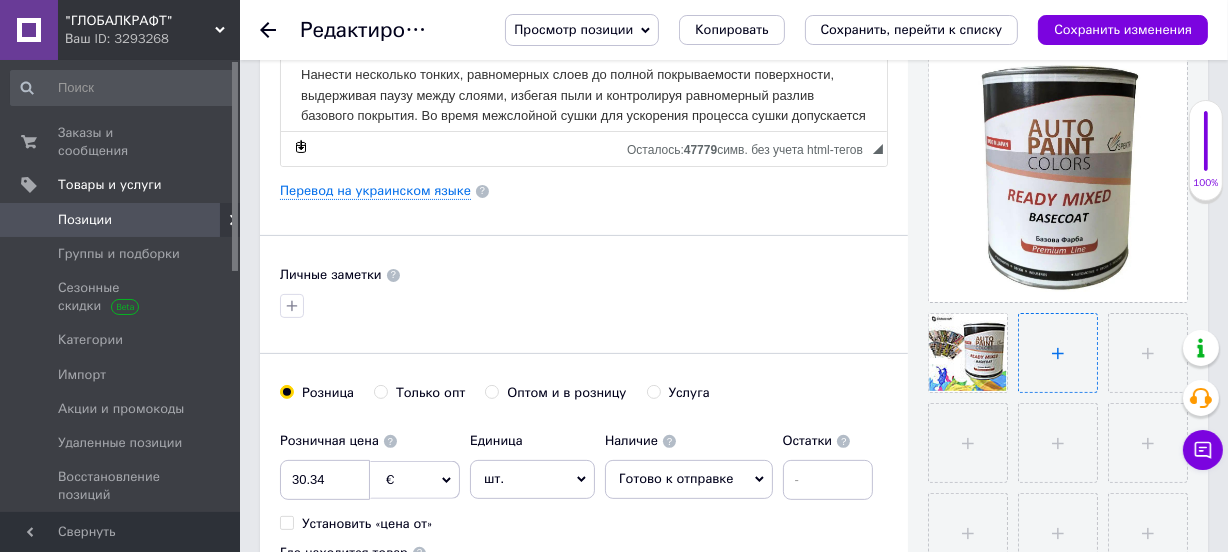 click at bounding box center (1058, 353) 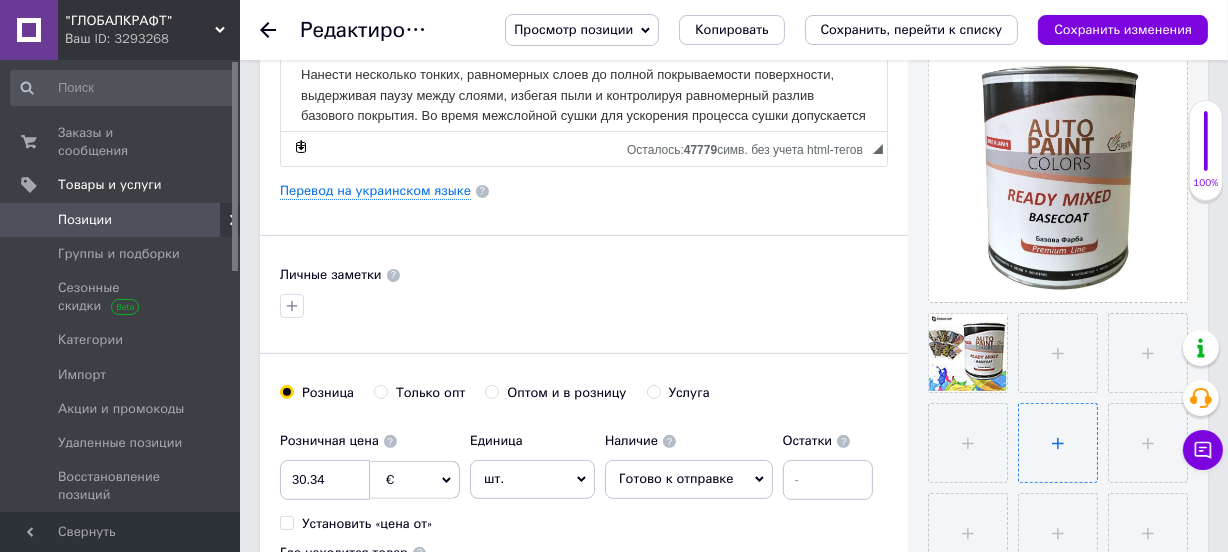 type on "C:\fakepath\BMW B92 BM 358.jpg" 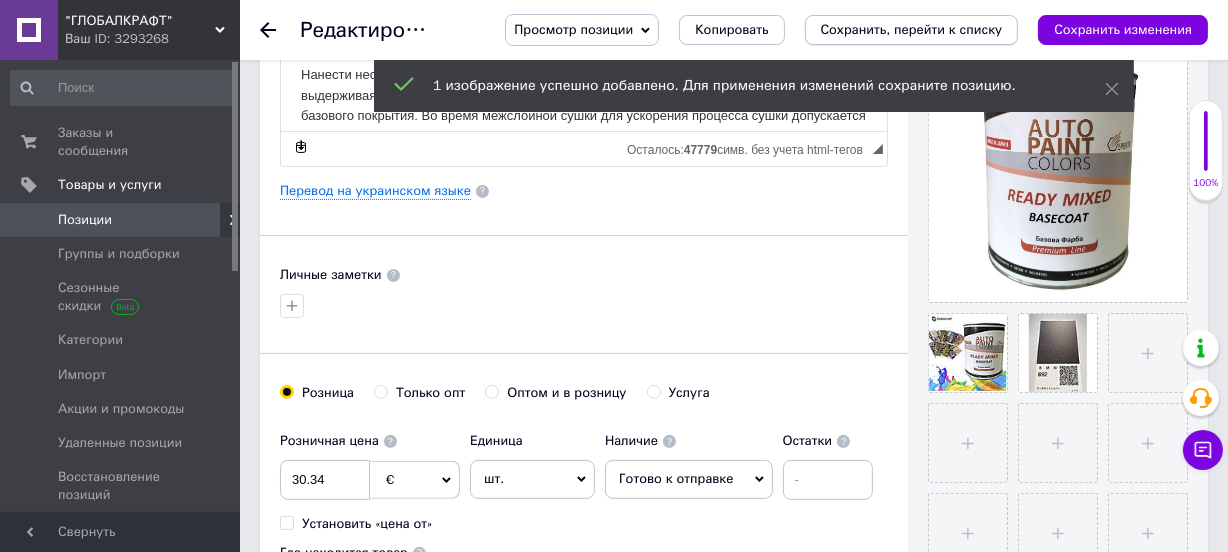 click on "Сохранить, перейти к списку" at bounding box center [912, 29] 